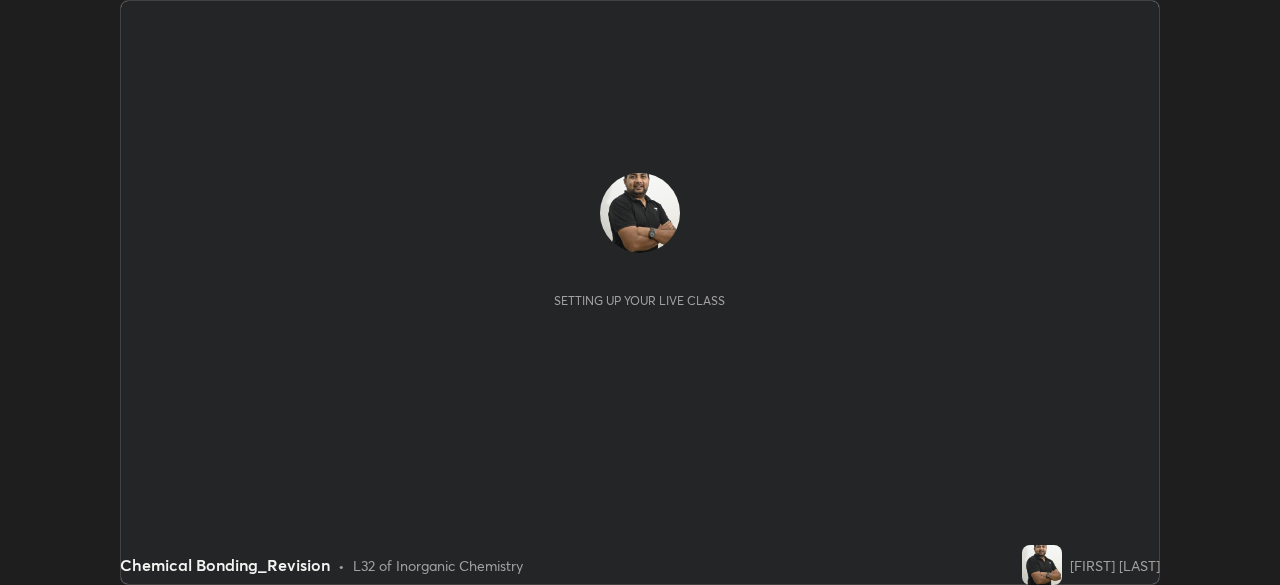 scroll, scrollTop: 0, scrollLeft: 0, axis: both 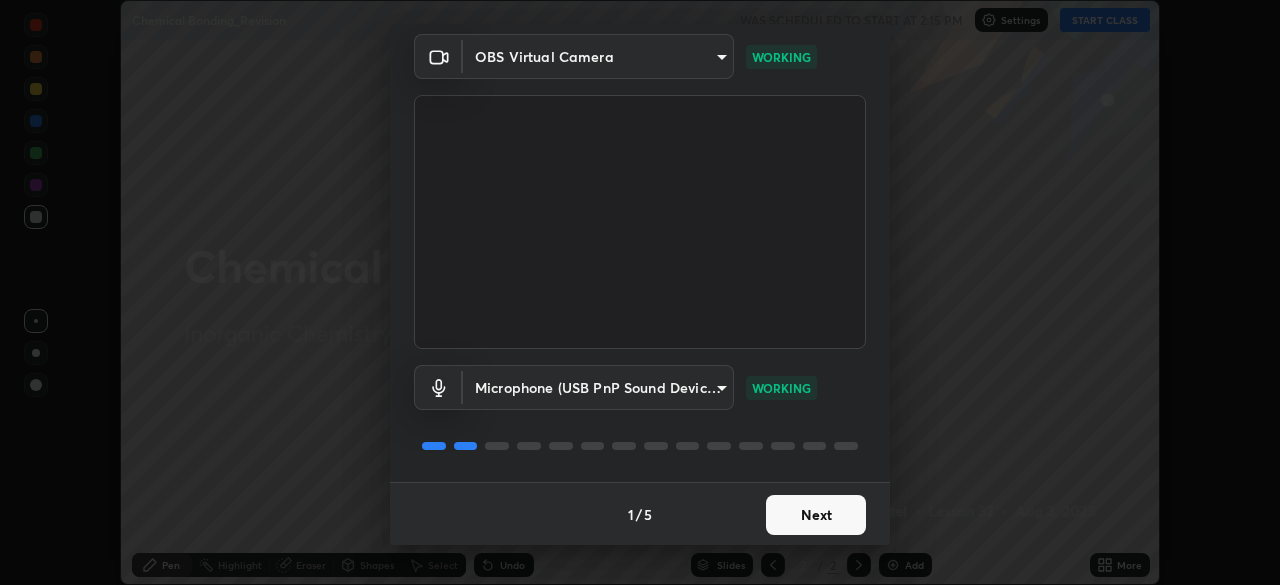 click on "Next" at bounding box center [816, 515] 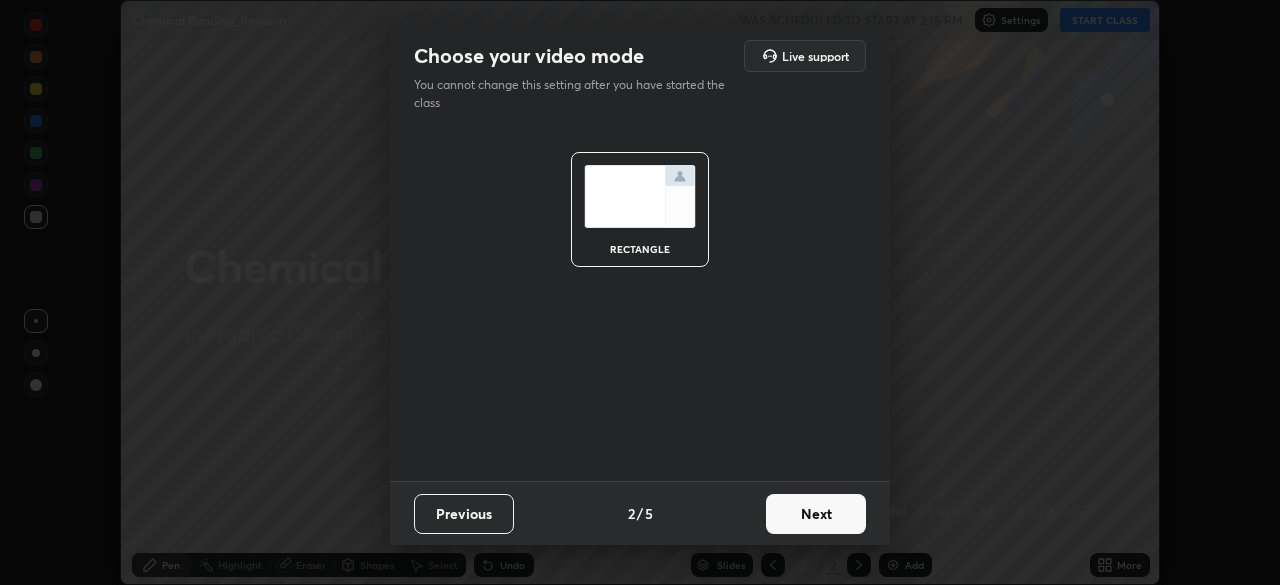 click on "Next" at bounding box center (816, 514) 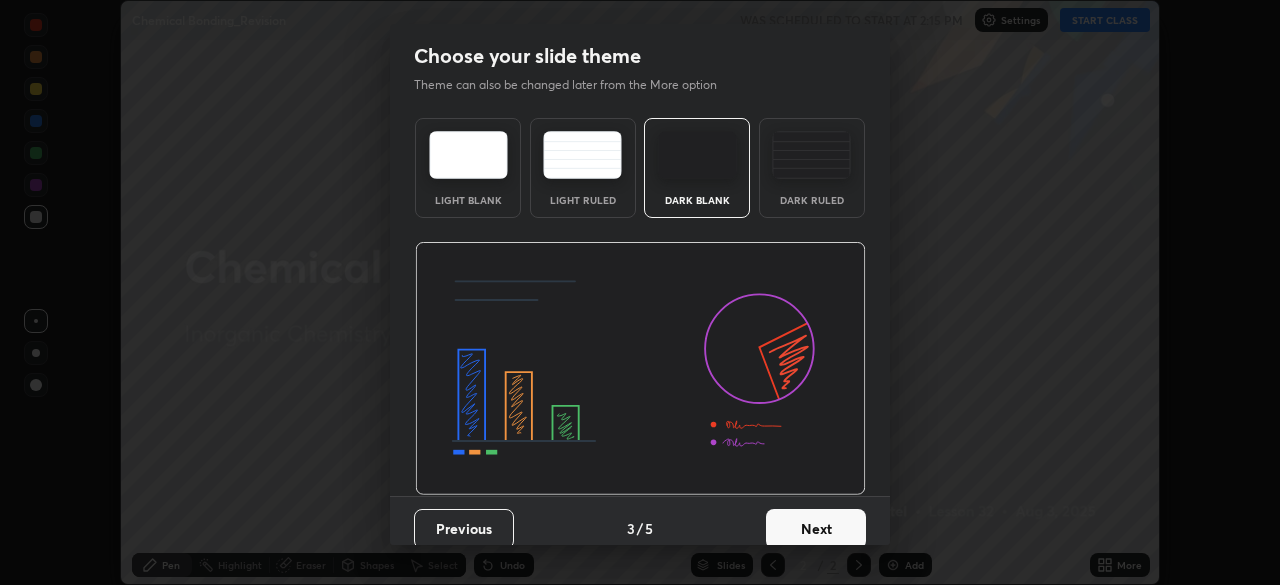 click on "Next" at bounding box center [816, 529] 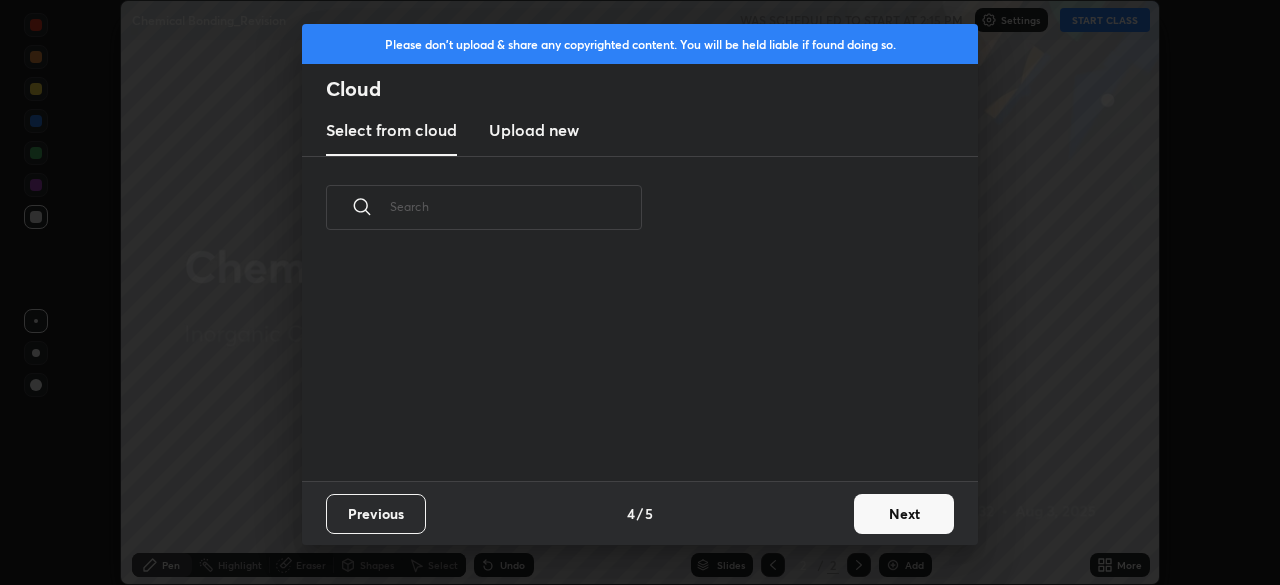 scroll, scrollTop: 6, scrollLeft: 11, axis: both 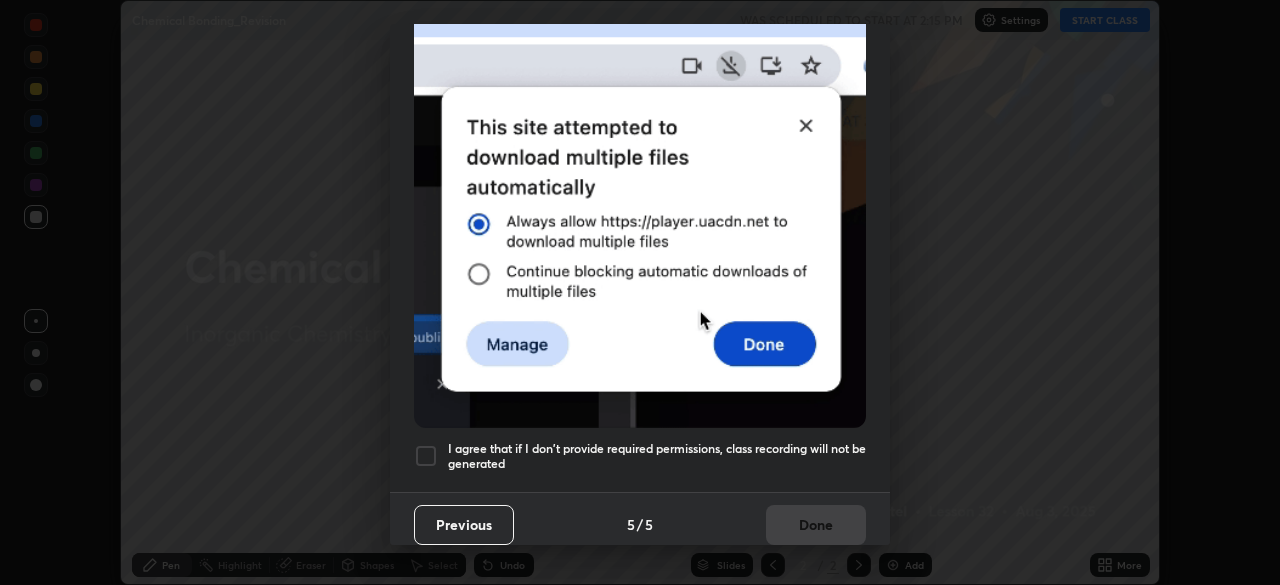 click on "I agree that if I don't provide required permissions, class recording will not be generated" at bounding box center (657, 456) 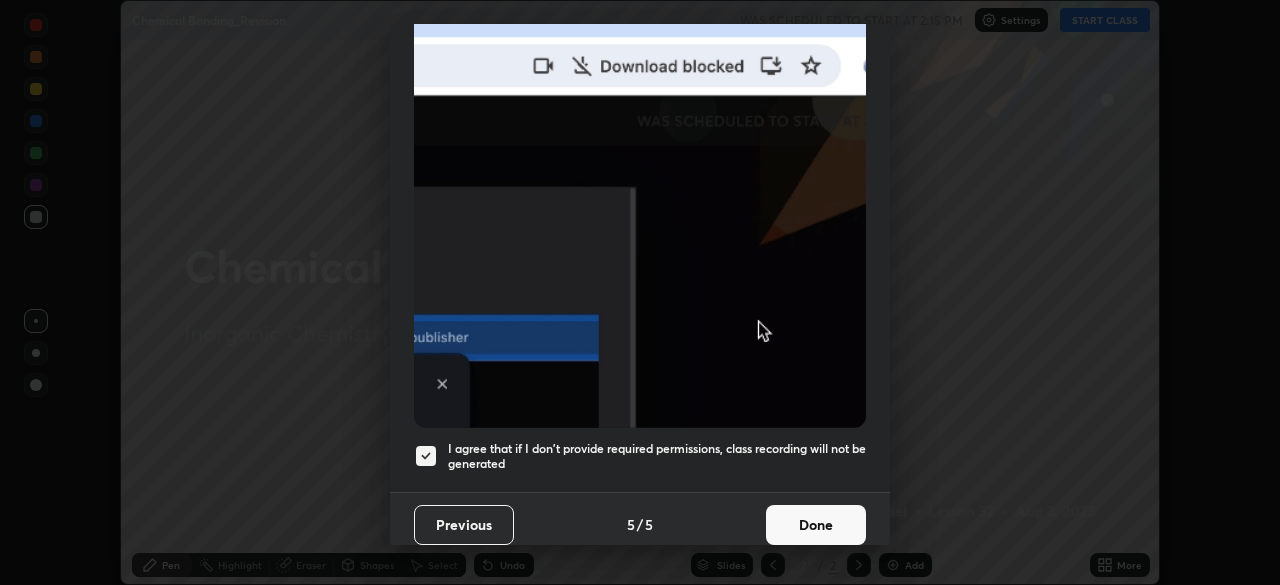 click on "Done" at bounding box center [816, 525] 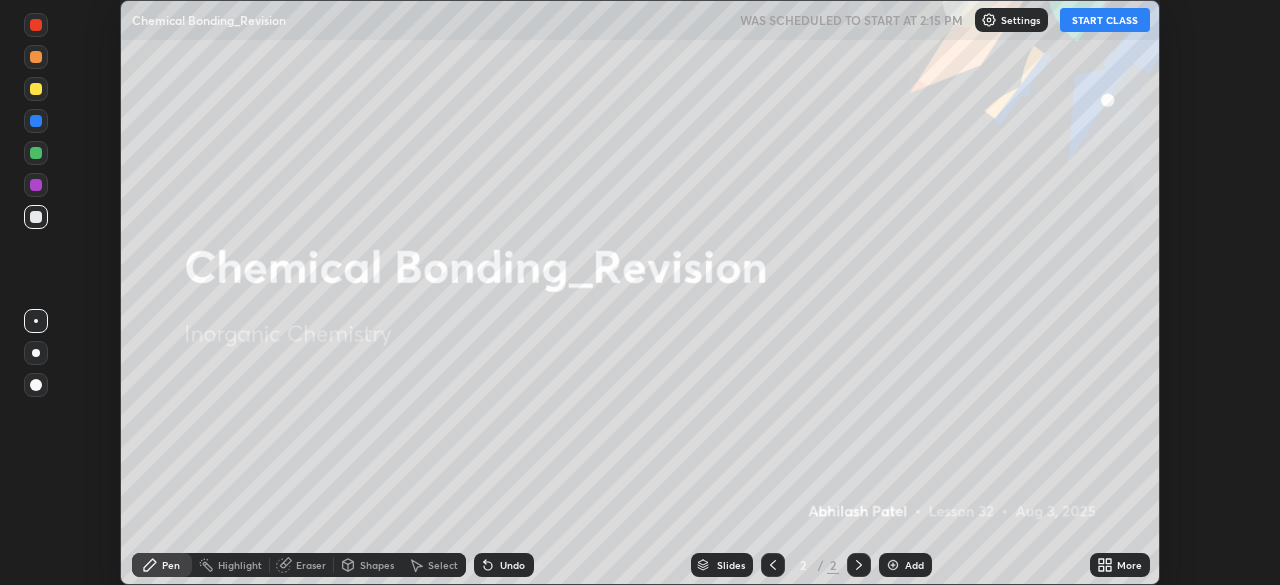 click on "More" at bounding box center [1120, 565] 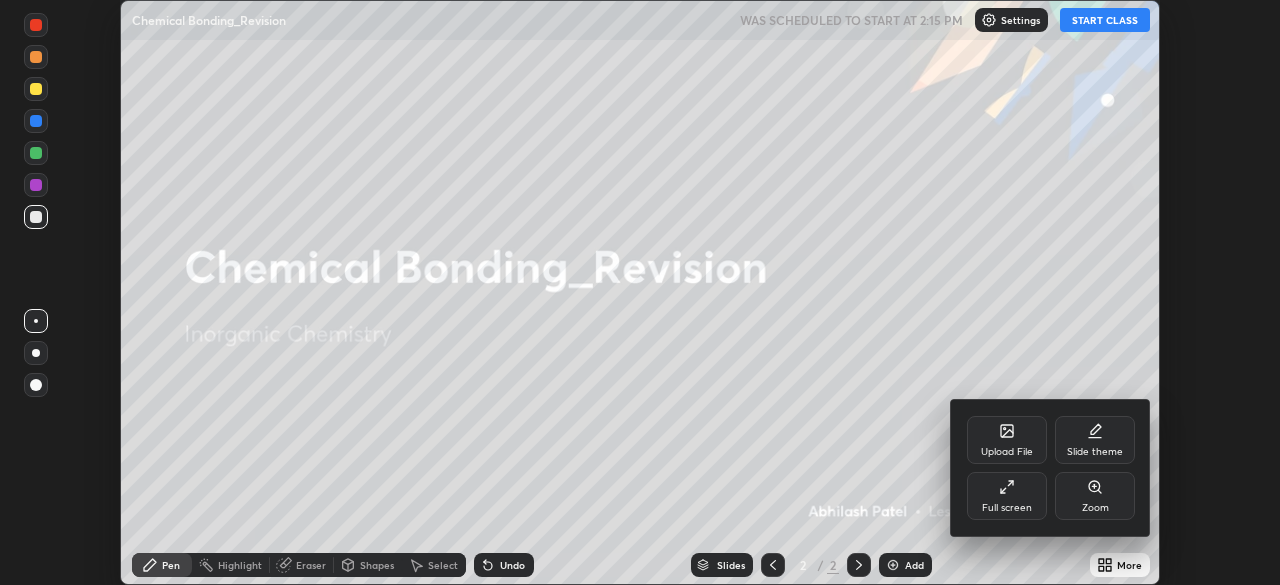 click on "Full screen" at bounding box center (1007, 496) 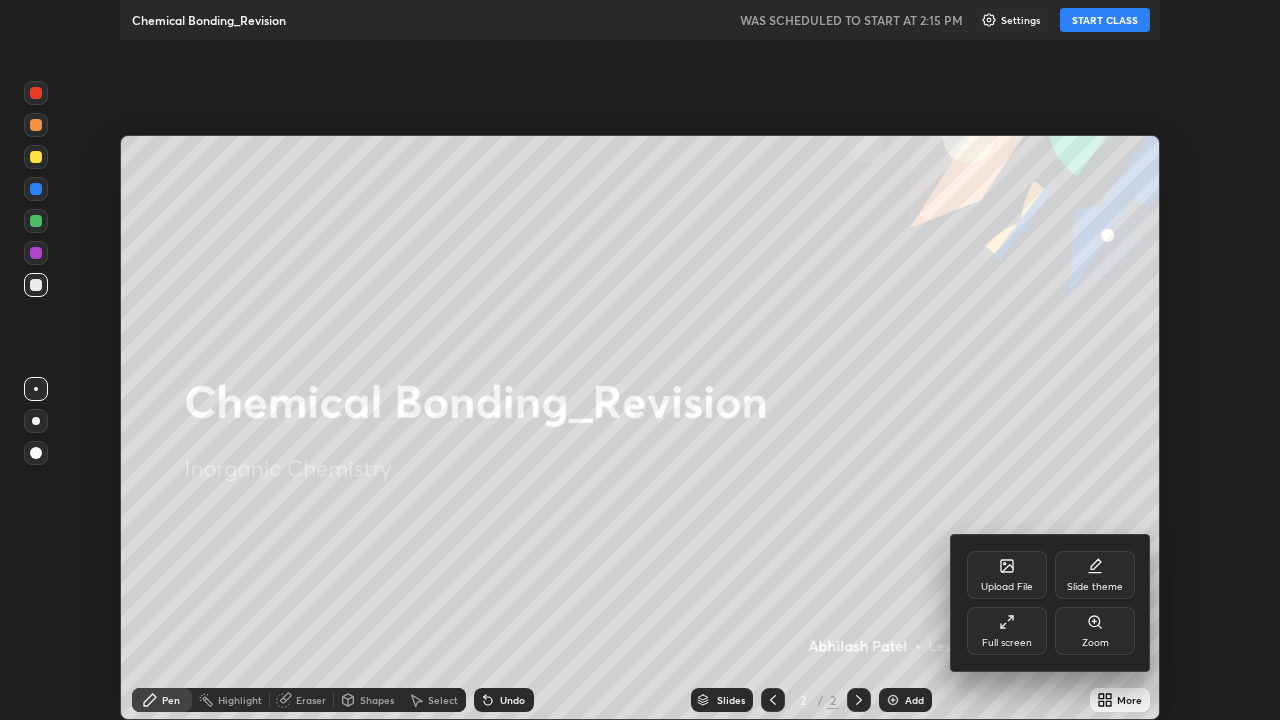 scroll, scrollTop: 99280, scrollLeft: 98720, axis: both 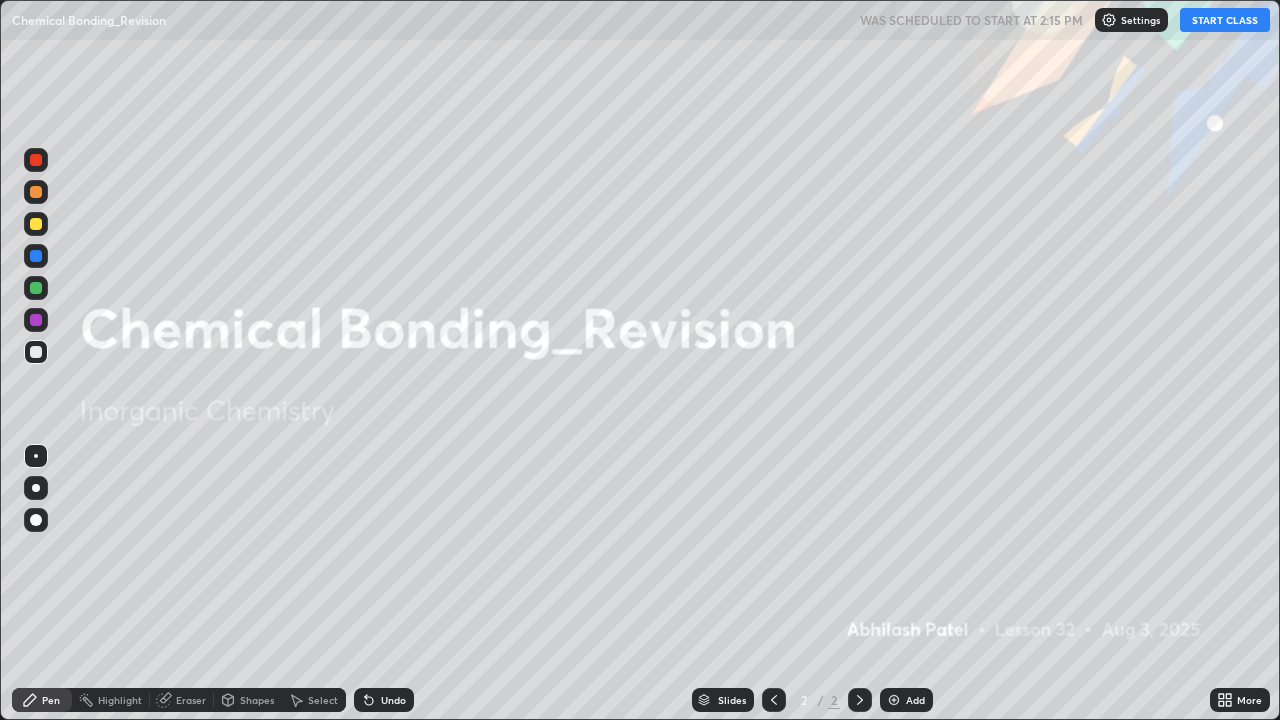 click on "Add" at bounding box center [915, 700] 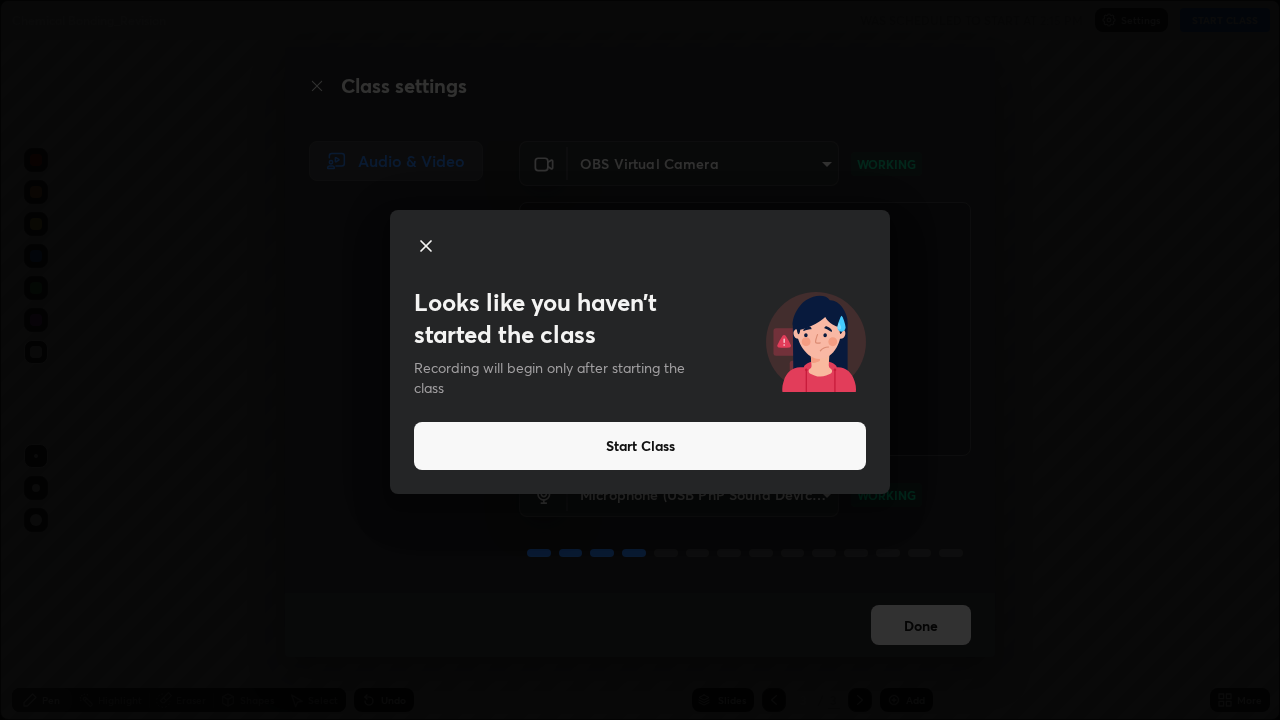 click on "Start Class" at bounding box center (640, 446) 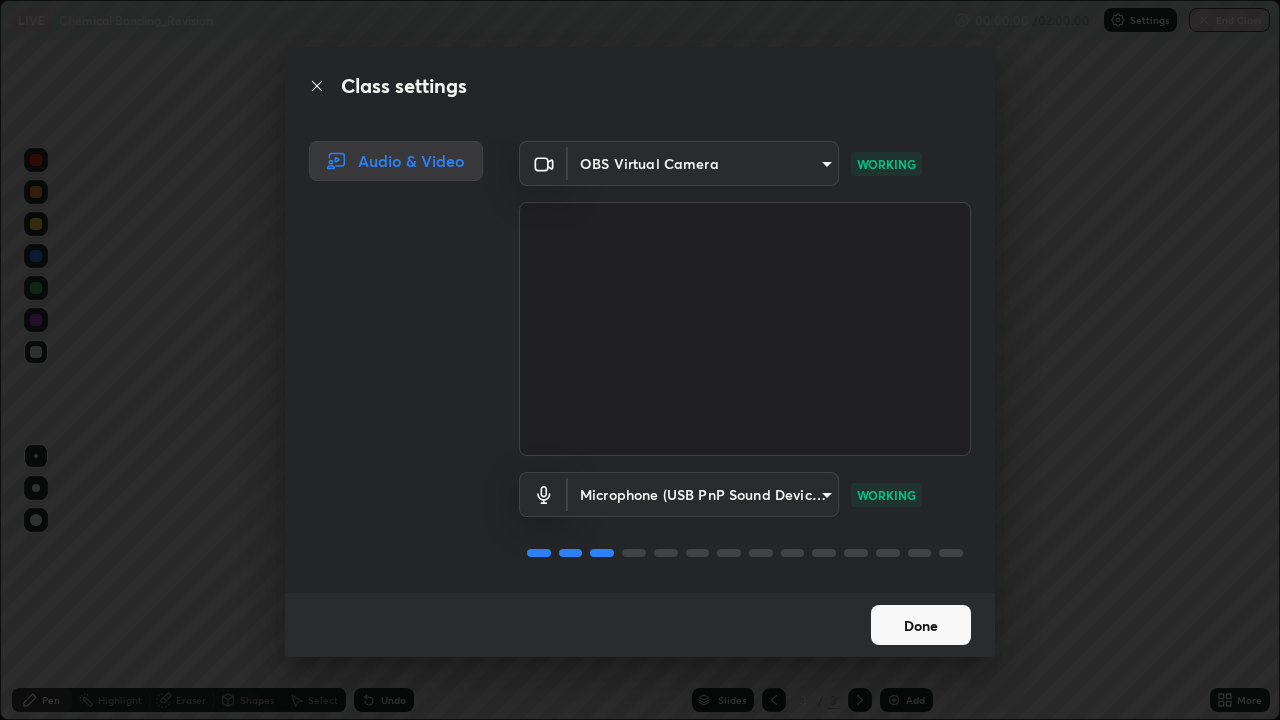 click at bounding box center [745, 329] 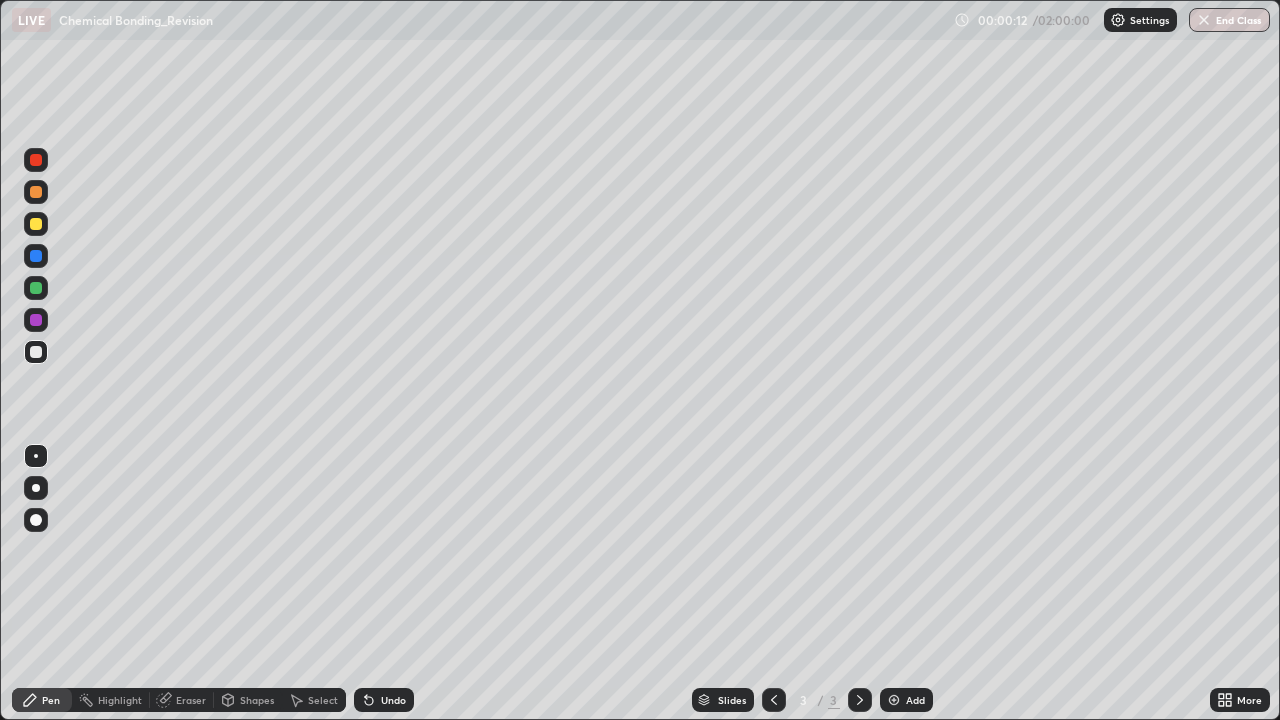 click on "Pen" at bounding box center [51, 700] 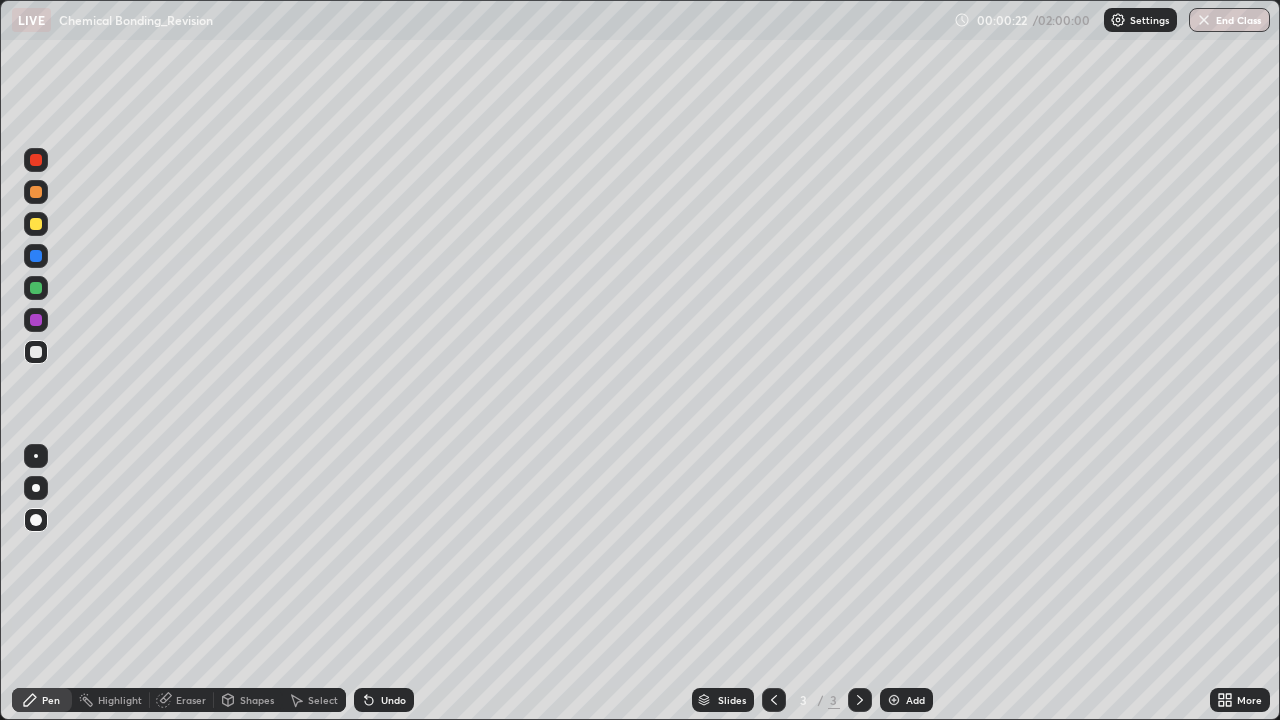 click at bounding box center (36, 488) 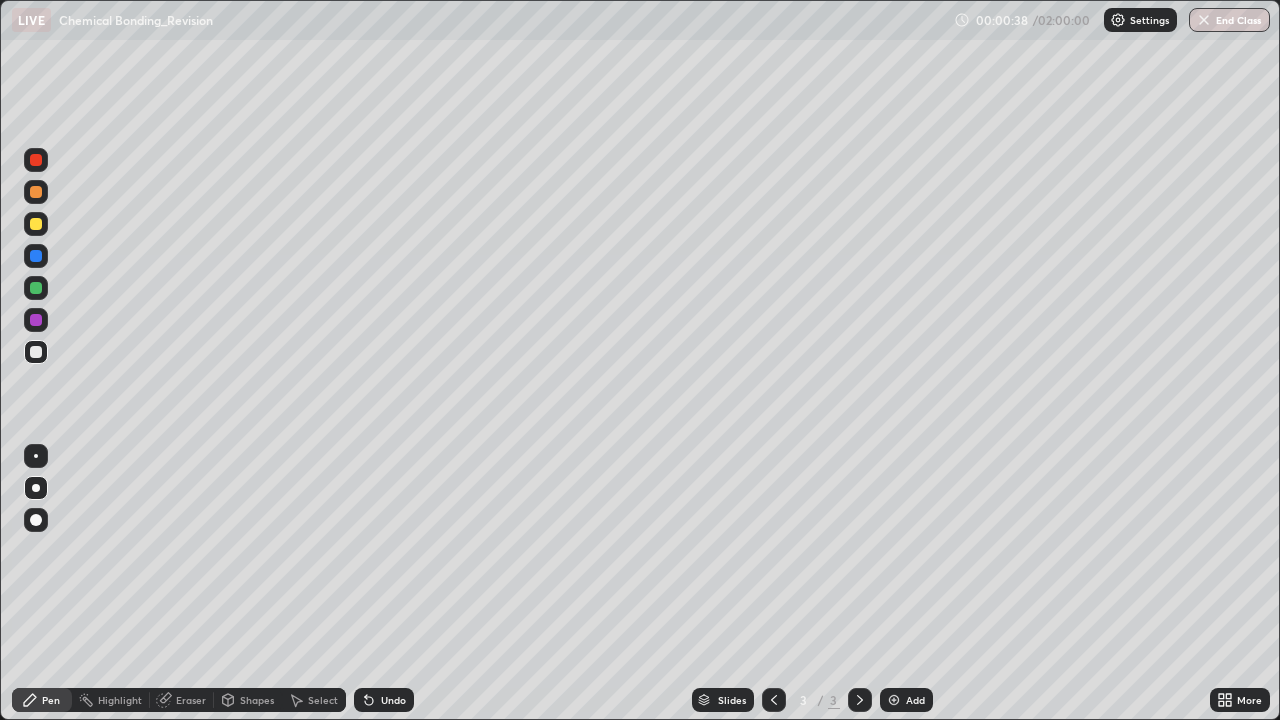 click on "Undo" at bounding box center (384, 700) 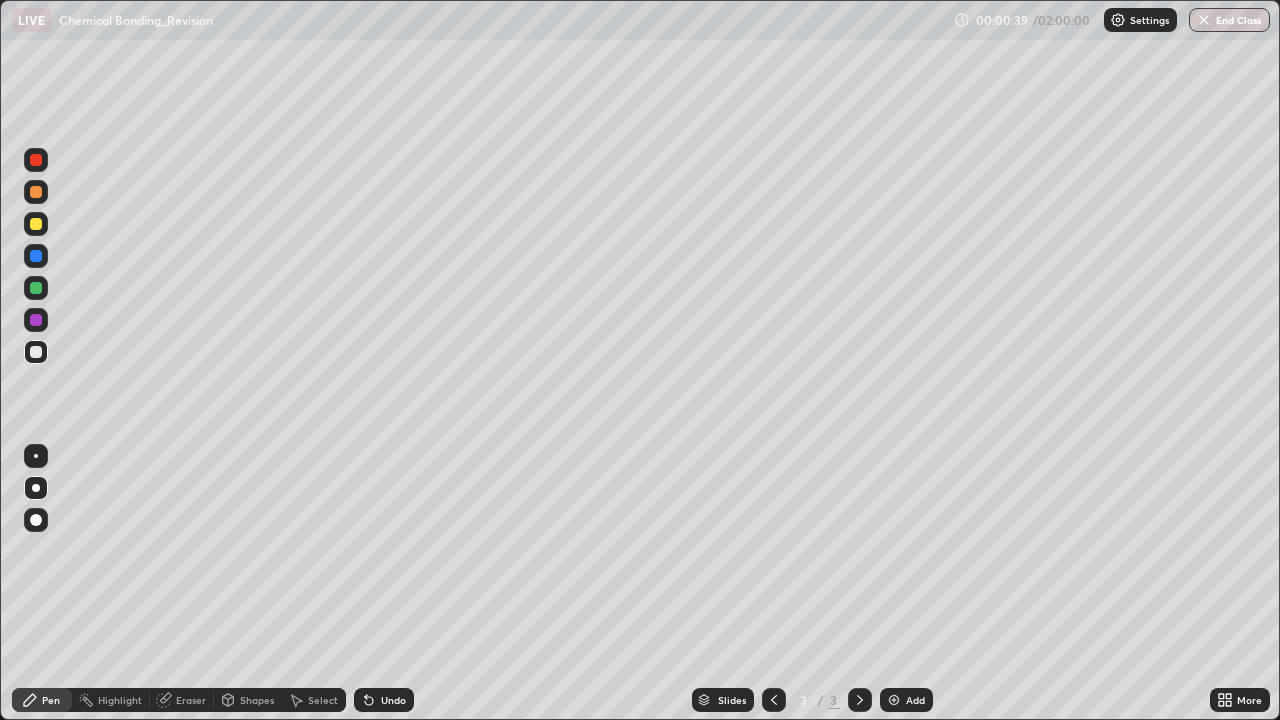 click on "Undo" at bounding box center (384, 700) 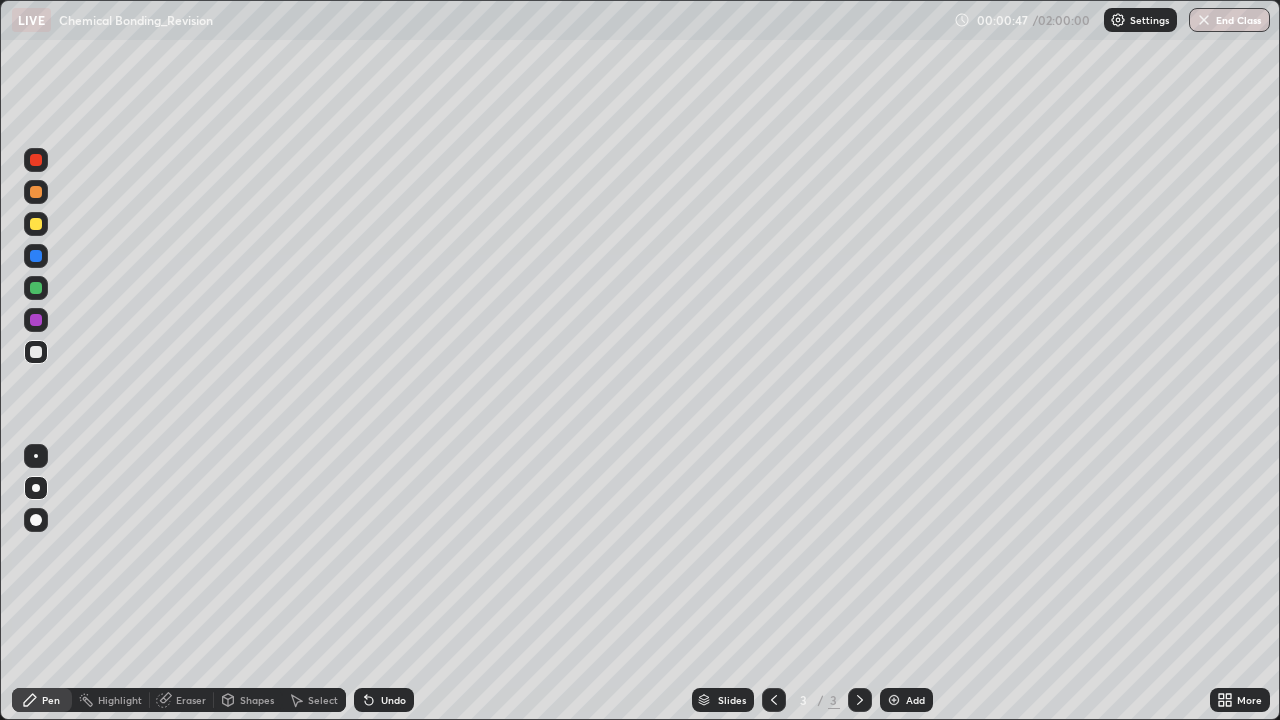 click on "Undo" at bounding box center [384, 700] 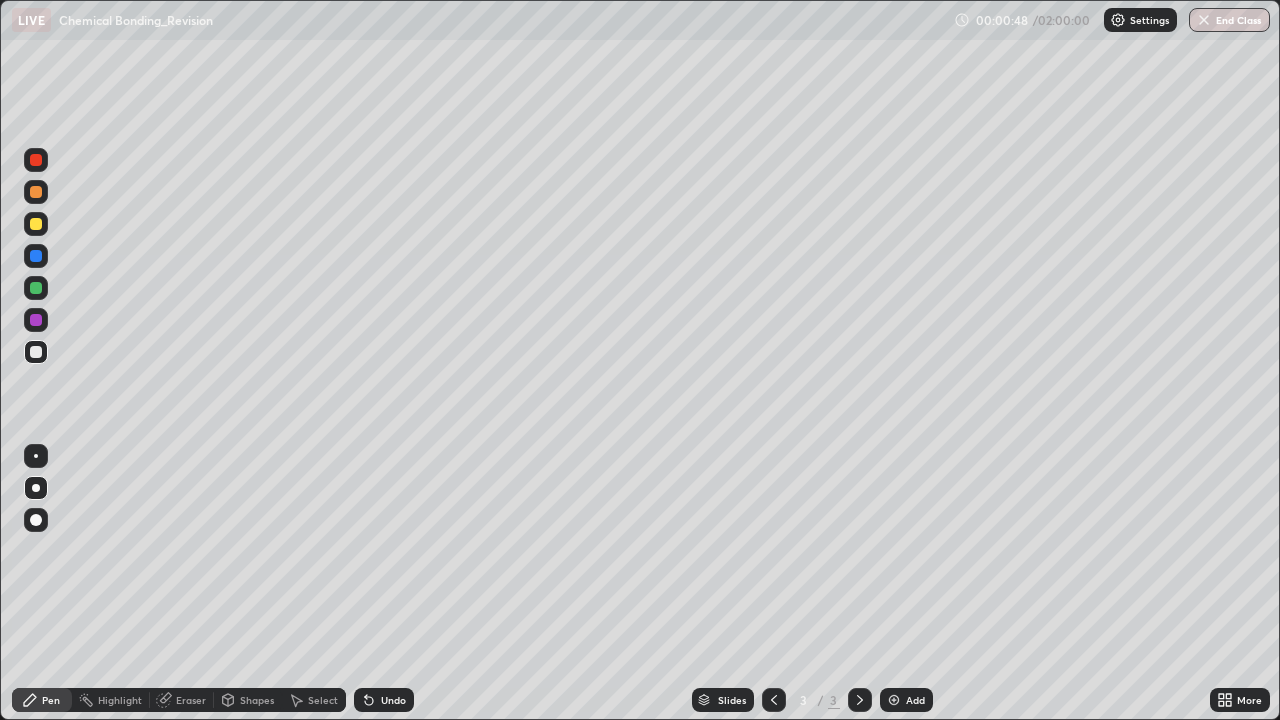 click on "Undo" at bounding box center (384, 700) 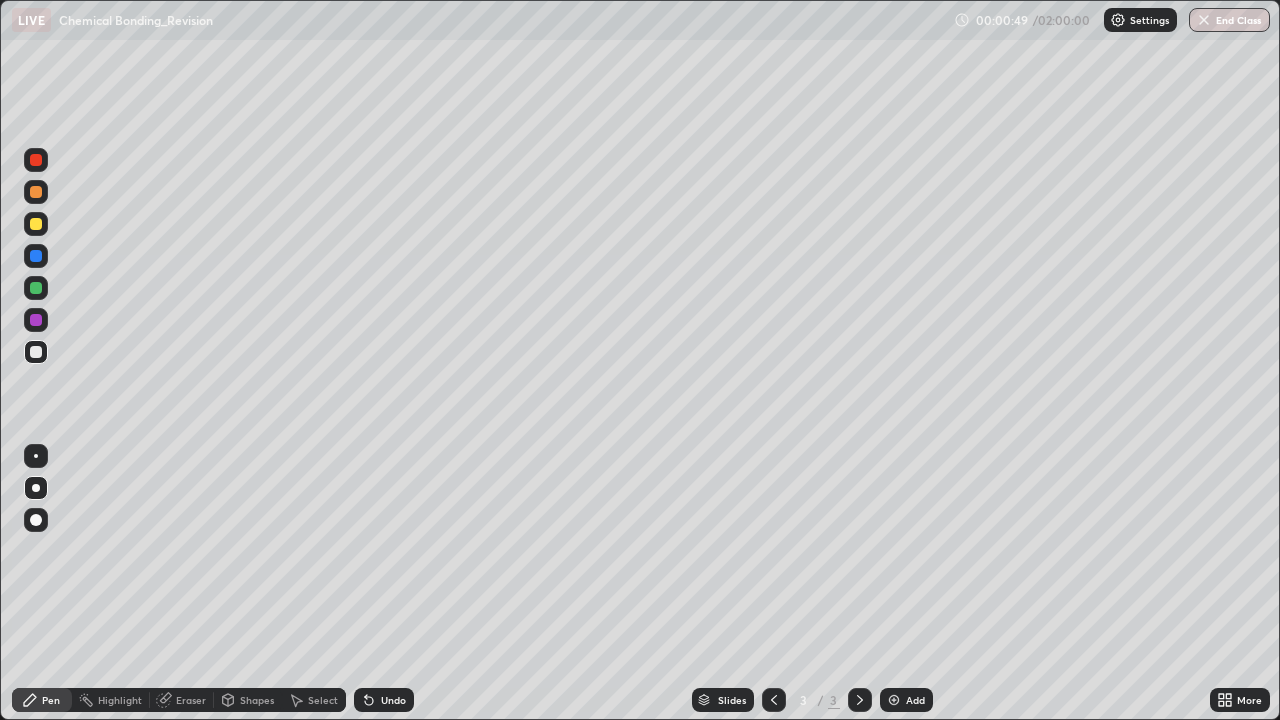 click on "Undo" at bounding box center [393, 700] 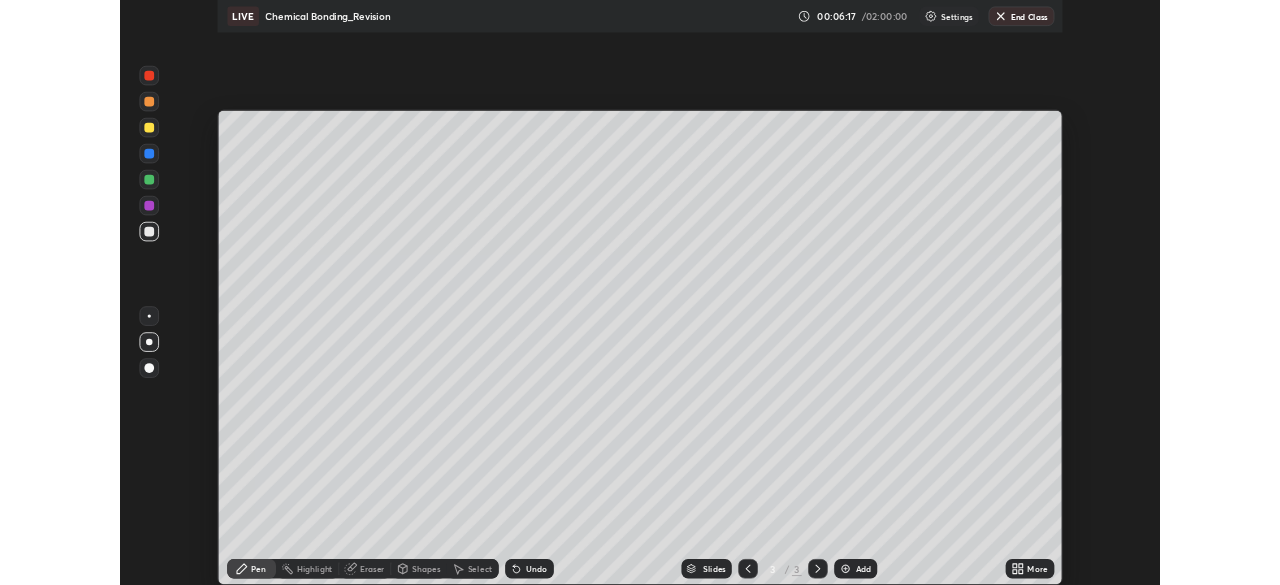 scroll, scrollTop: 585, scrollLeft: 1280, axis: both 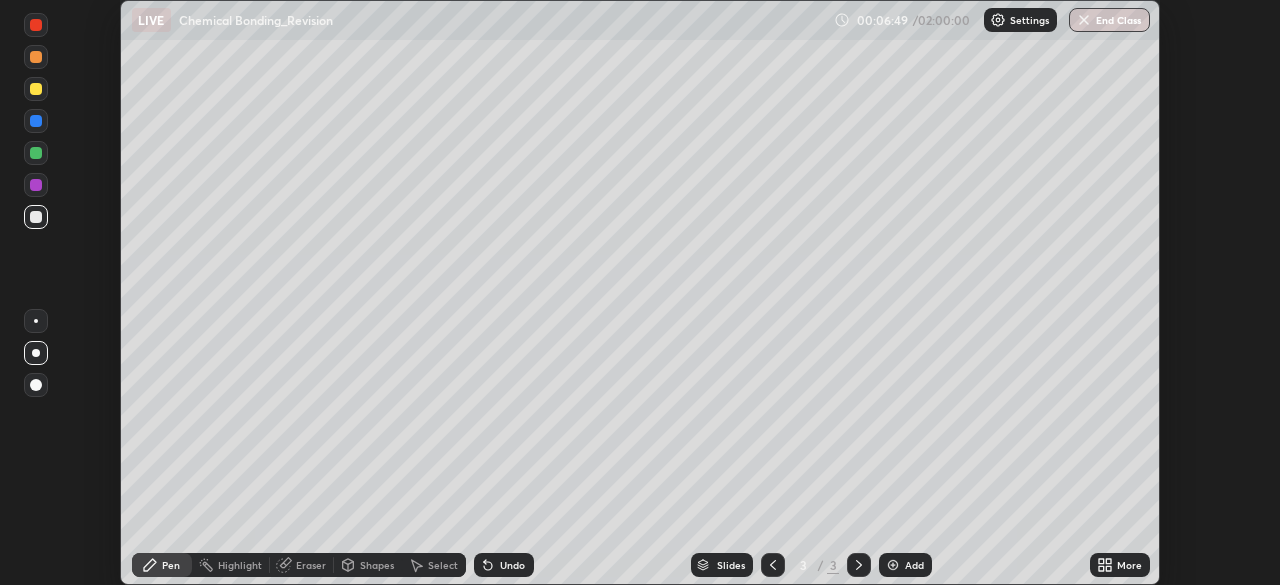 click 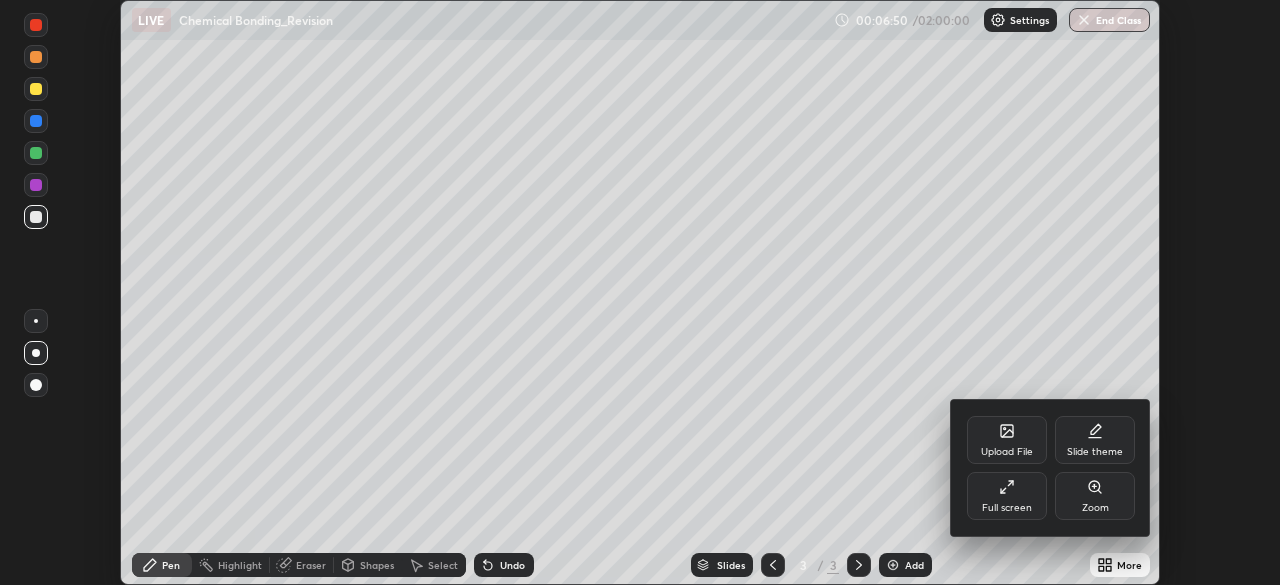 click on "Full screen" at bounding box center [1007, 496] 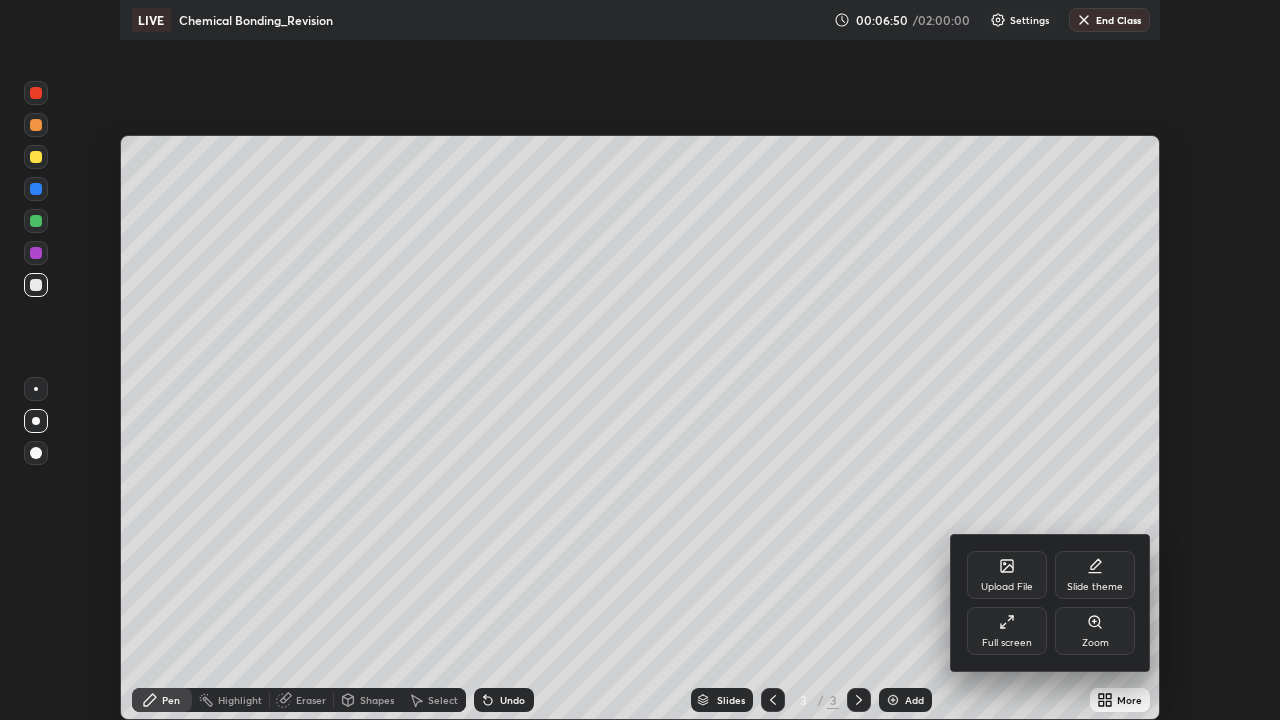 scroll, scrollTop: 99280, scrollLeft: 98720, axis: both 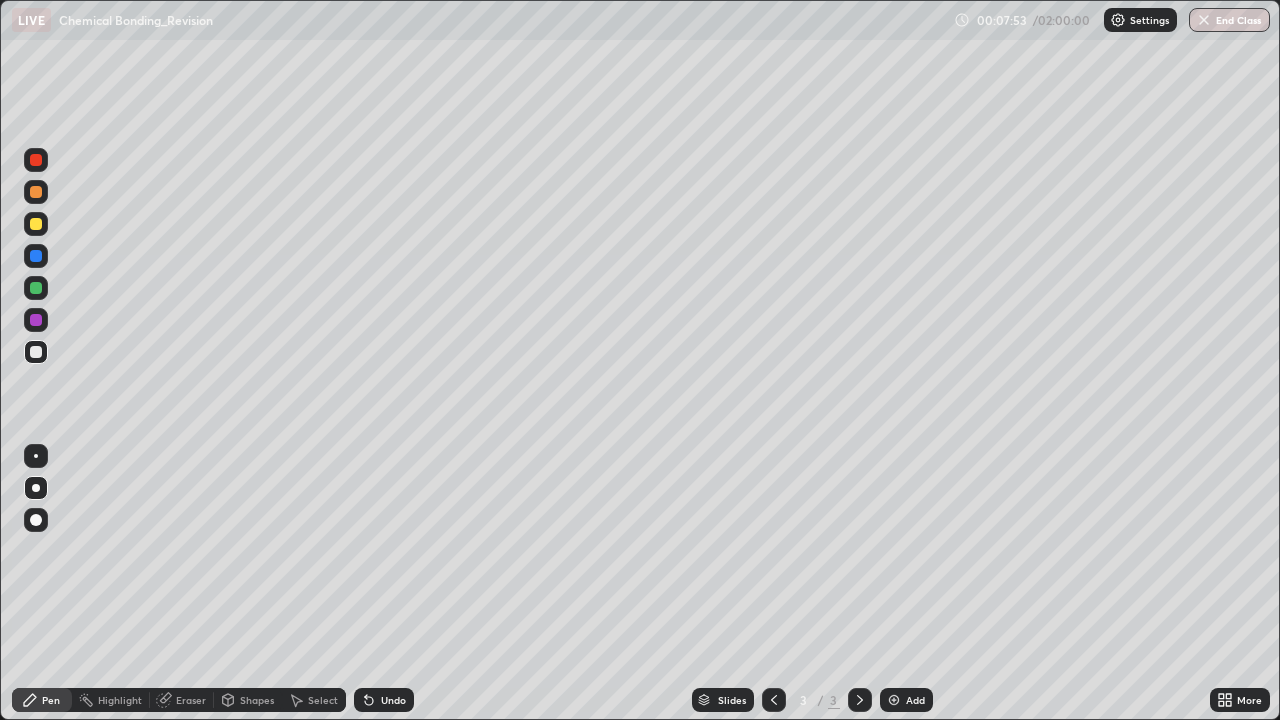 click on "Undo" at bounding box center [393, 700] 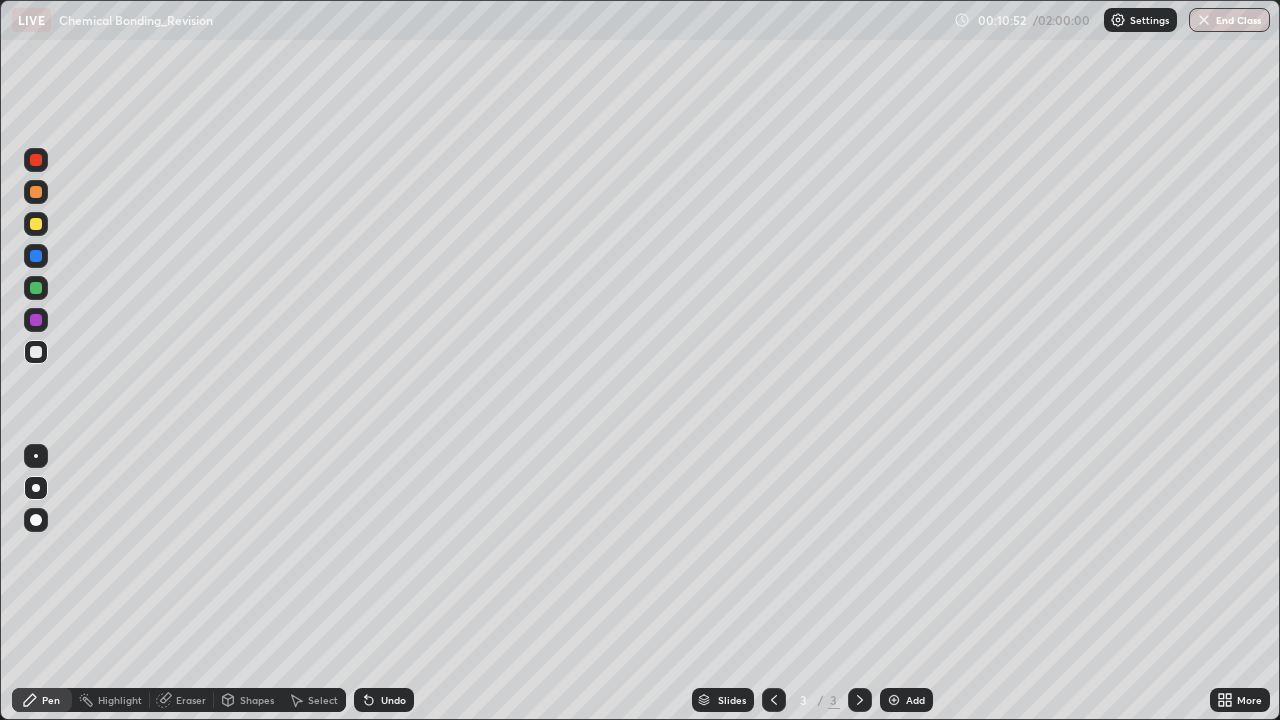 click on "Add" at bounding box center [906, 700] 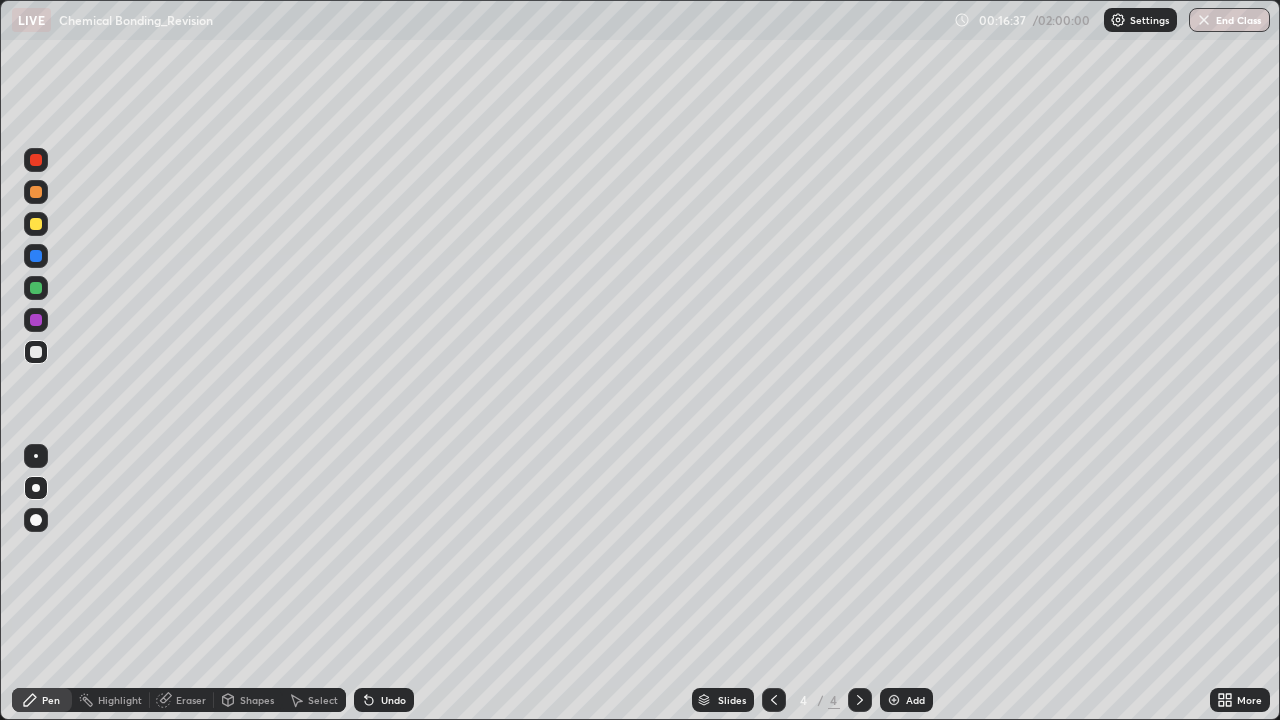 click on "Eraser" at bounding box center [182, 700] 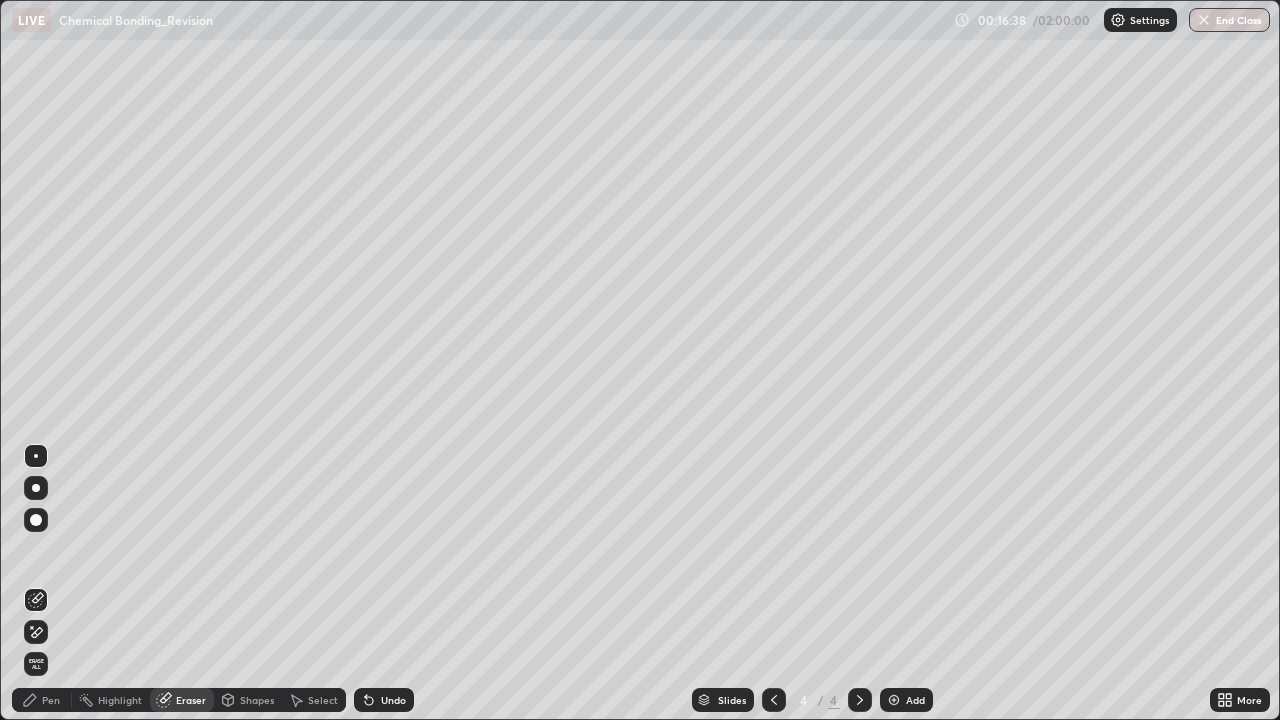 click on "Erase all" at bounding box center [36, 664] 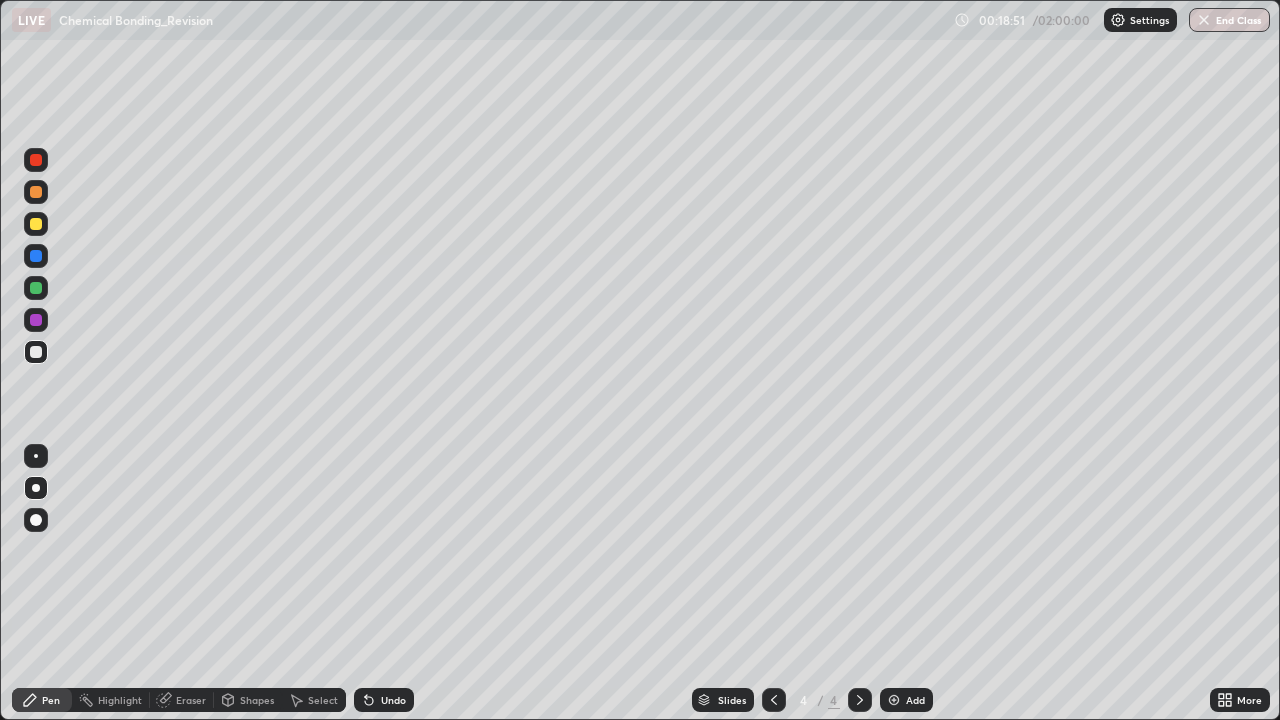 click on "Eraser" at bounding box center [191, 700] 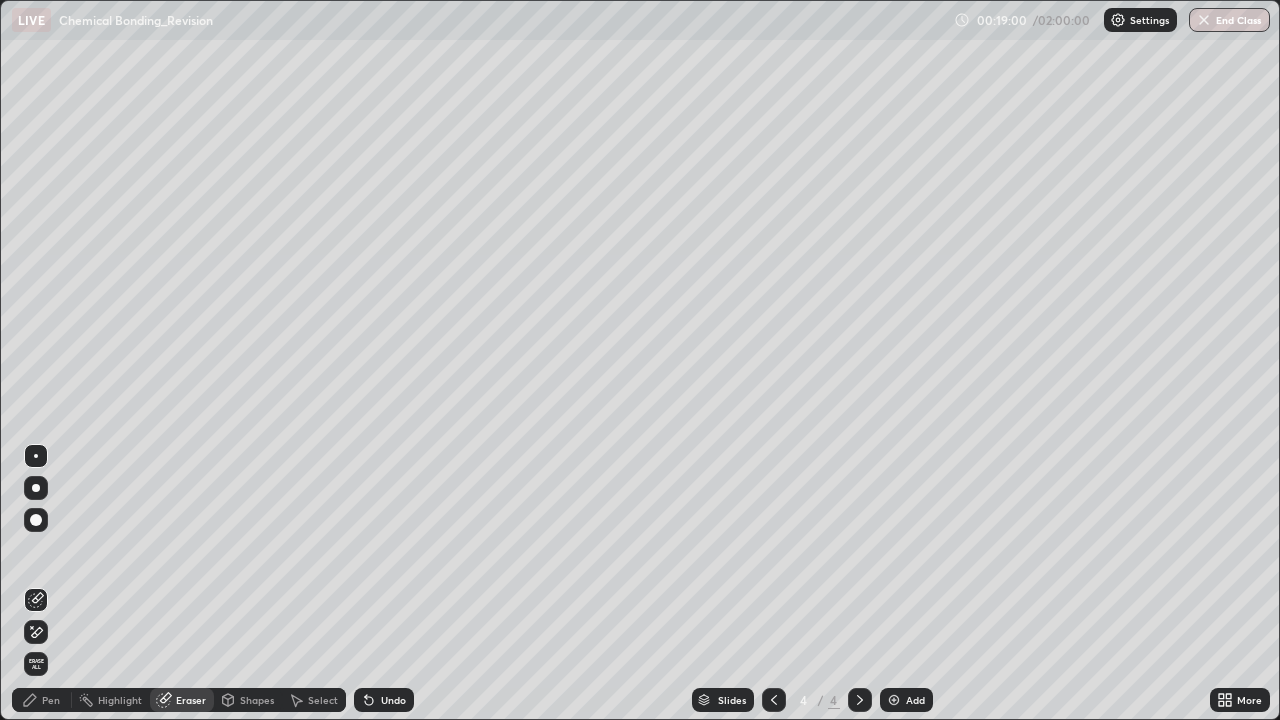 click 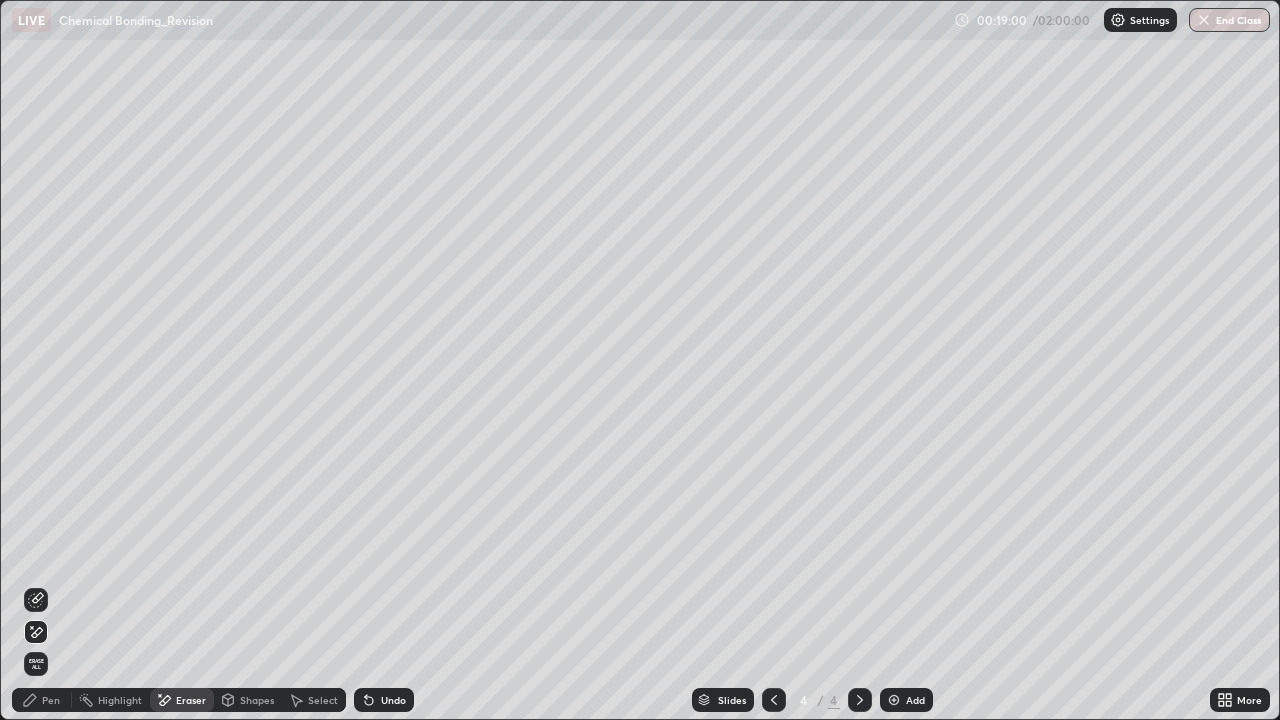 click on "Erase all" at bounding box center (36, 664) 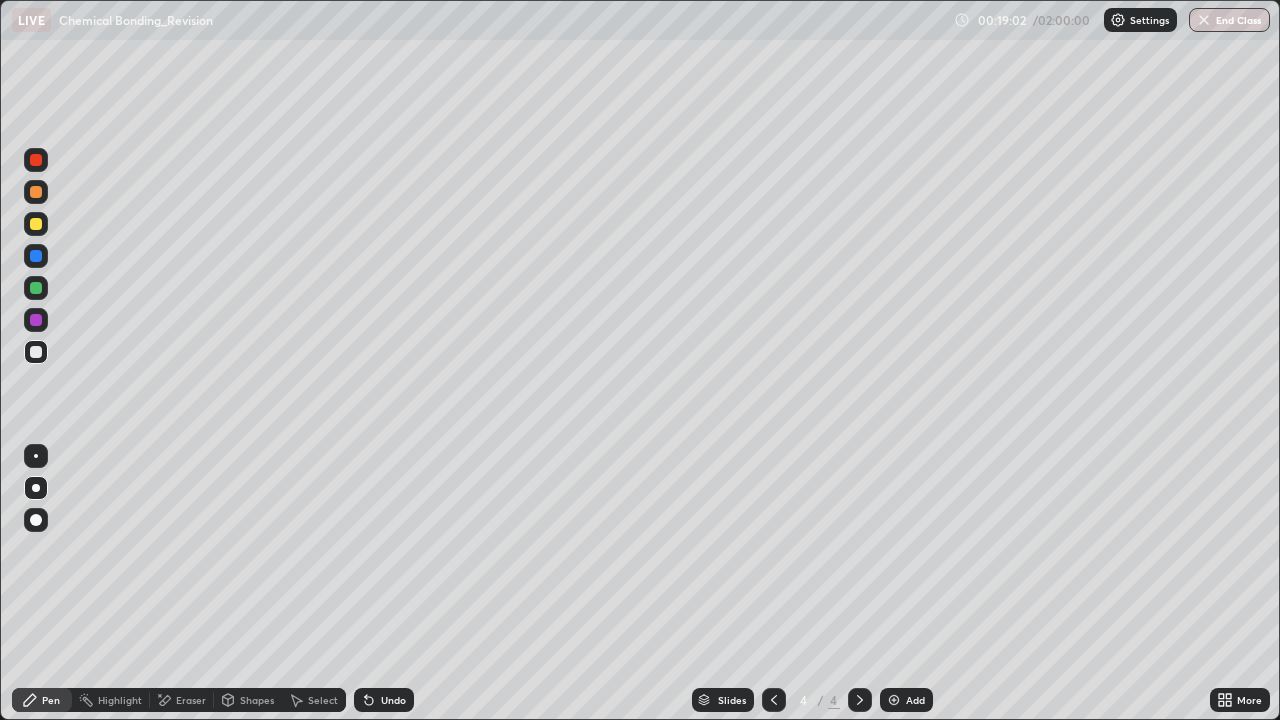 click at bounding box center [36, 352] 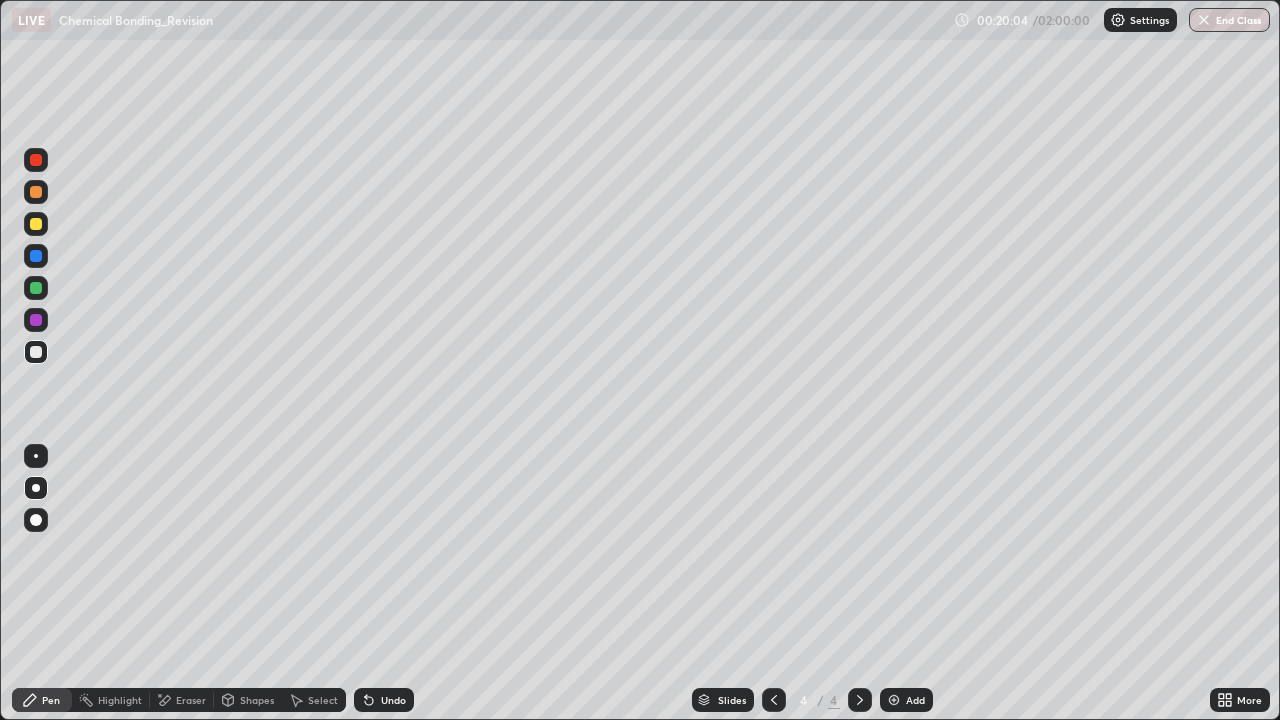 click on "Undo" at bounding box center (384, 700) 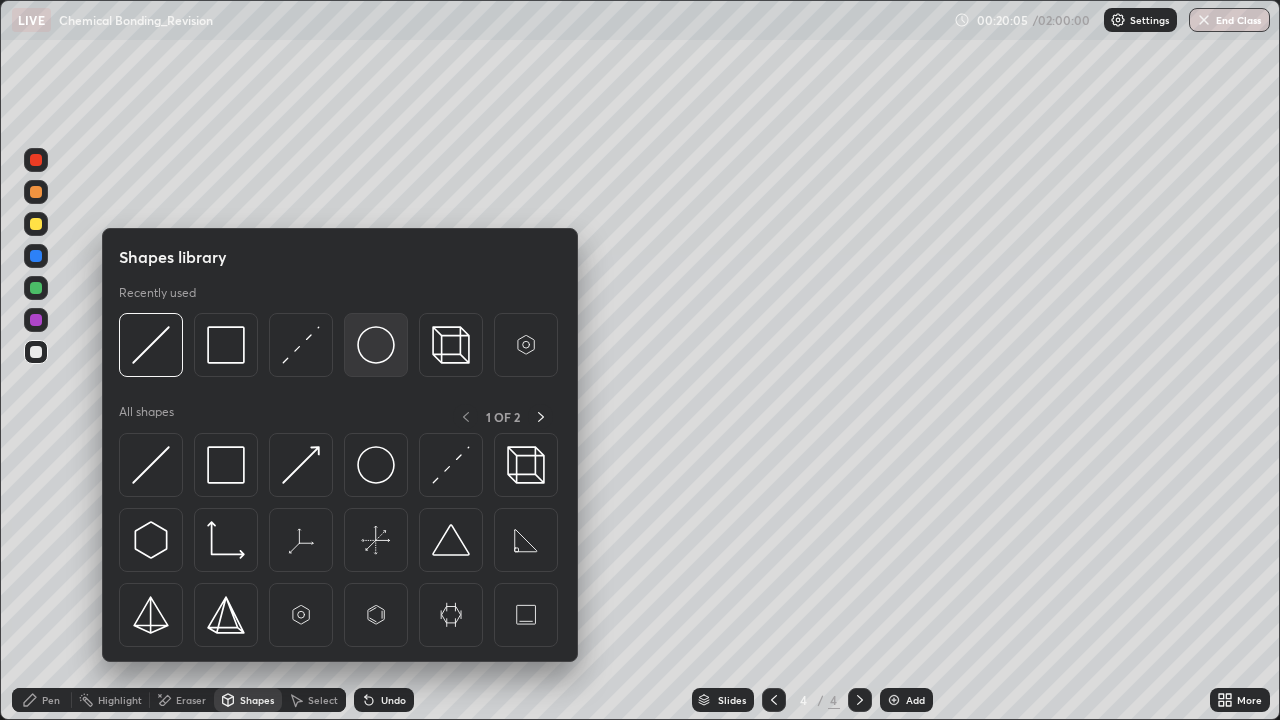 click at bounding box center [376, 345] 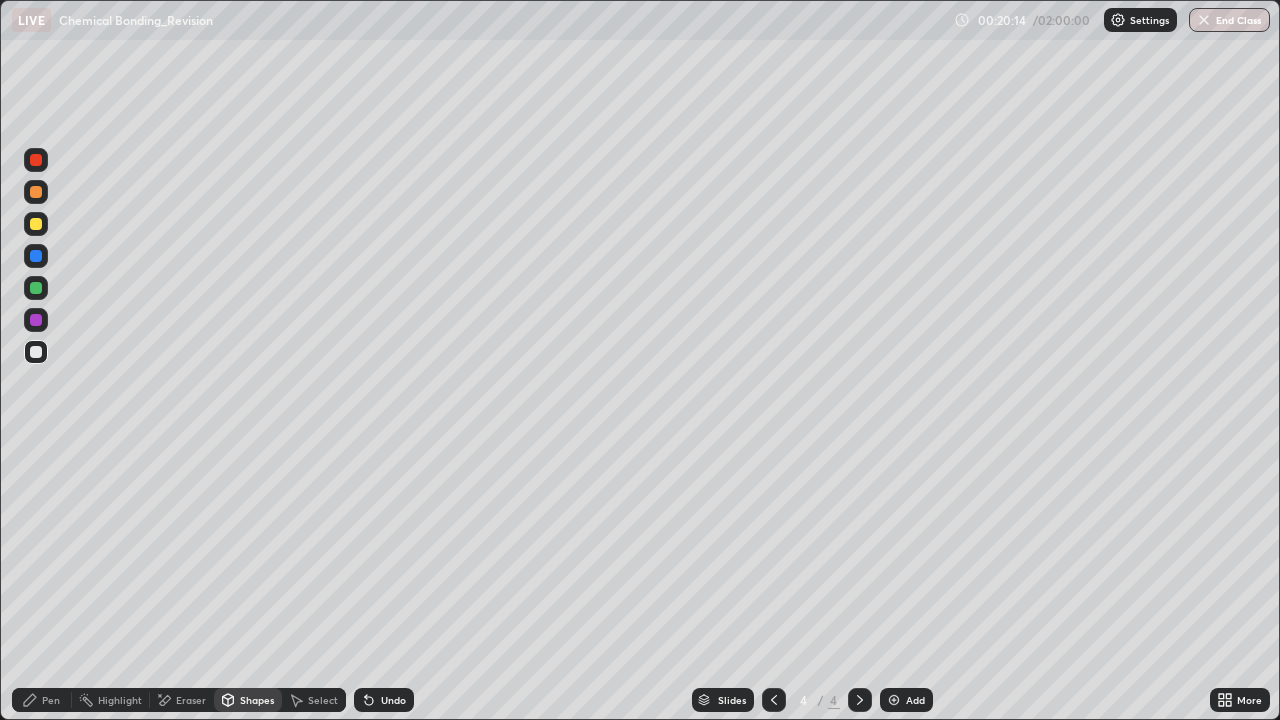 click on "Shapes" at bounding box center [257, 700] 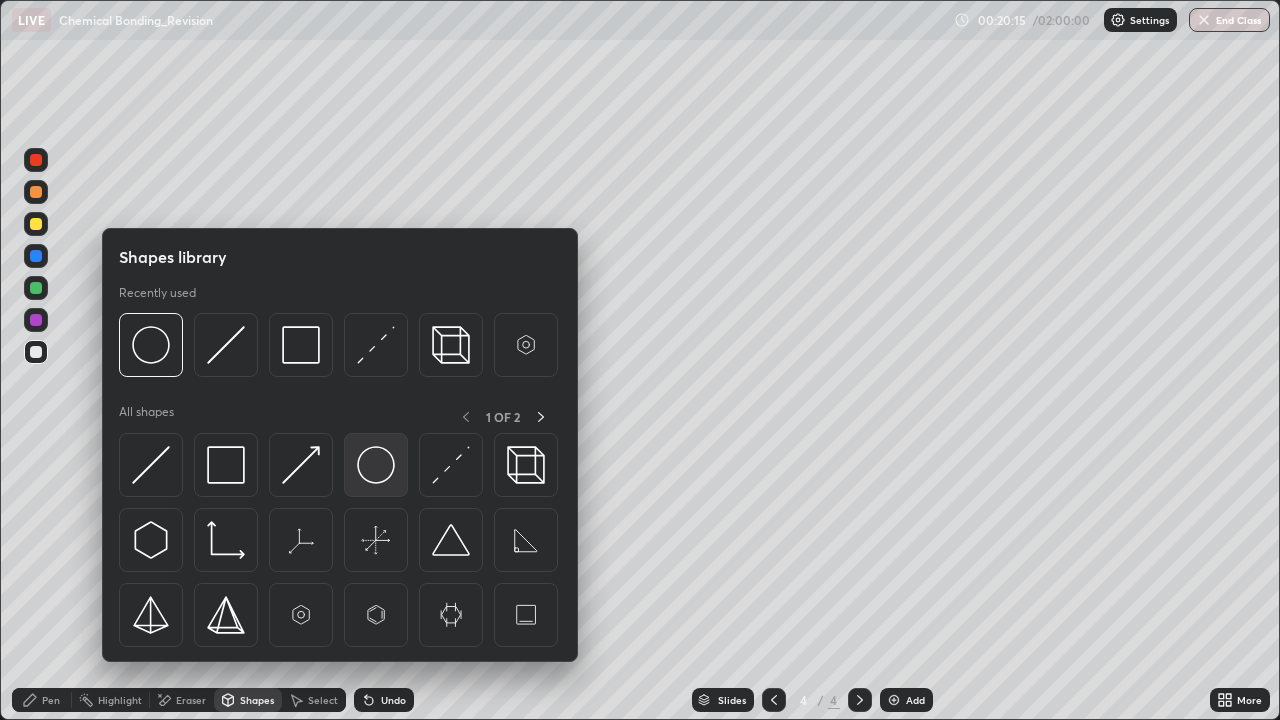click at bounding box center (376, 465) 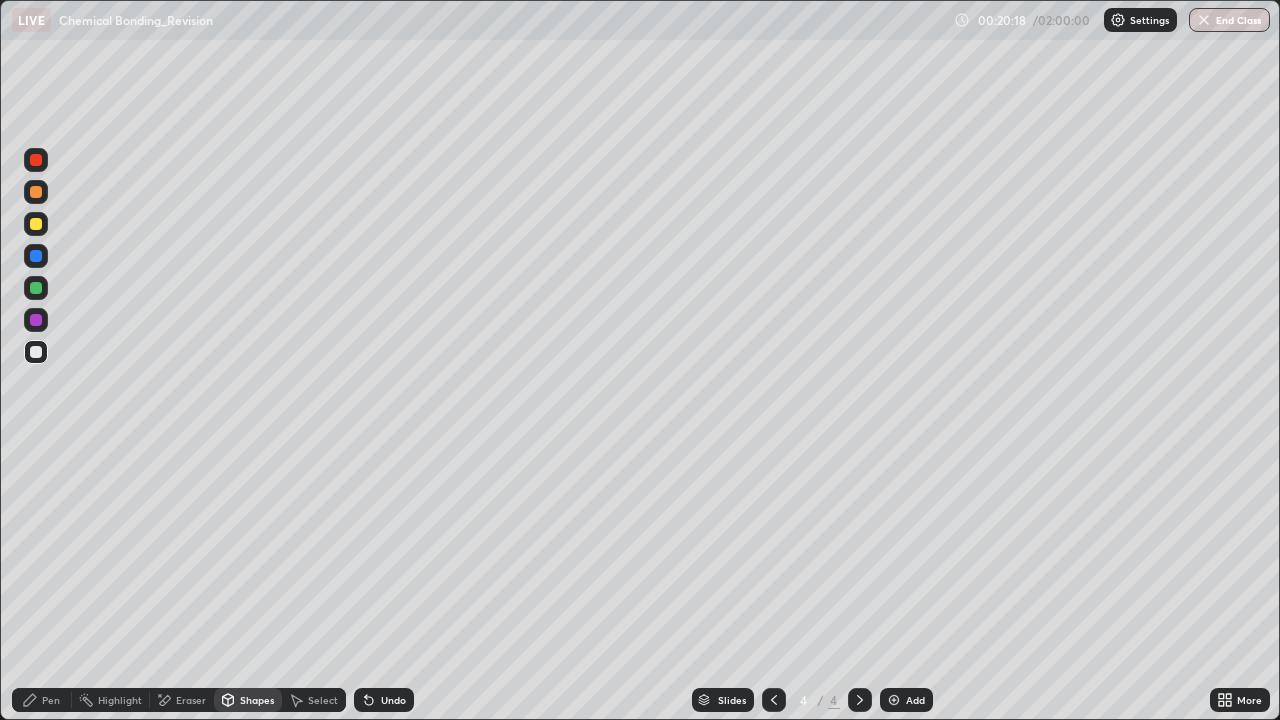 click on "Pen" at bounding box center (42, 700) 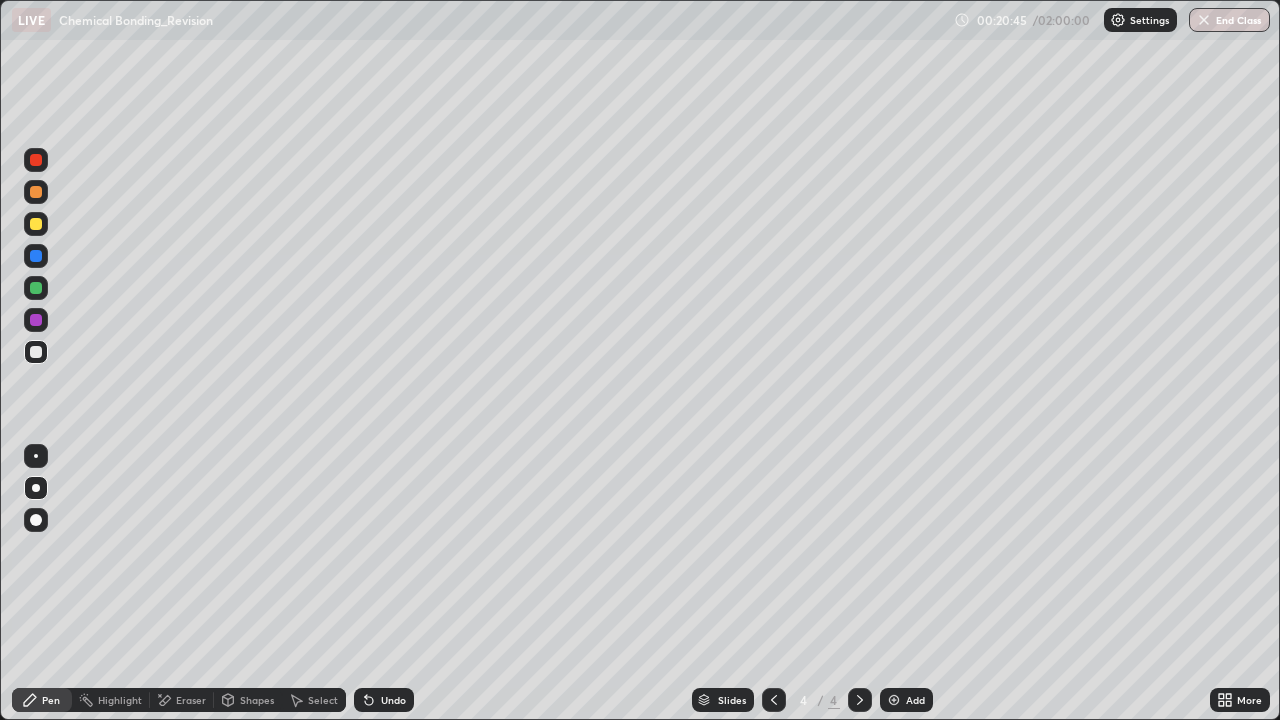 click on "Select" at bounding box center [314, 700] 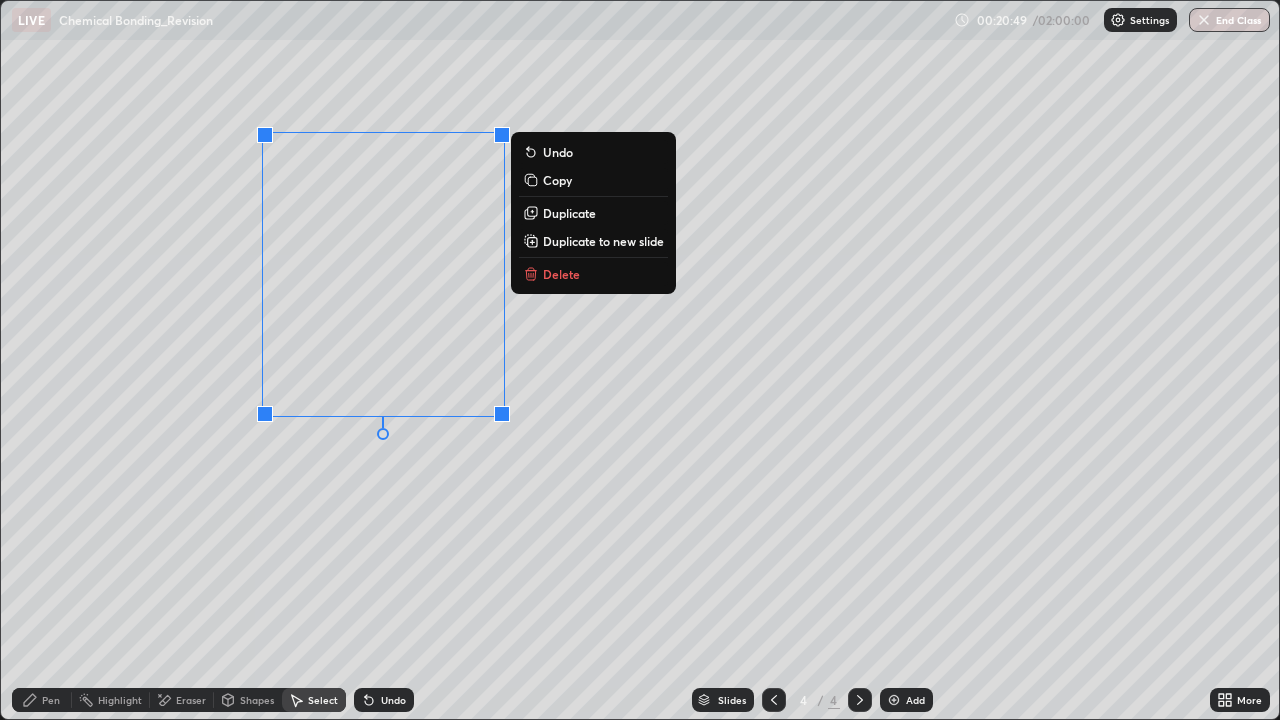 click on "0 ° Undo Copy Duplicate Duplicate to new slide Delete" at bounding box center [640, 360] 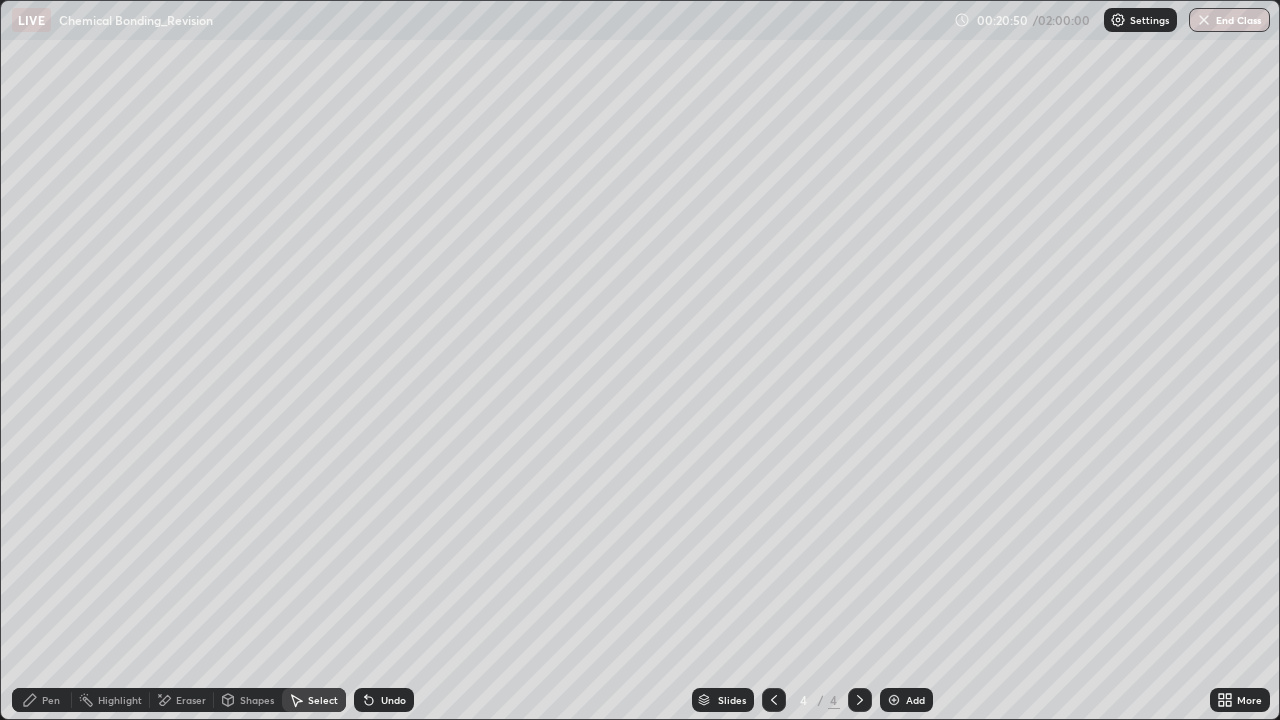 click on "Pen" at bounding box center [51, 700] 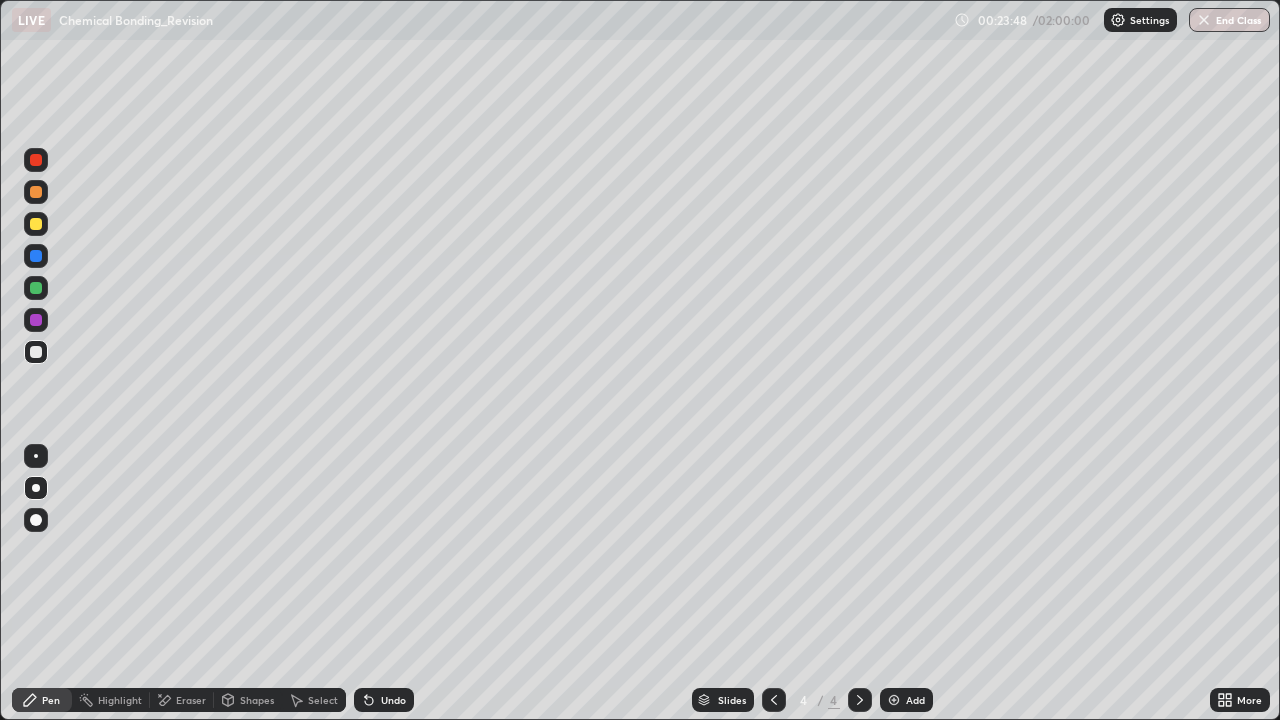 click on "Select" at bounding box center (323, 700) 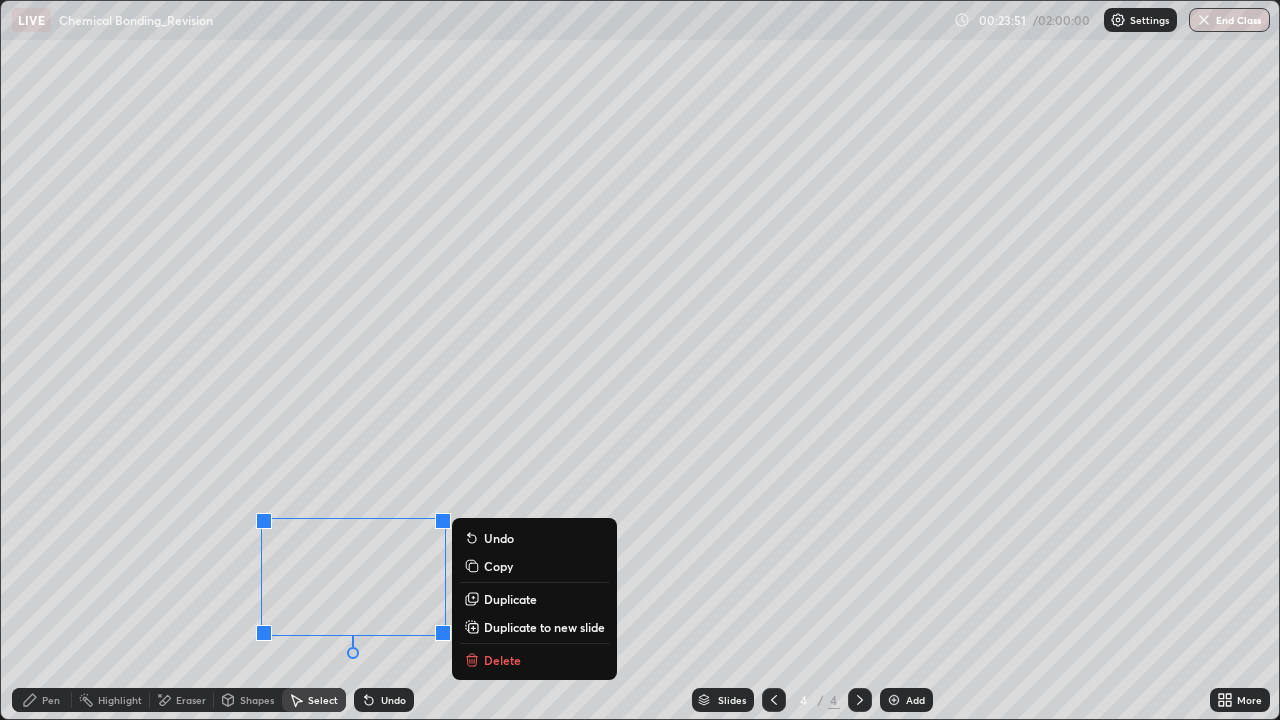 click on "0 ° Undo Copy Duplicate Duplicate to new slide Delete" at bounding box center (640, 360) 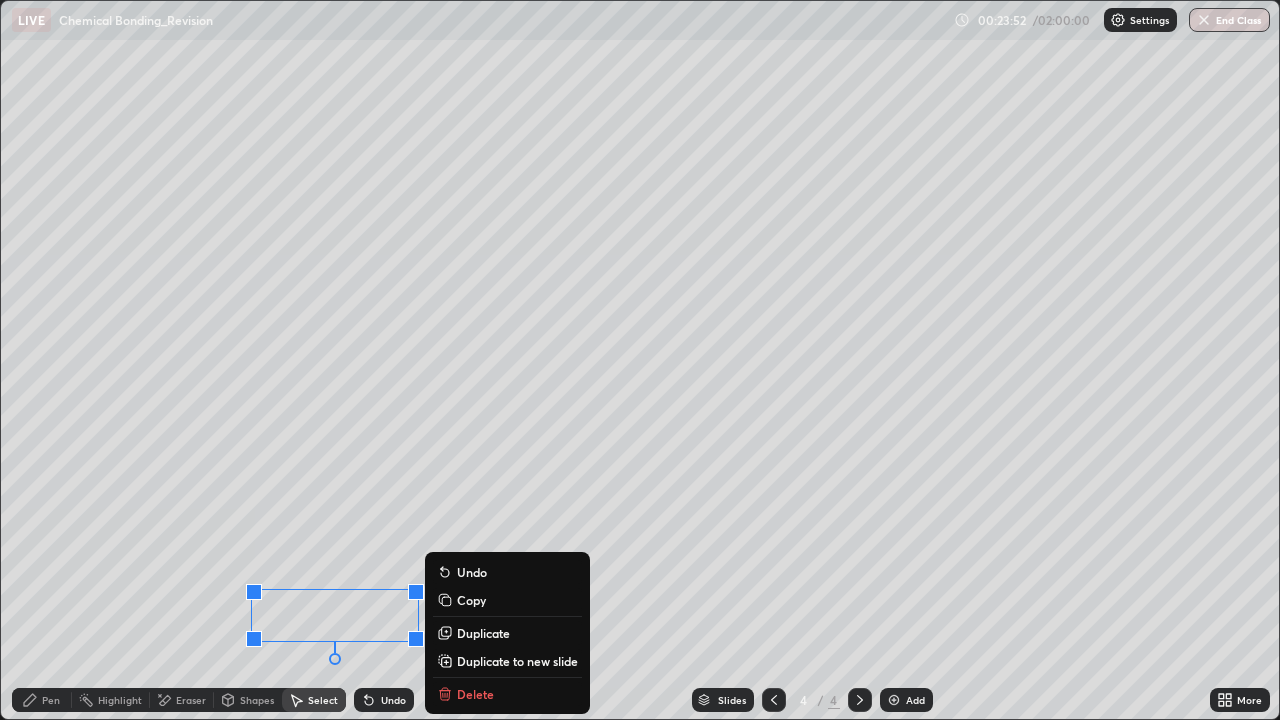 click on "0 ° Undo Copy Duplicate Duplicate to new slide Delete" at bounding box center (640, 360) 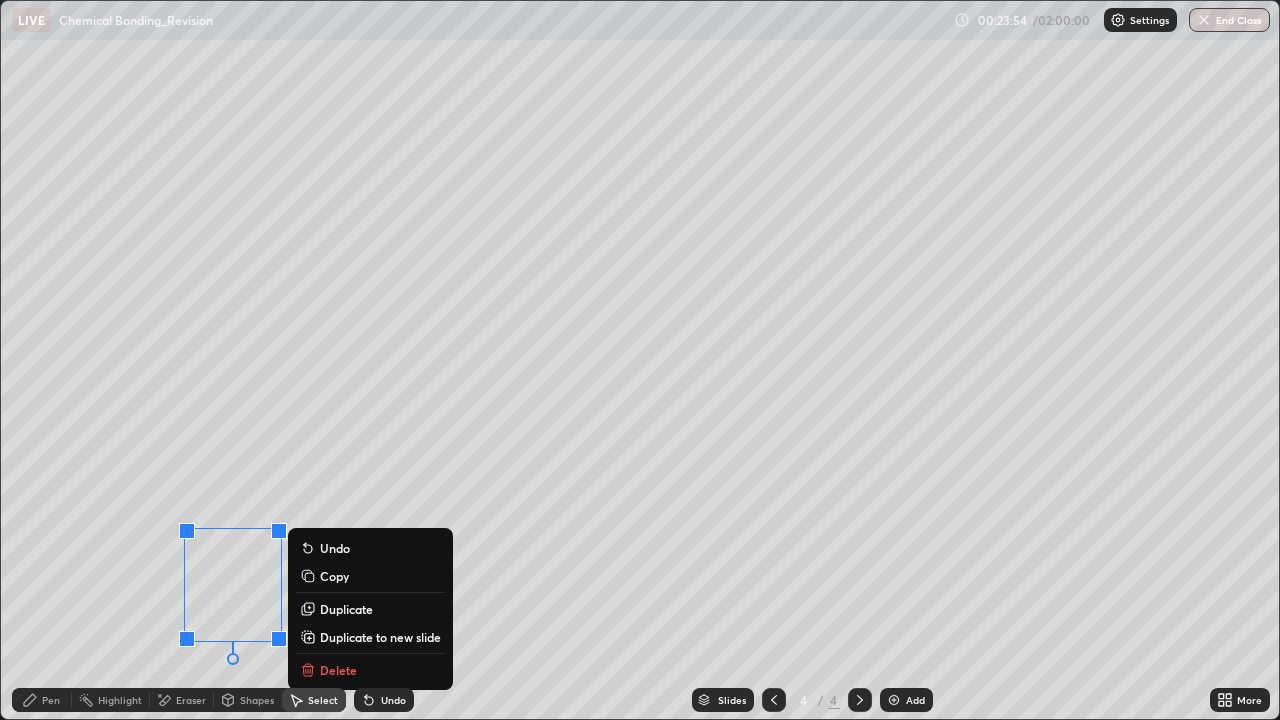 click on "Undo" at bounding box center [393, 700] 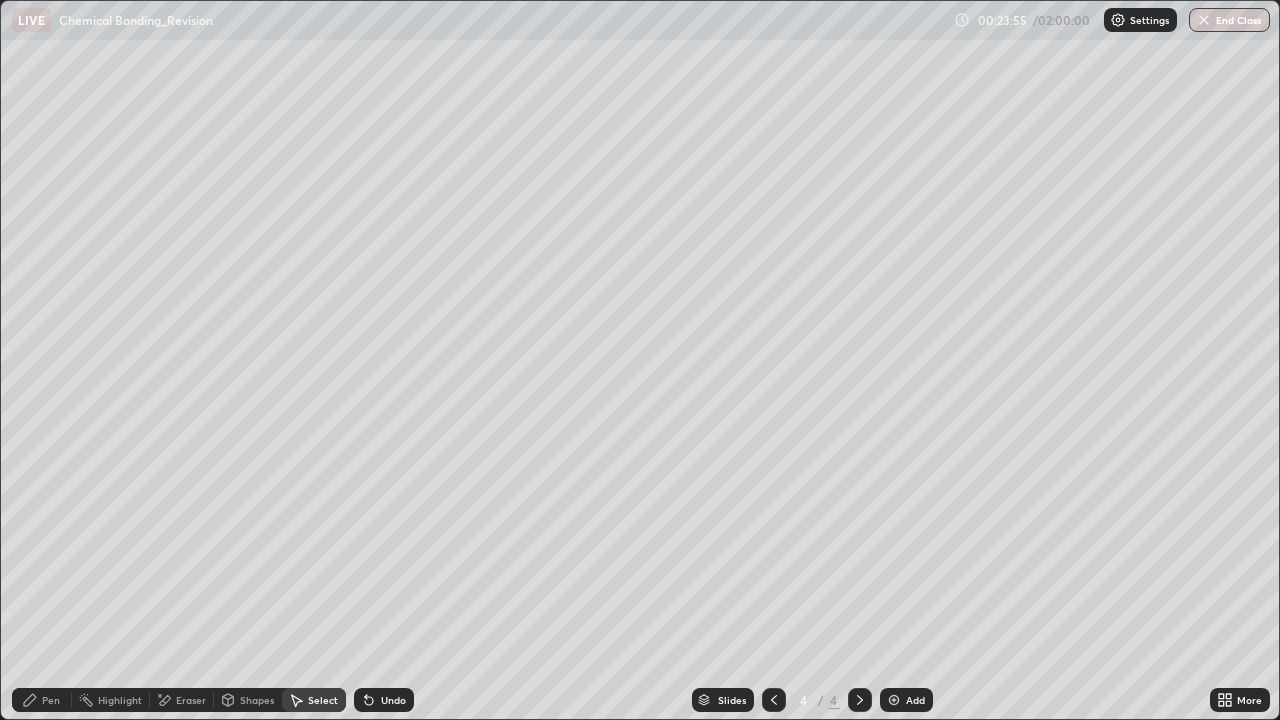 click on "Pen" at bounding box center [51, 700] 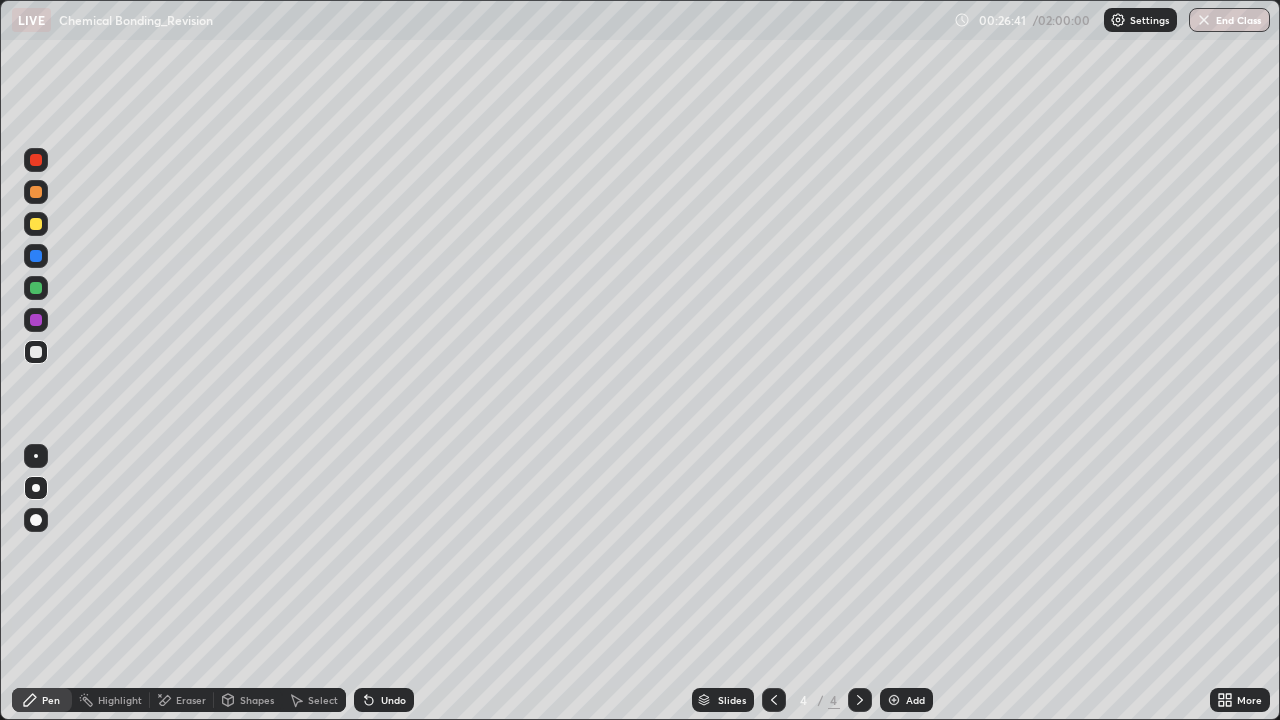 click on "Add" at bounding box center (906, 700) 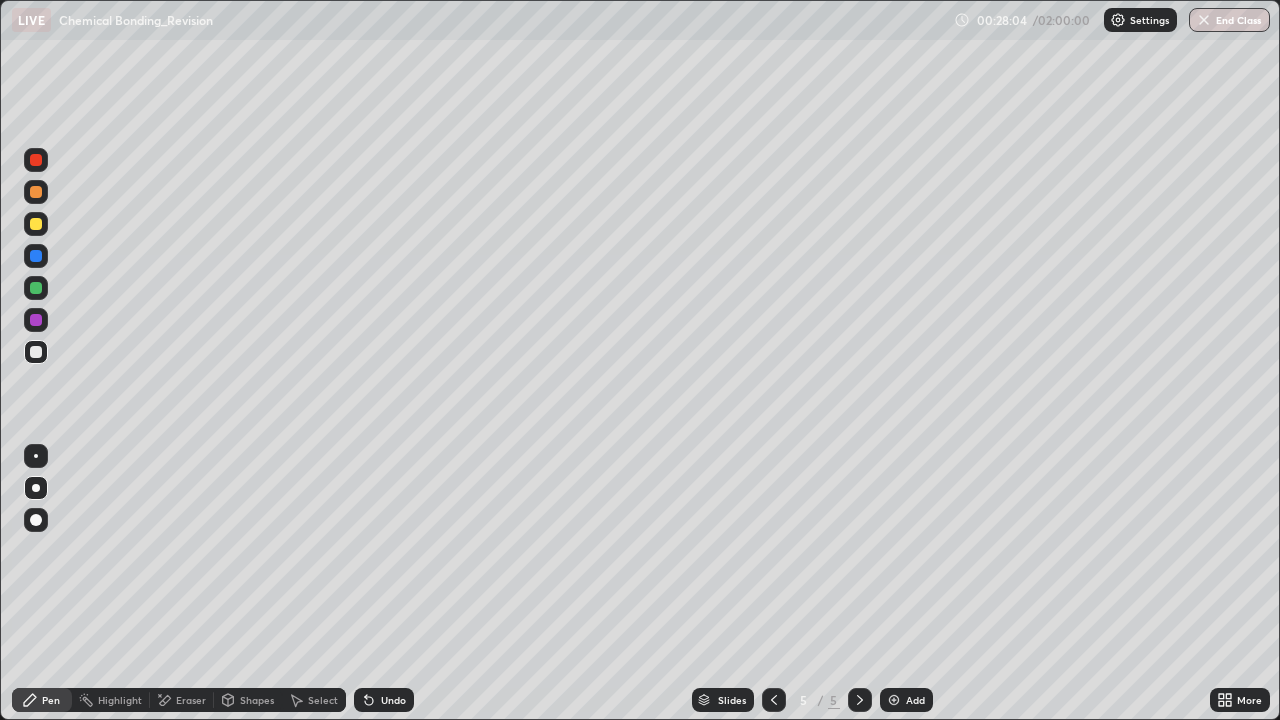 click on "Undo" at bounding box center (393, 700) 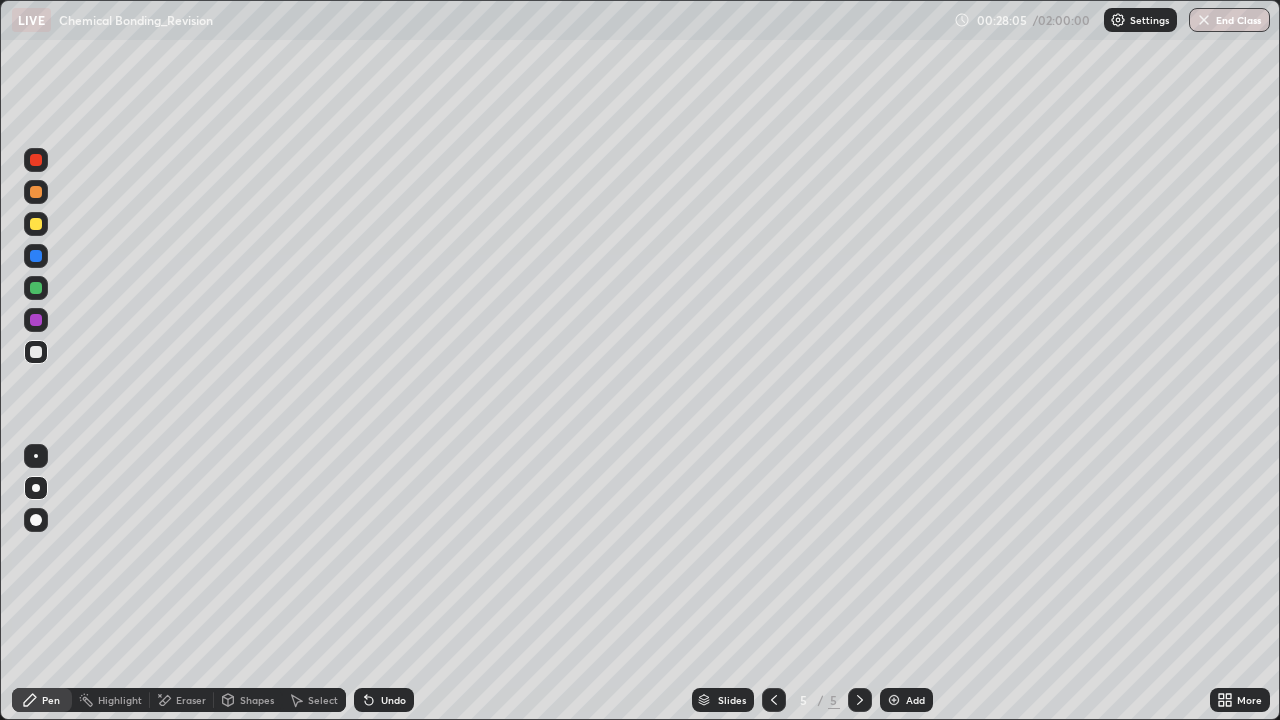 click on "Undo" at bounding box center (384, 700) 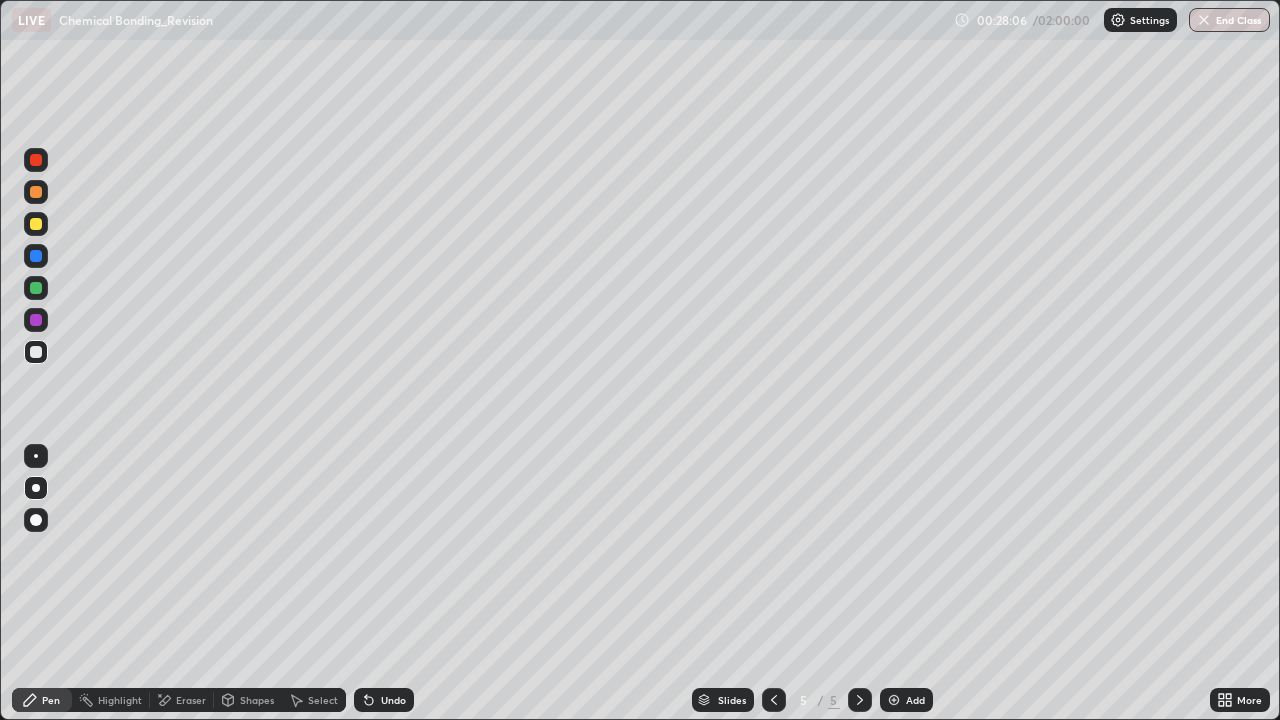 click on "Undo" at bounding box center [384, 700] 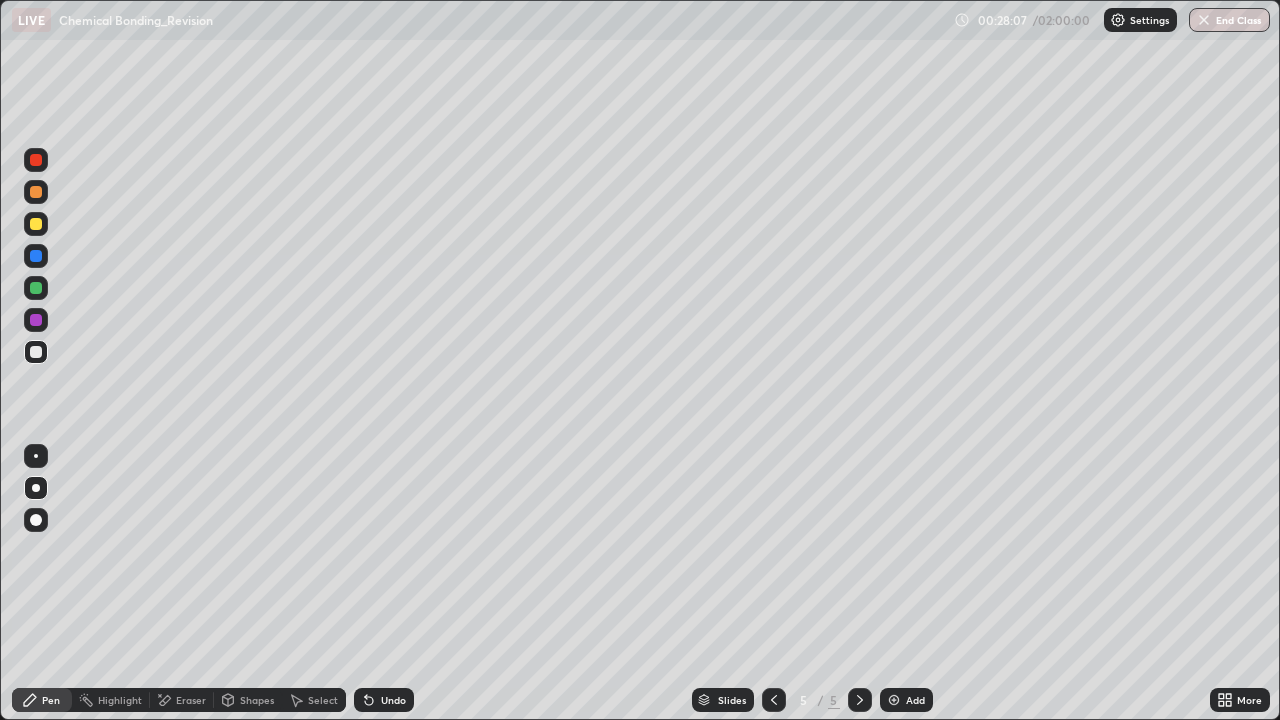 click on "Undo" at bounding box center (393, 700) 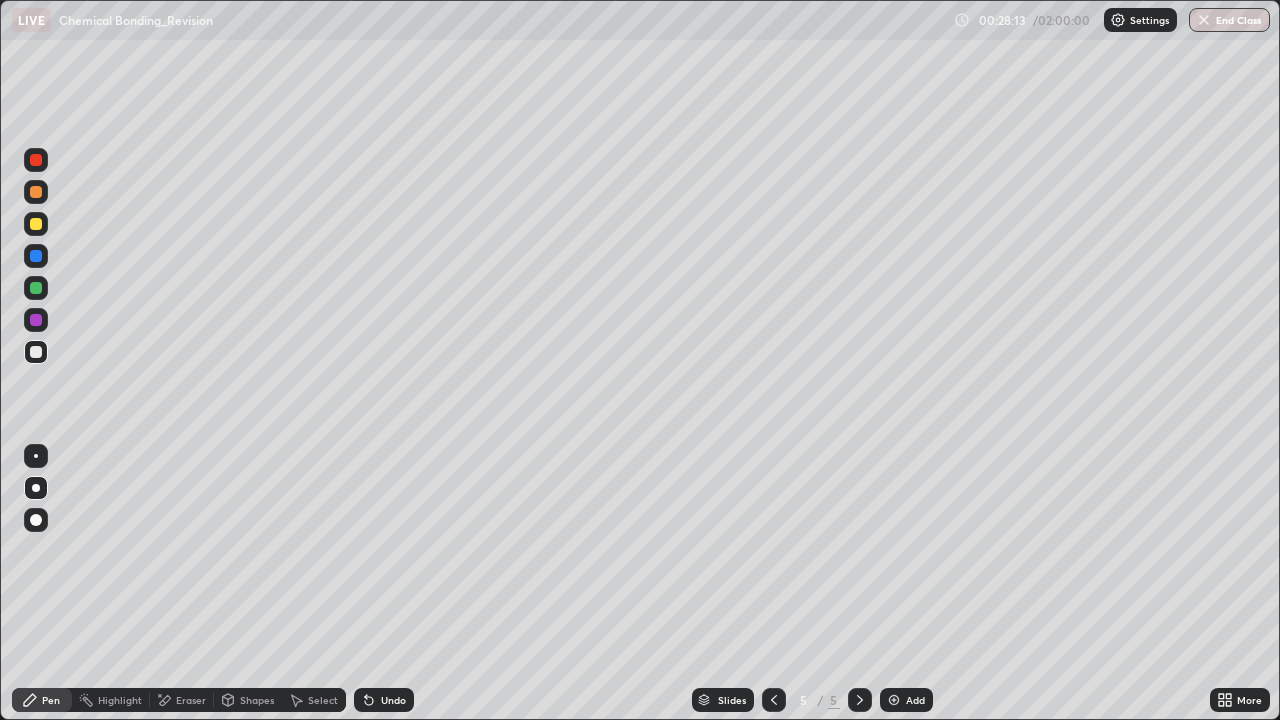 click on "Undo" at bounding box center (384, 700) 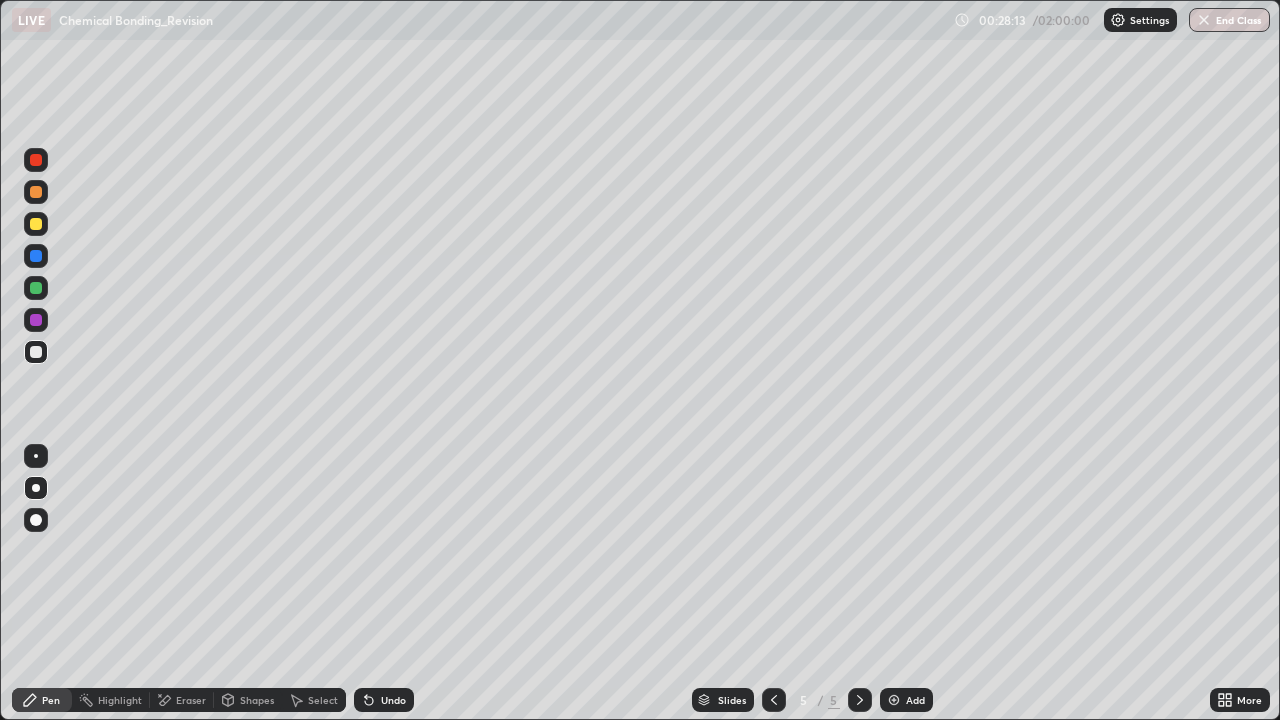 click 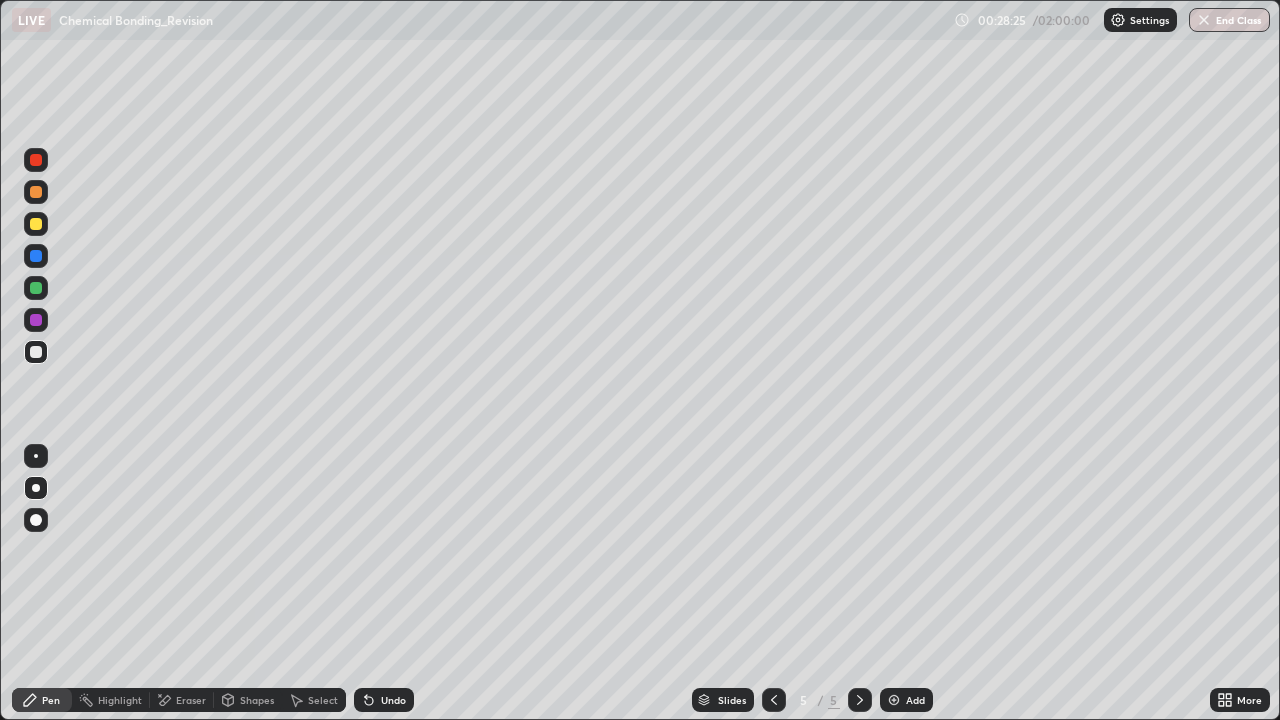 click on "Eraser" at bounding box center [191, 700] 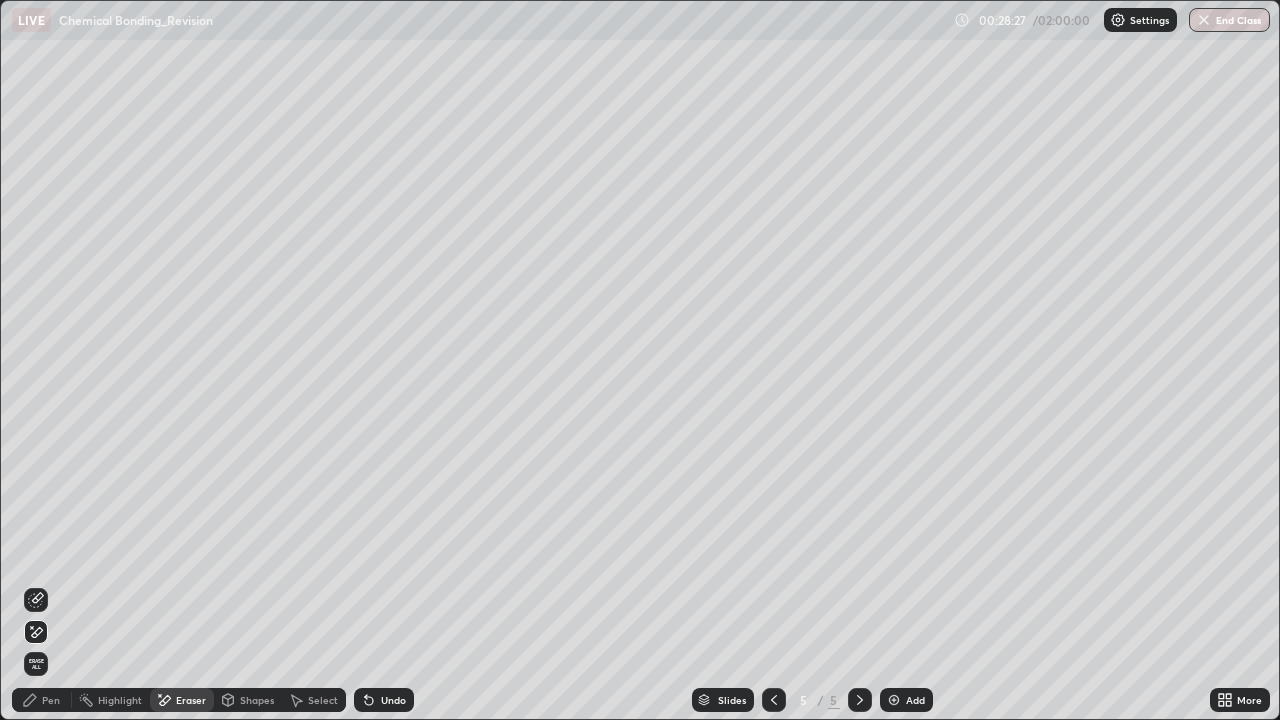 click 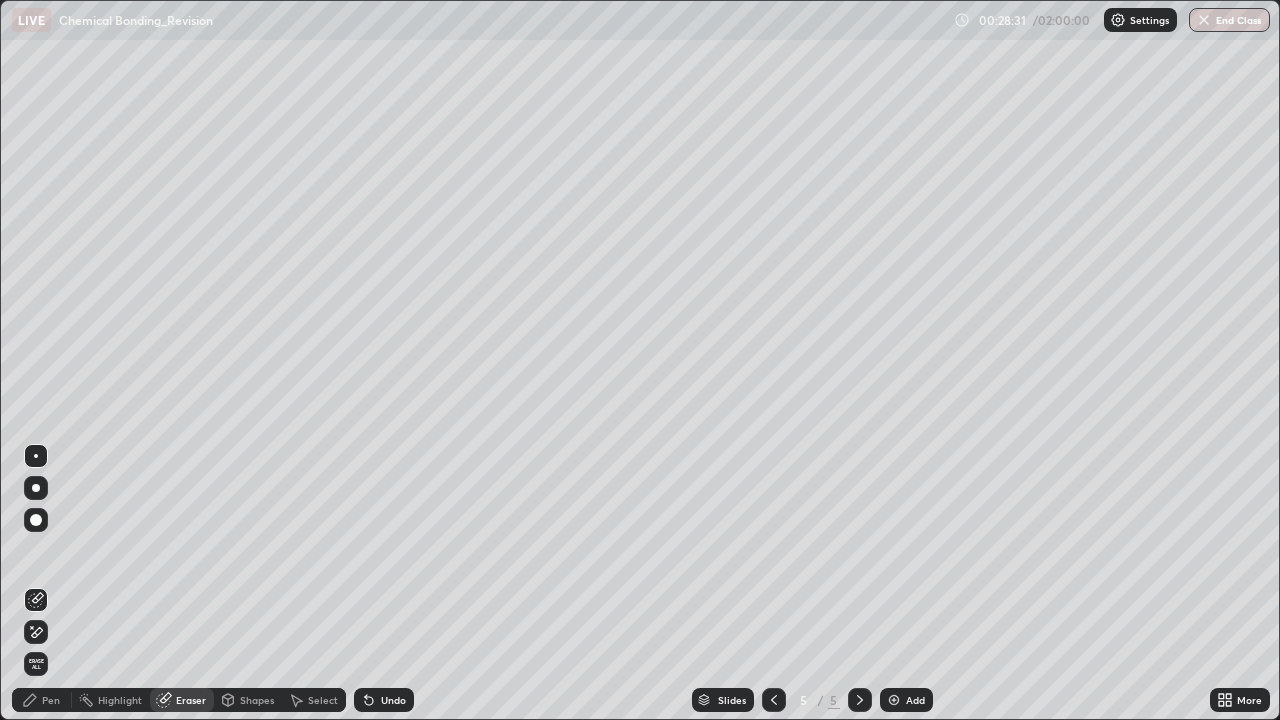 click on "Pen" at bounding box center [51, 700] 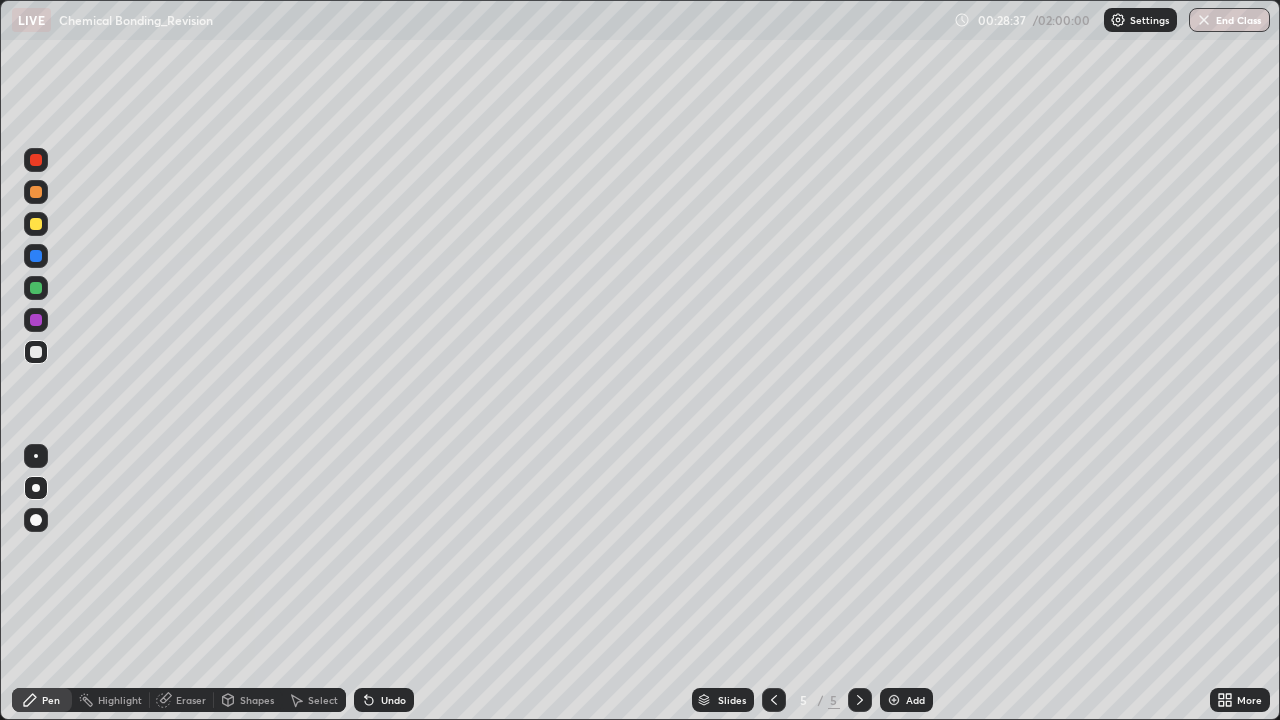 click on "Undo" at bounding box center [393, 700] 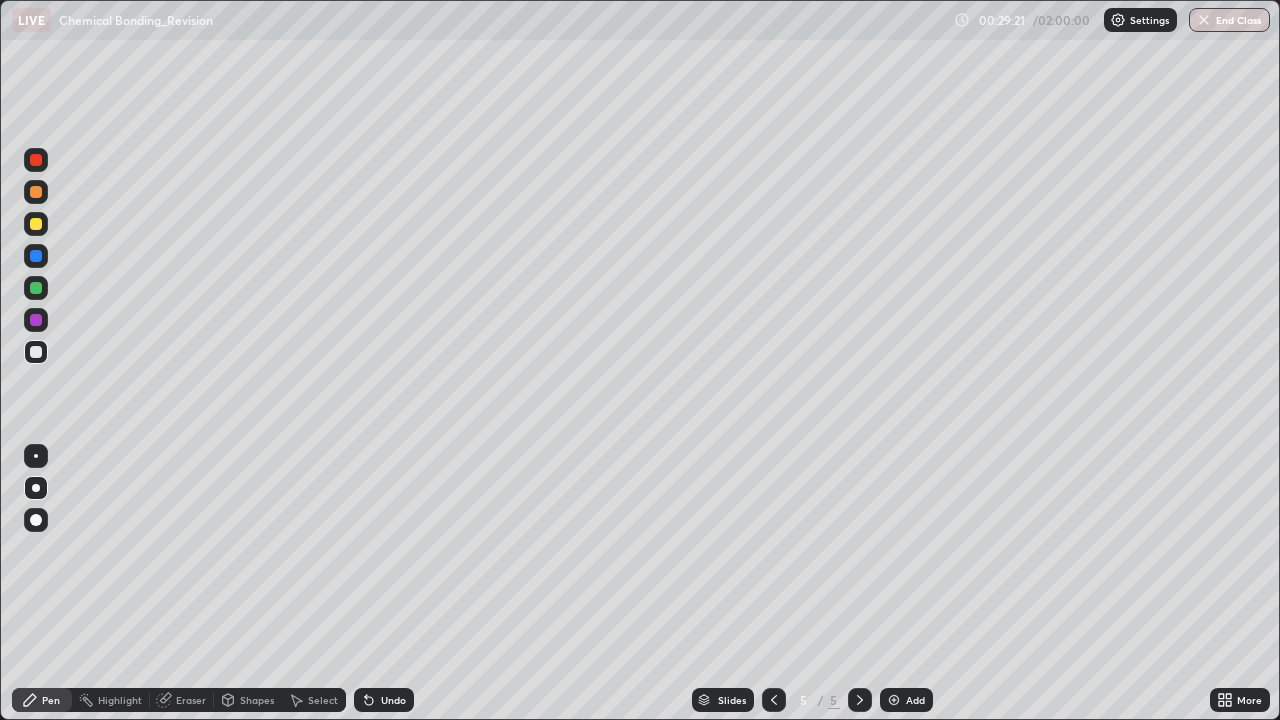 click at bounding box center (36, 320) 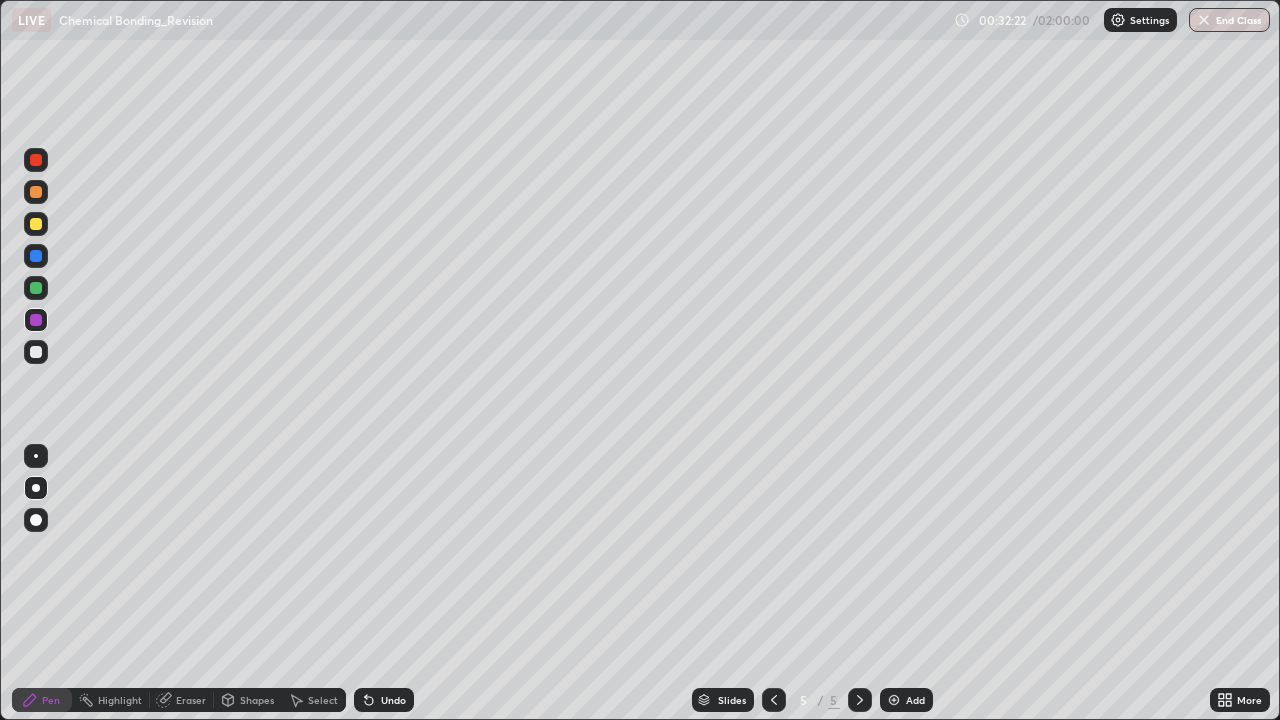 click on "Add" at bounding box center (906, 700) 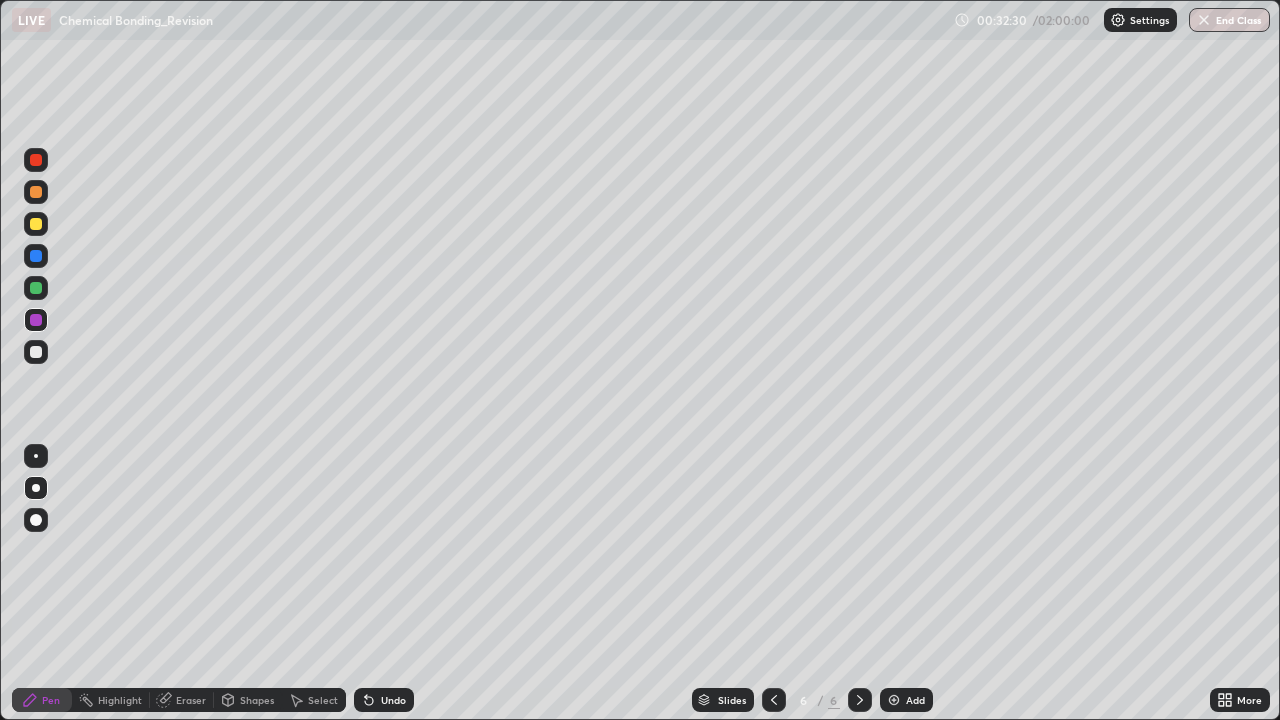click at bounding box center [36, 224] 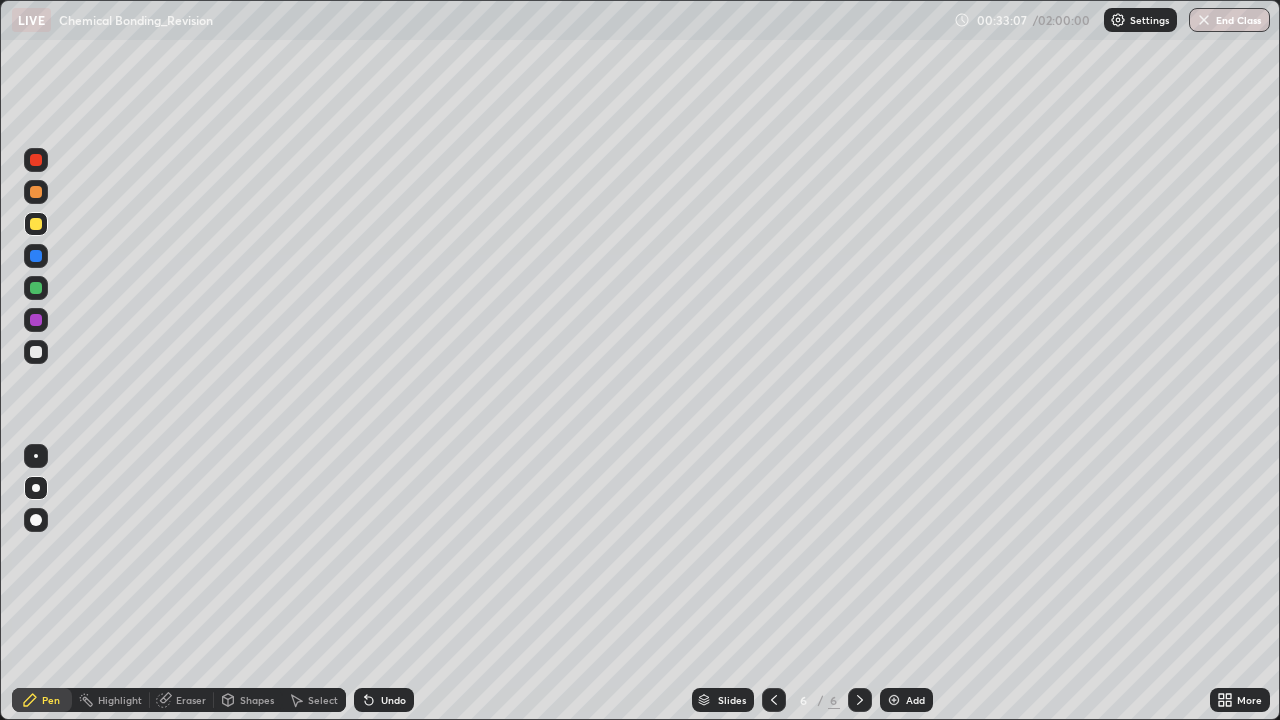 click on "Eraser" at bounding box center (191, 700) 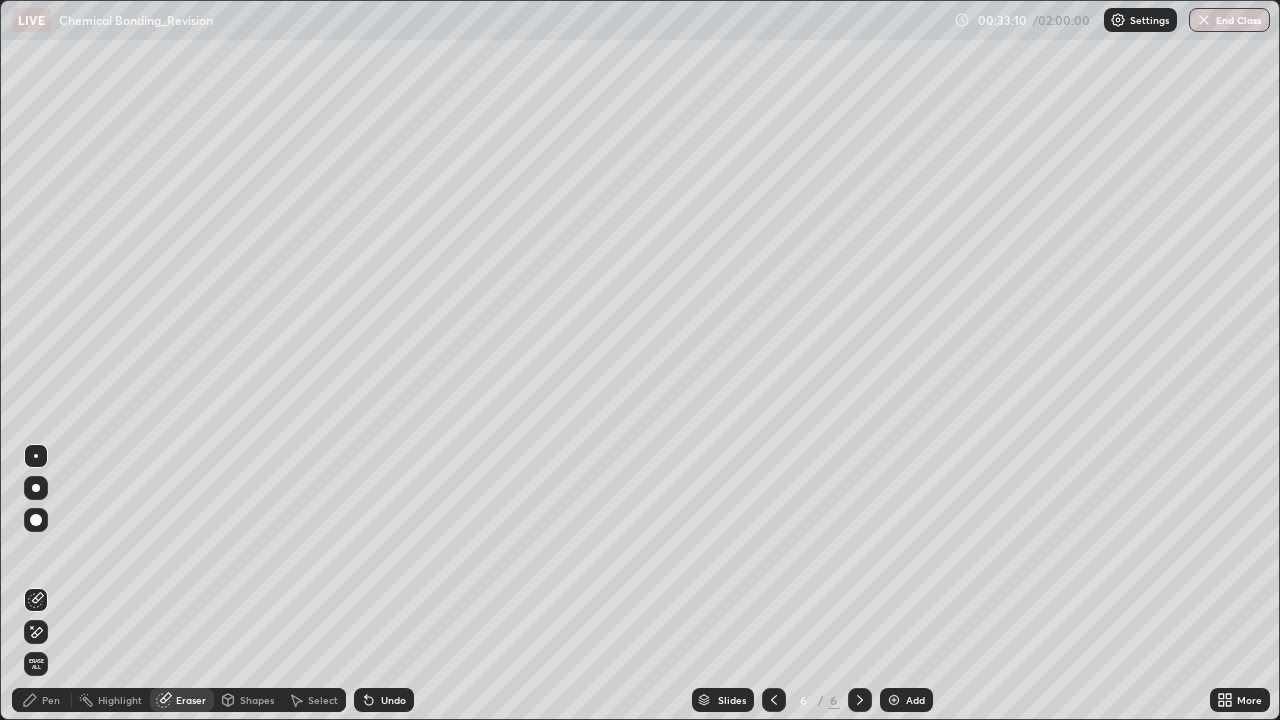 click on "Select" at bounding box center (323, 700) 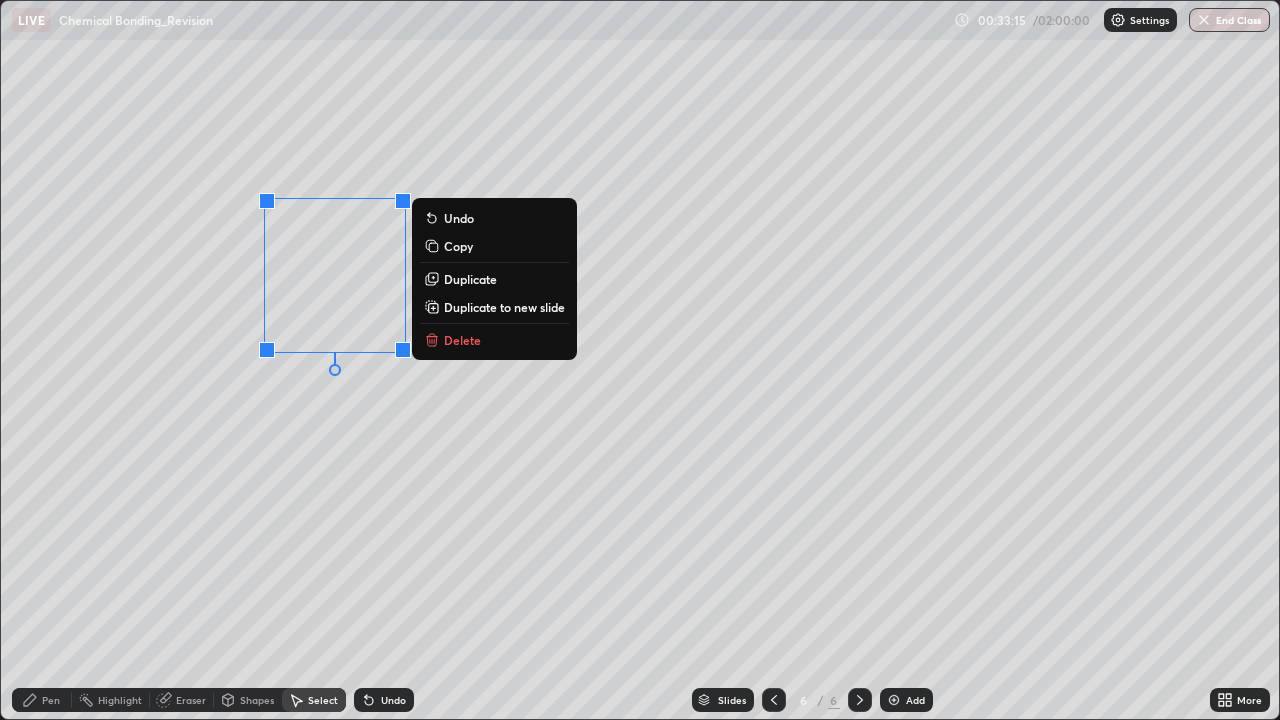 click on "0 ° Undo Copy Duplicate Duplicate to new slide Delete" at bounding box center [640, 360] 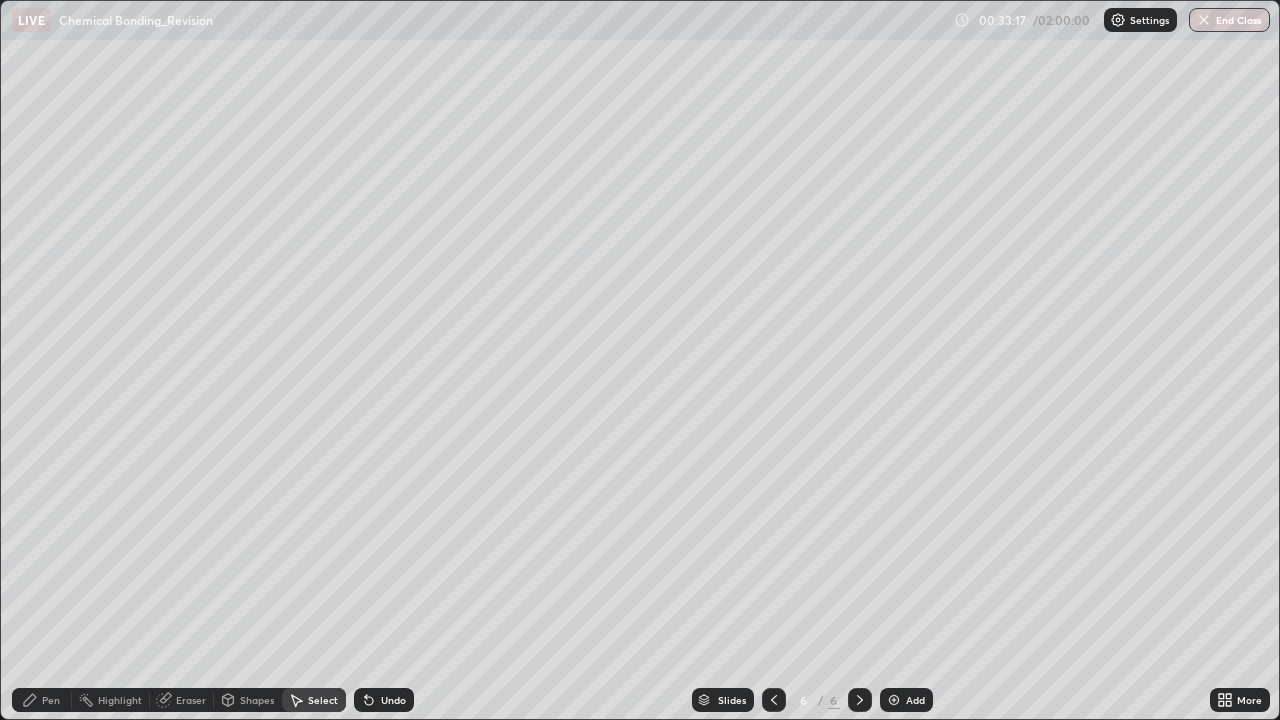 click on "Undo" at bounding box center (384, 700) 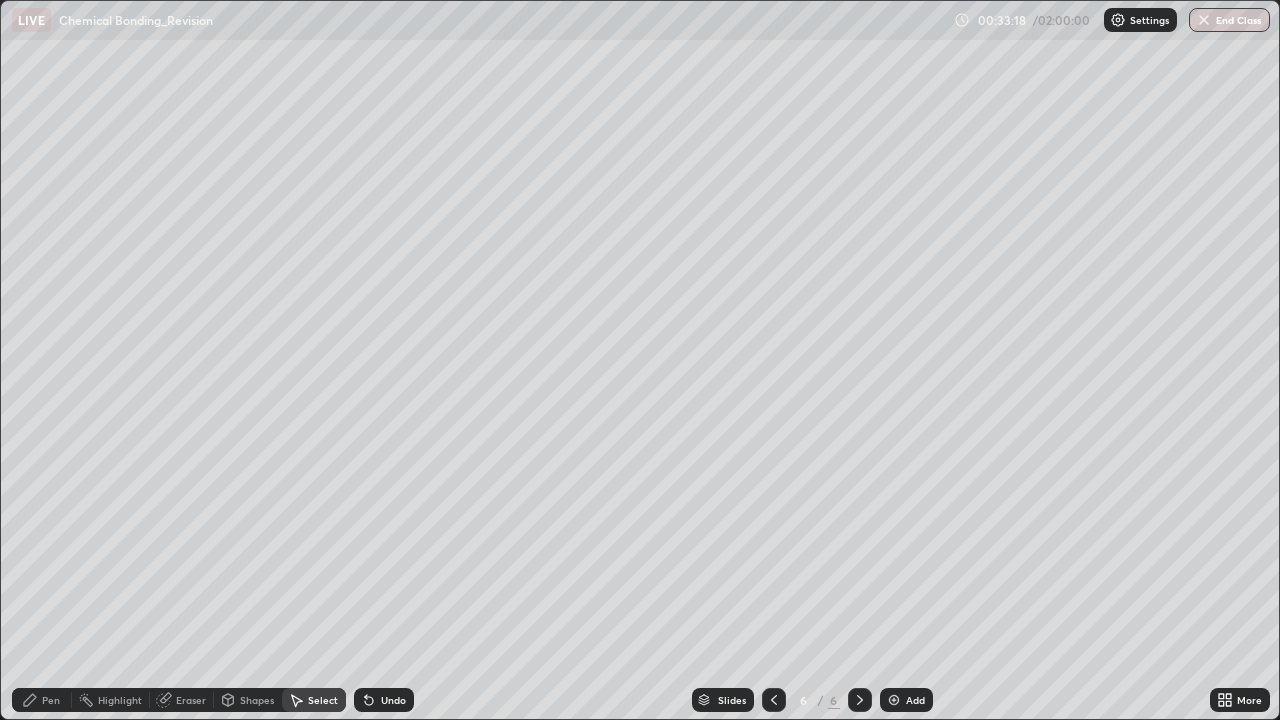 click on "Pen" at bounding box center [42, 700] 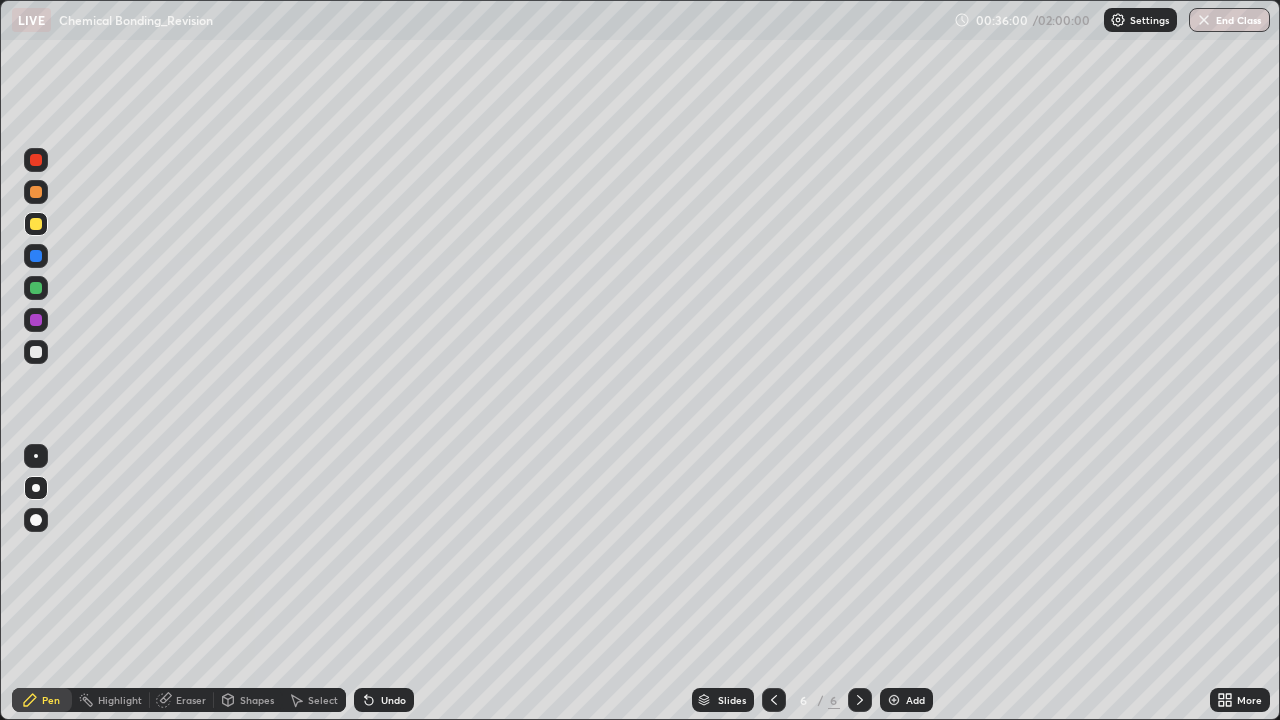 click on "Add" at bounding box center (906, 700) 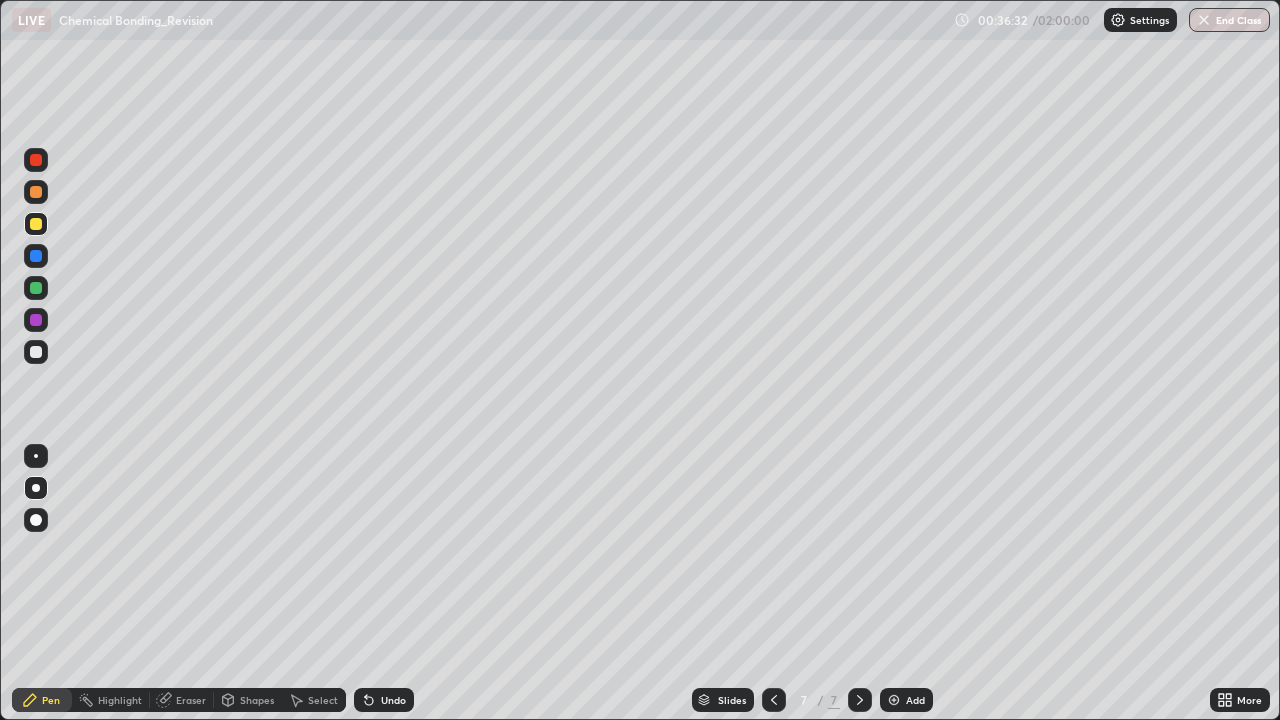 click on "Undo" at bounding box center [393, 700] 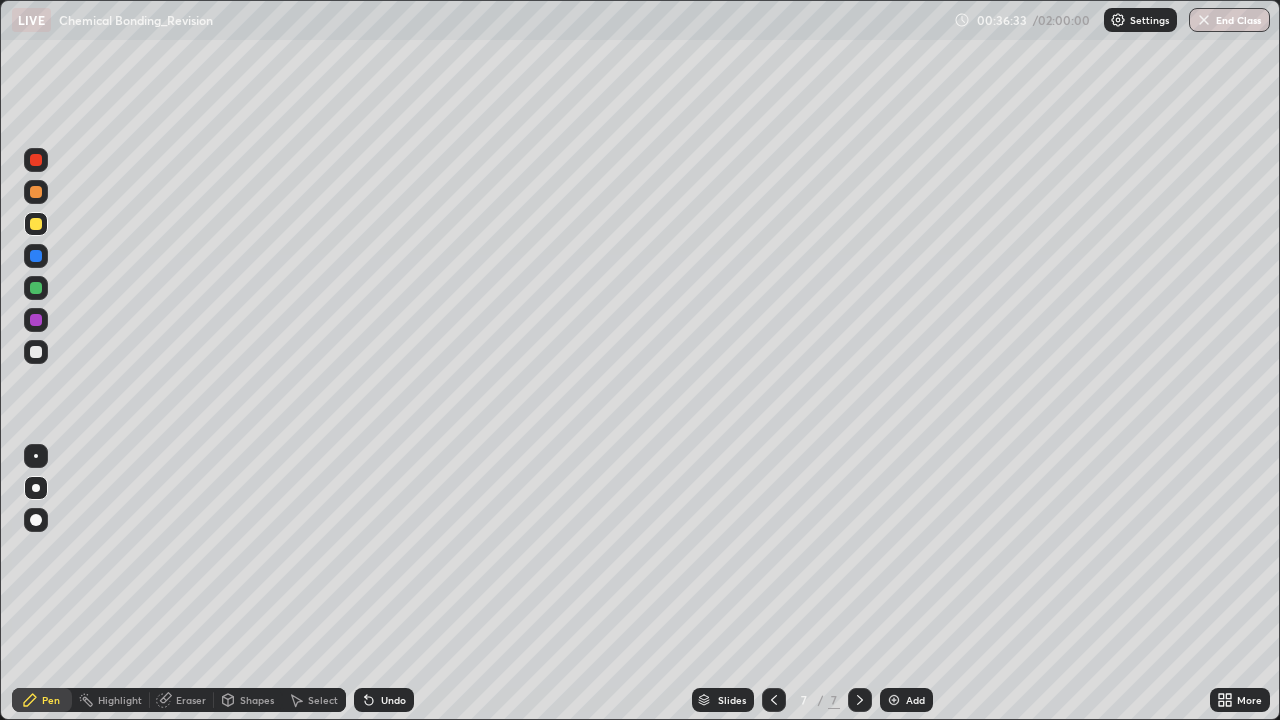 click on "Undo" at bounding box center [393, 700] 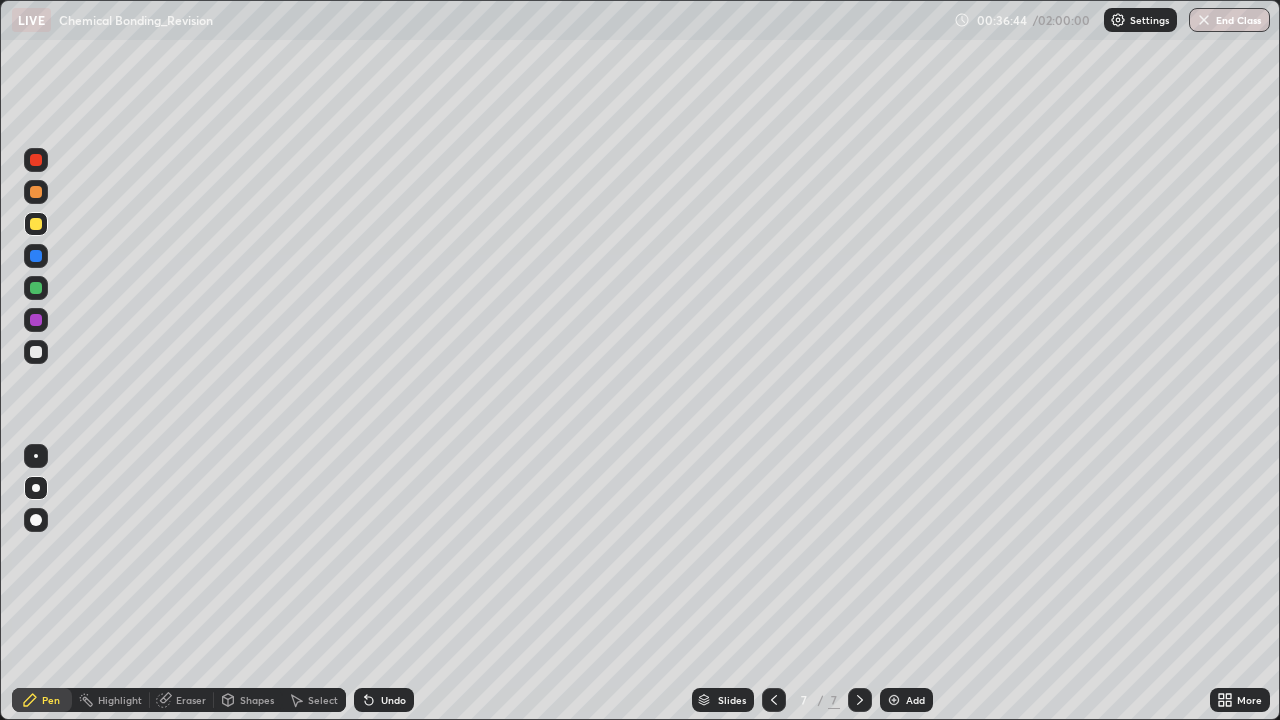click on "Undo" at bounding box center [384, 700] 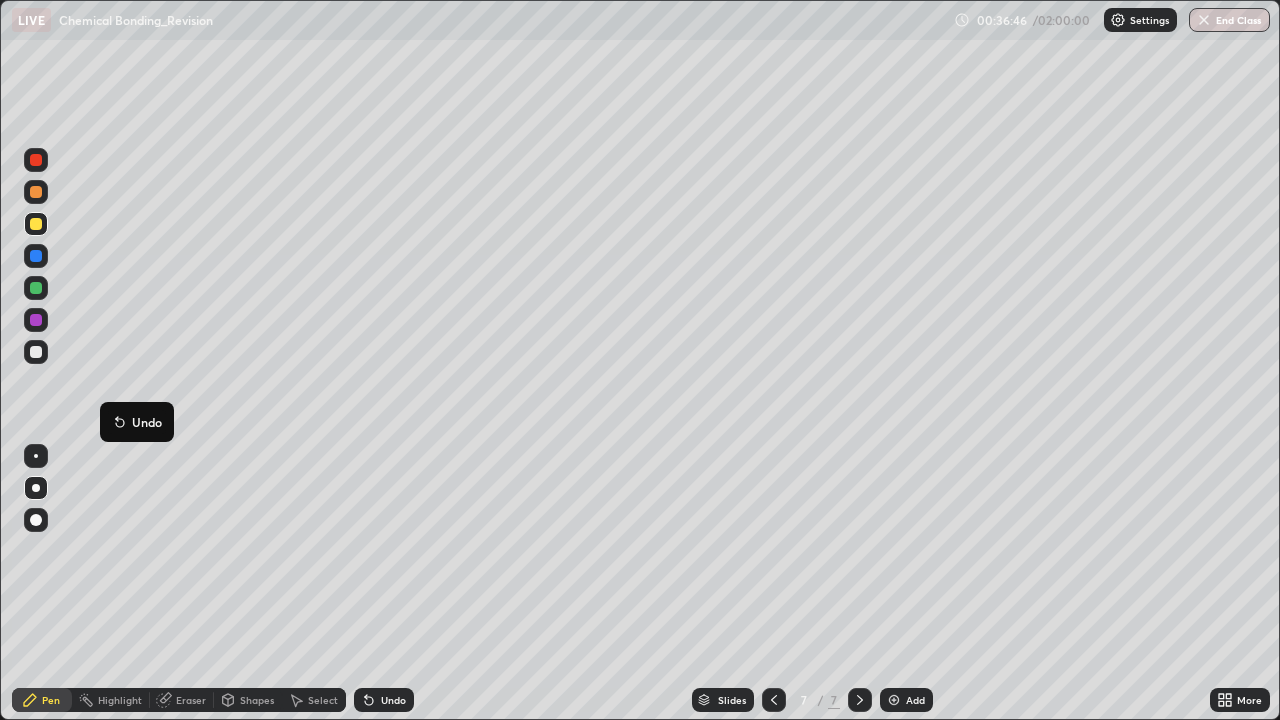 click at bounding box center [36, 352] 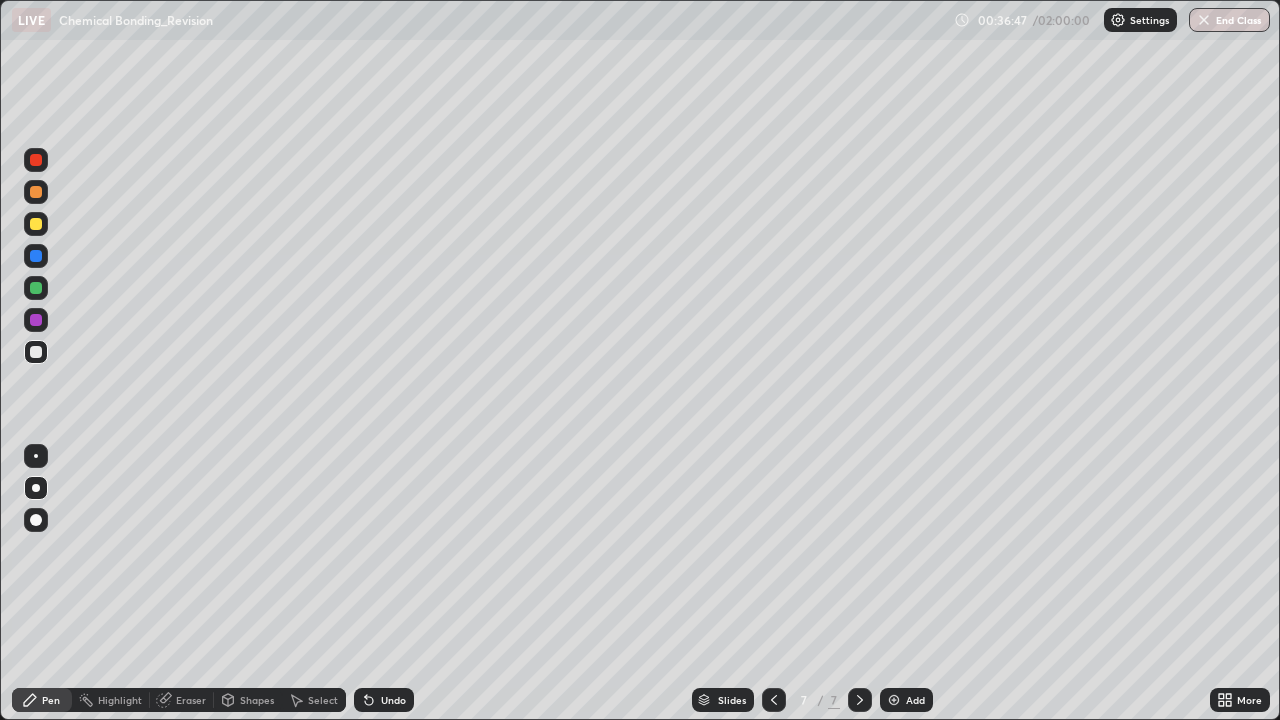 click on "Shapes" at bounding box center (257, 700) 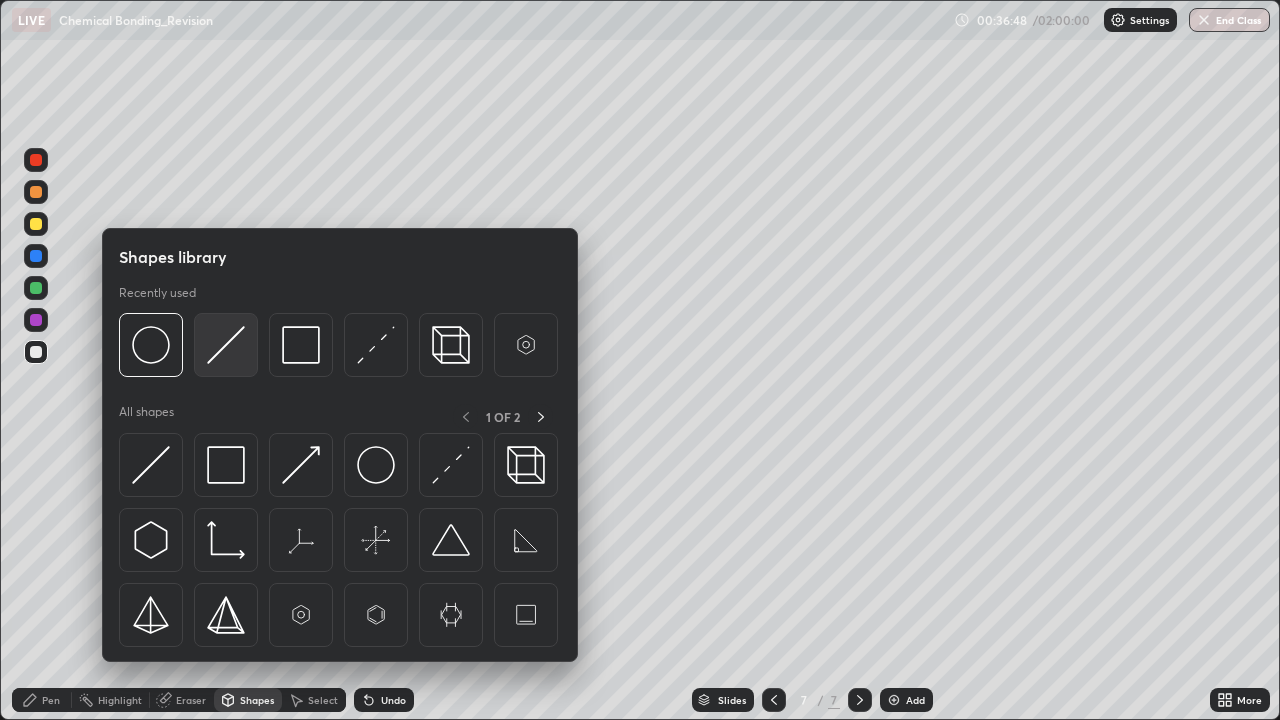 click at bounding box center [226, 345] 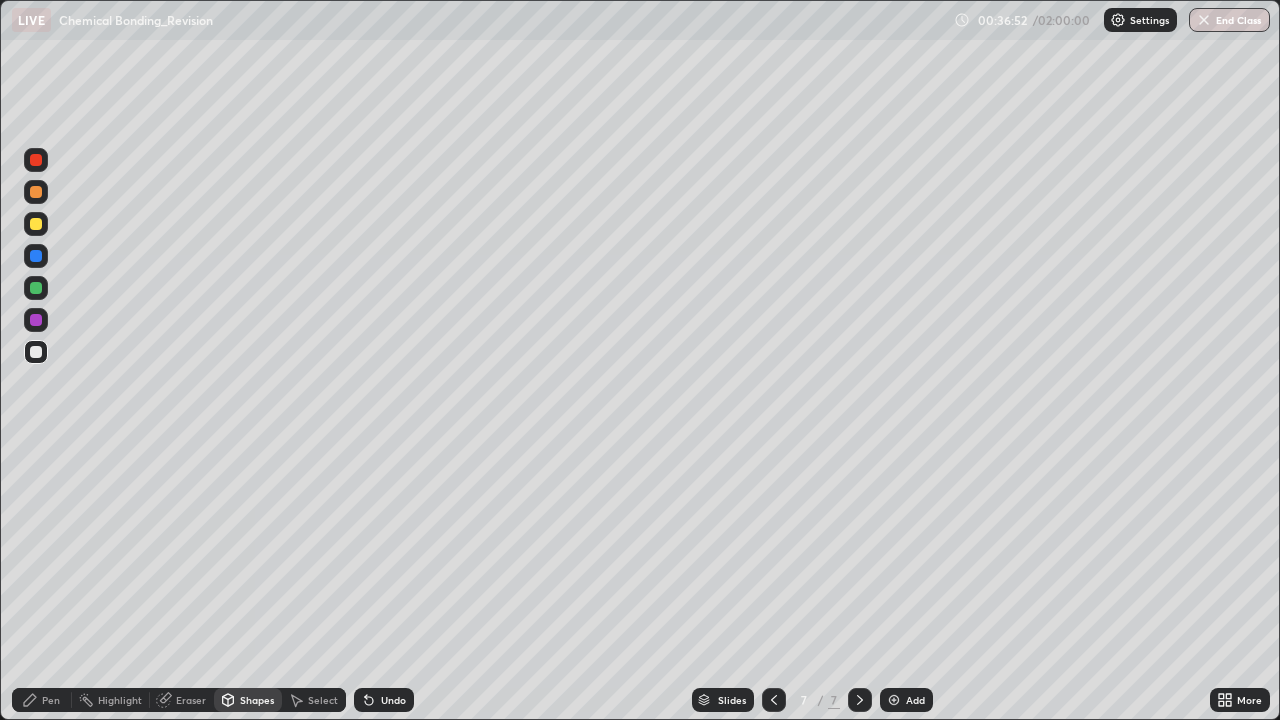 click on "Pen" at bounding box center (51, 700) 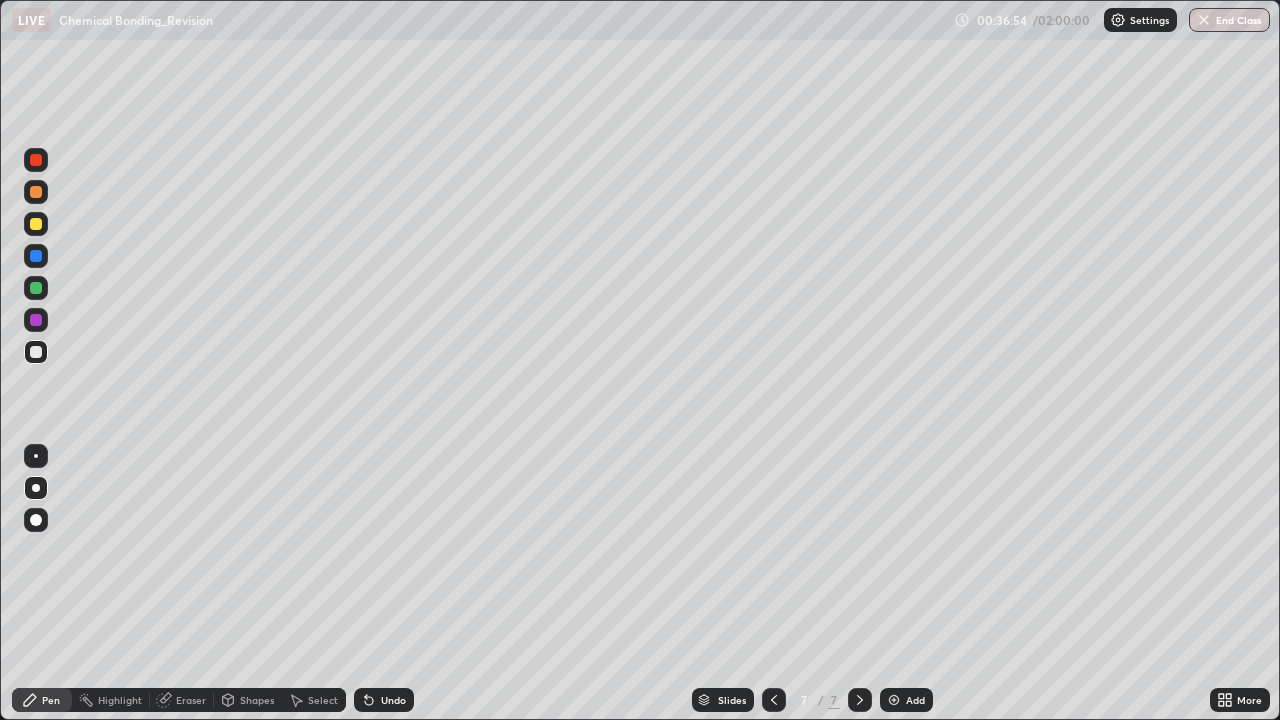 click on "Select" at bounding box center [323, 700] 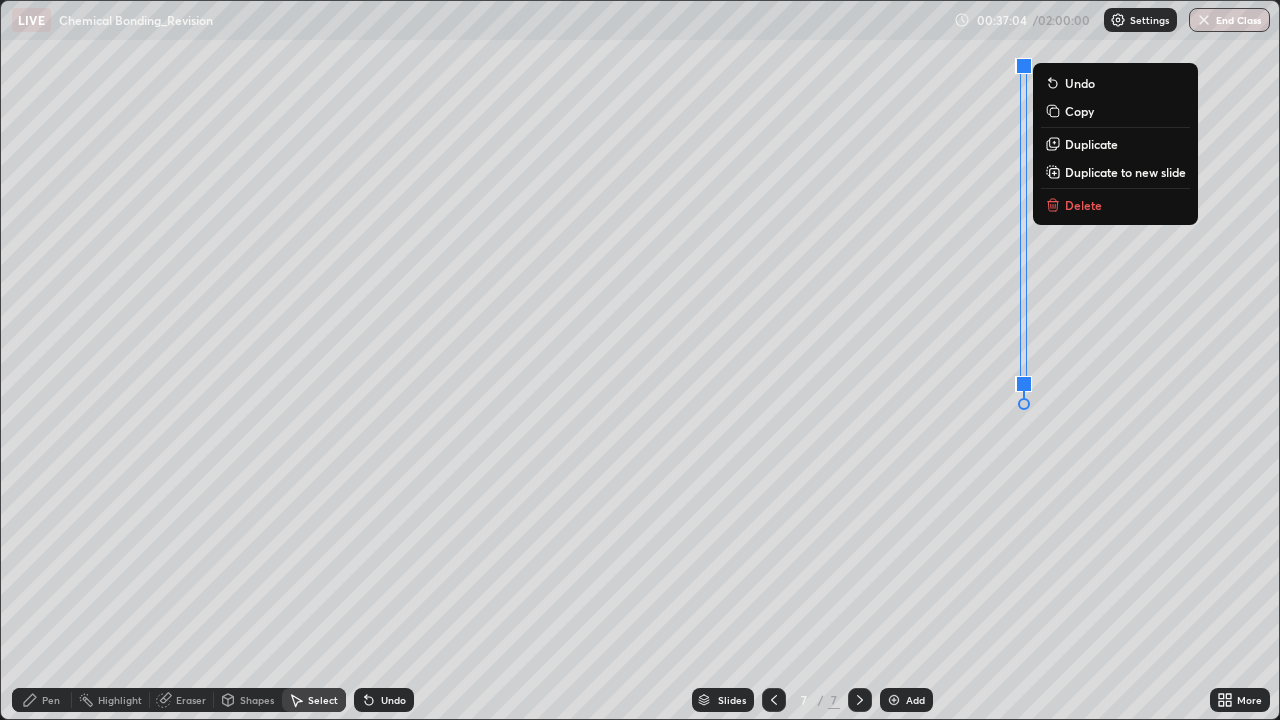 click on "Undo" at bounding box center [393, 700] 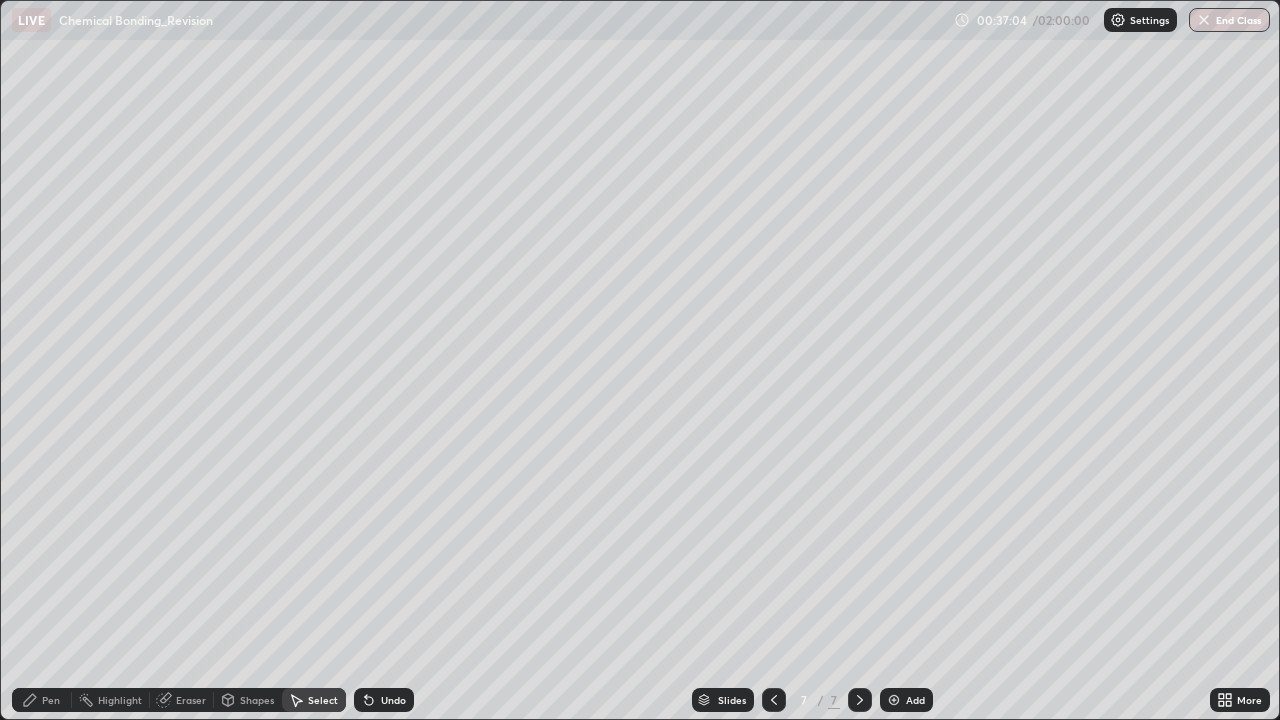 click on "Undo" at bounding box center (393, 700) 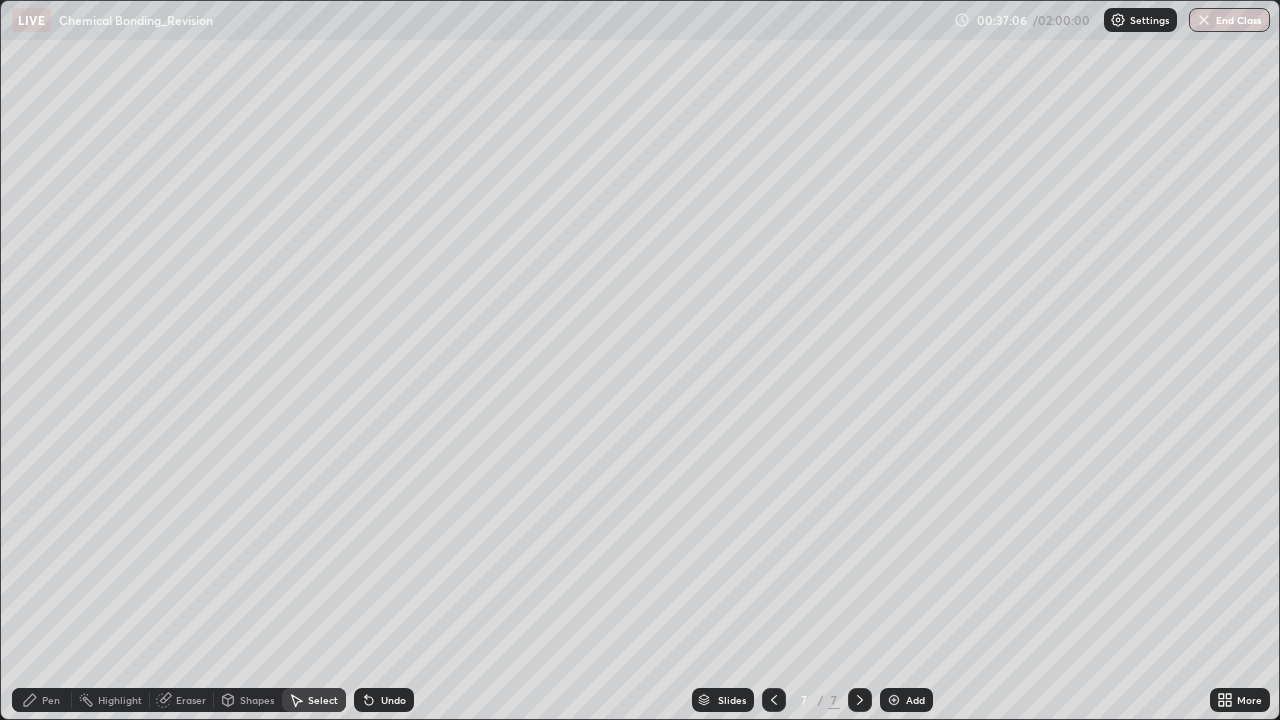 click on "Shapes" at bounding box center [257, 700] 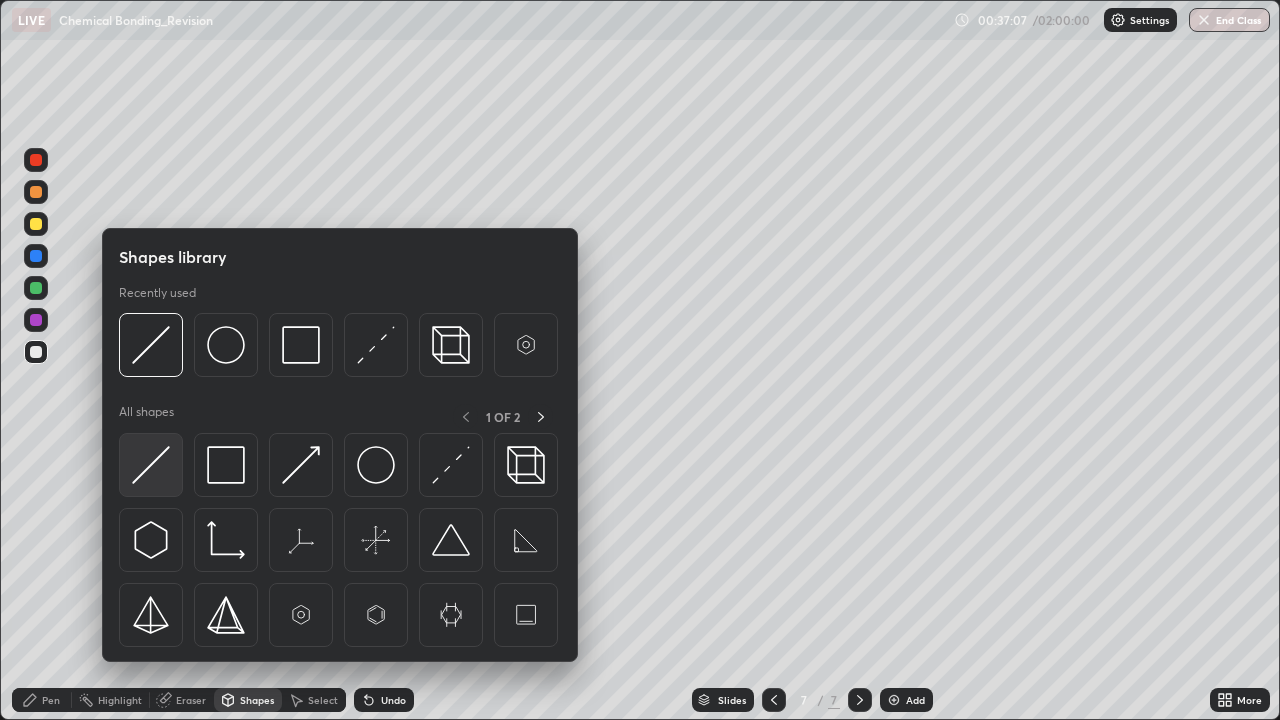 click at bounding box center [151, 465] 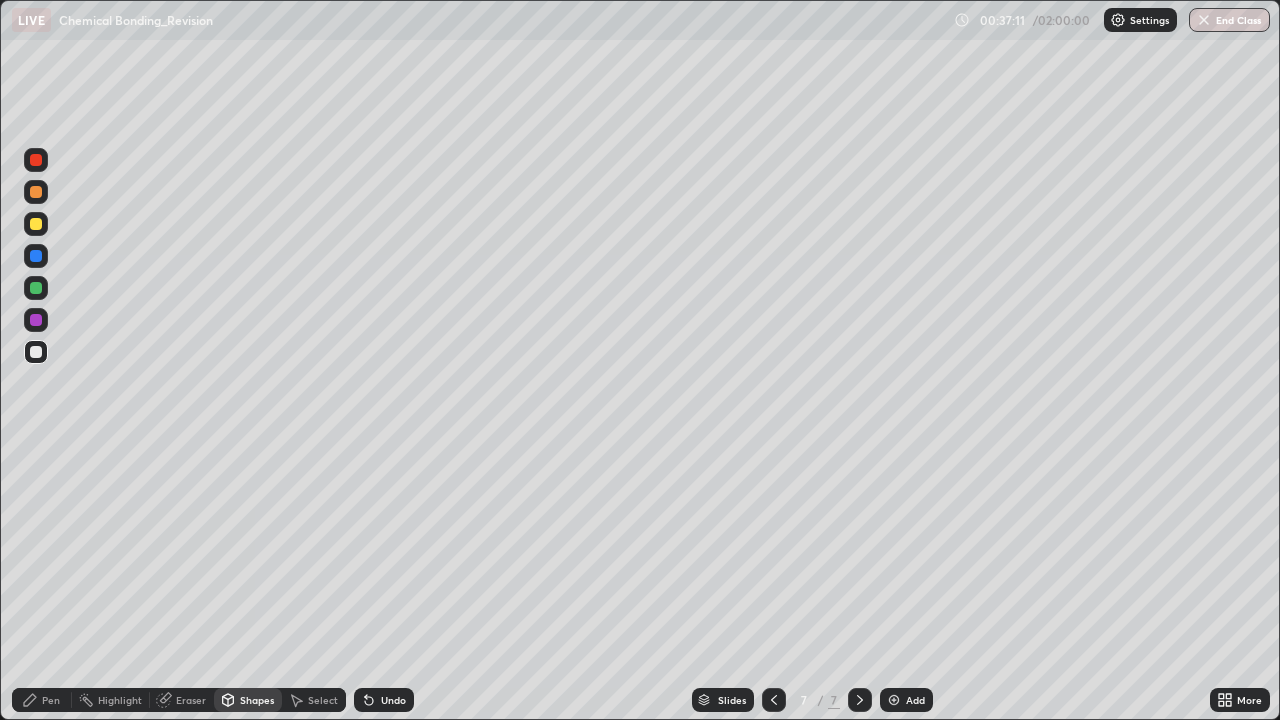 click on "Pen" at bounding box center (51, 700) 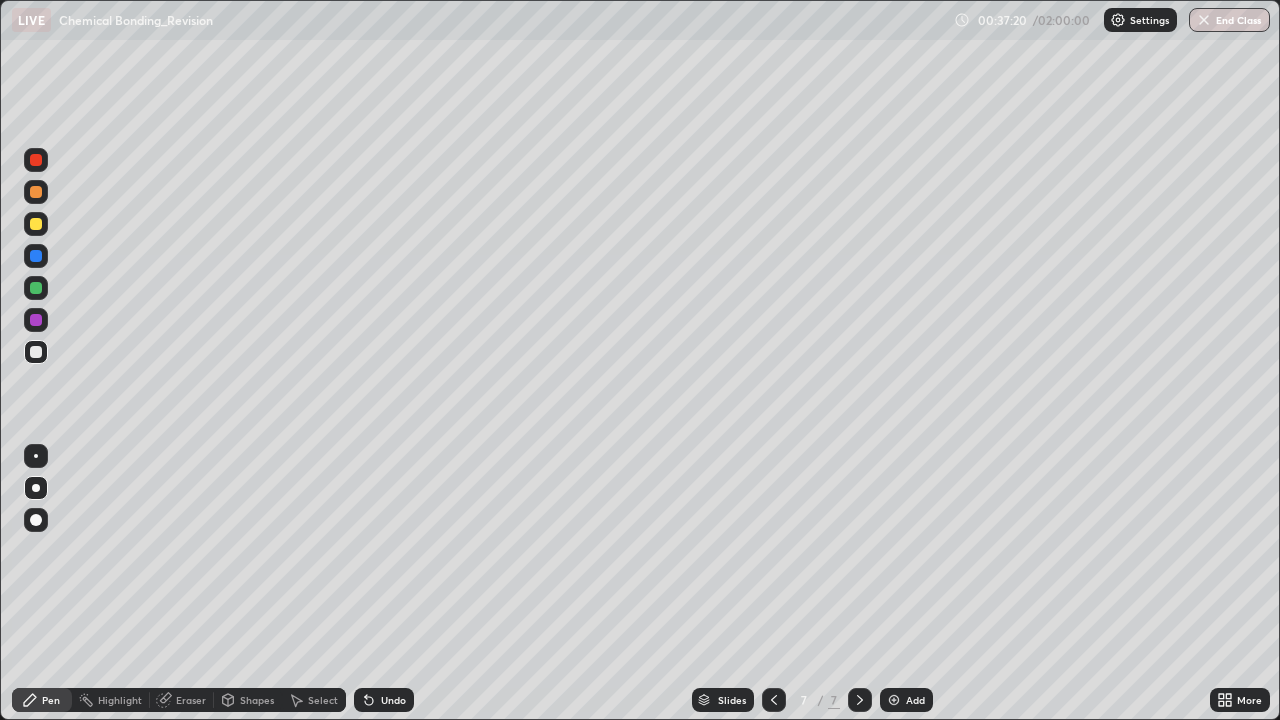 click on "Pen" at bounding box center [42, 700] 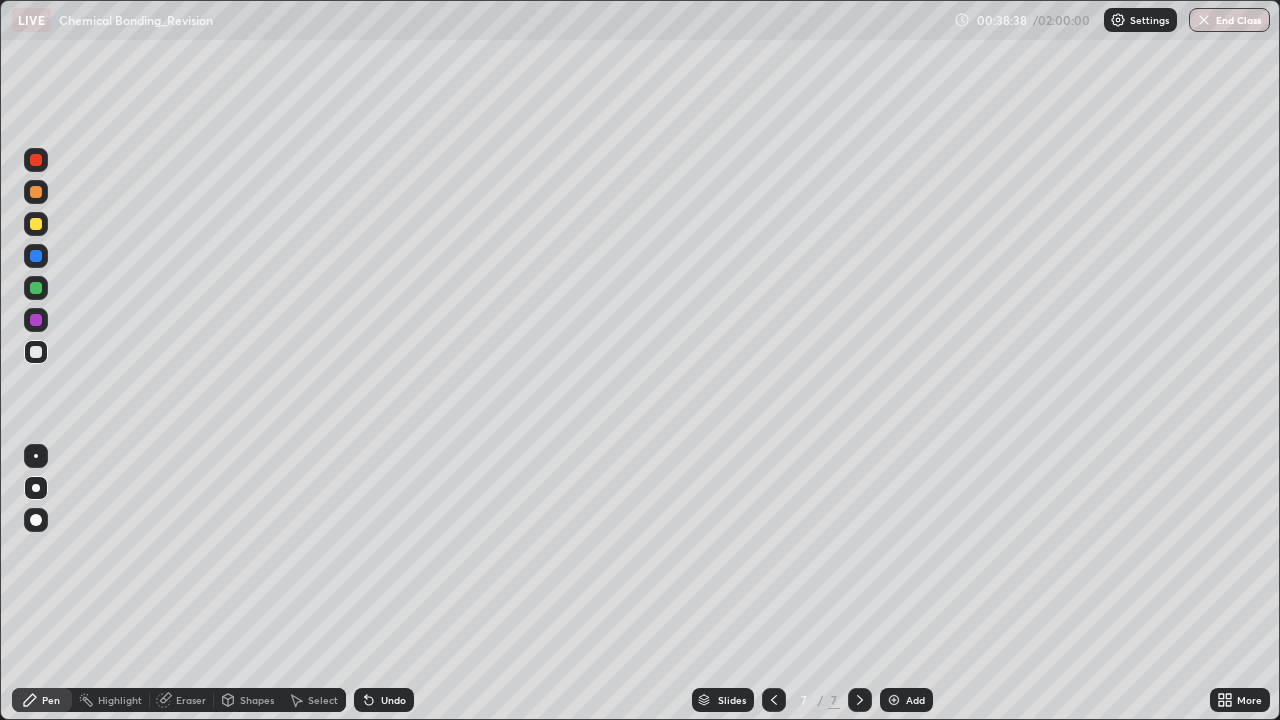 click at bounding box center (894, 700) 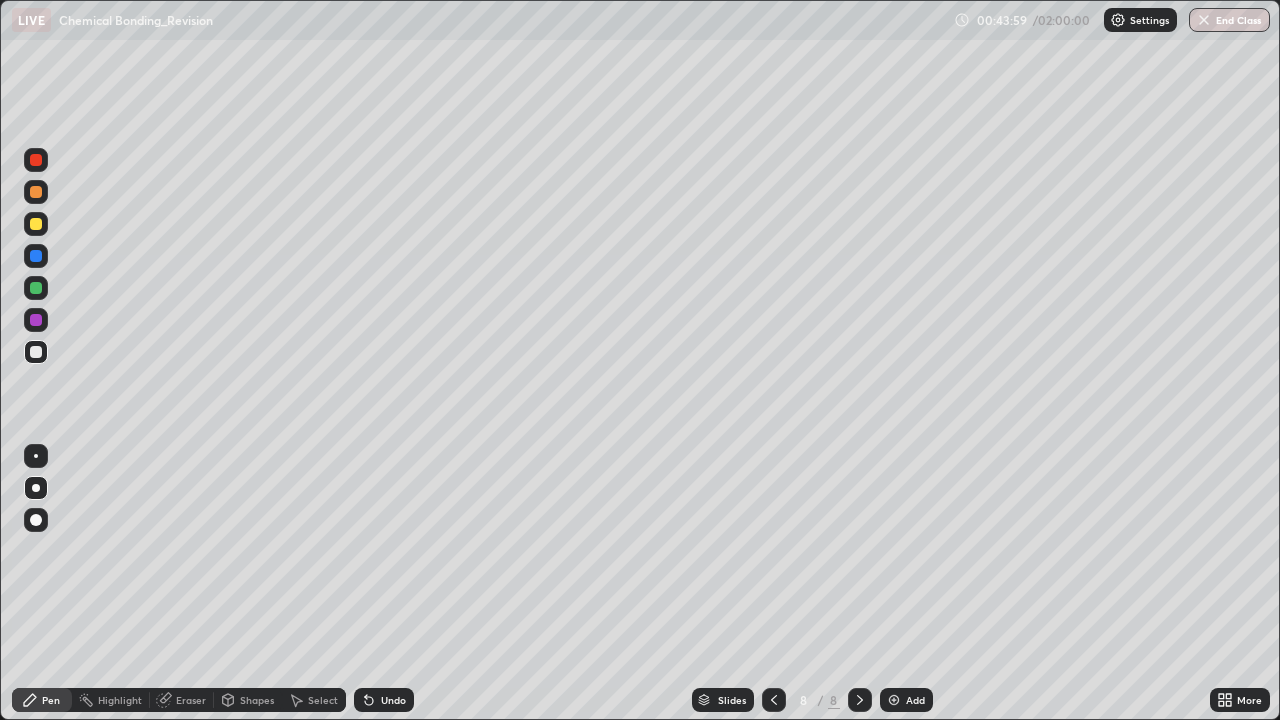 click on "Select" at bounding box center [323, 700] 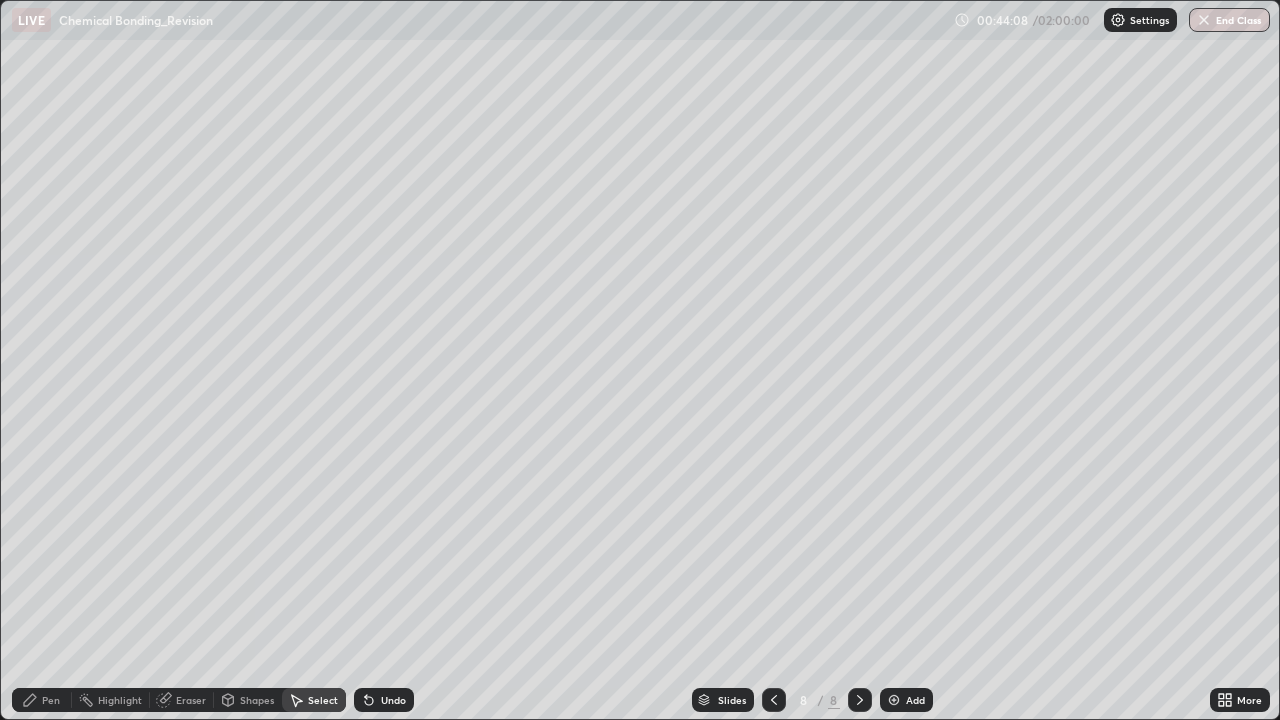 click on "Pen" at bounding box center (51, 700) 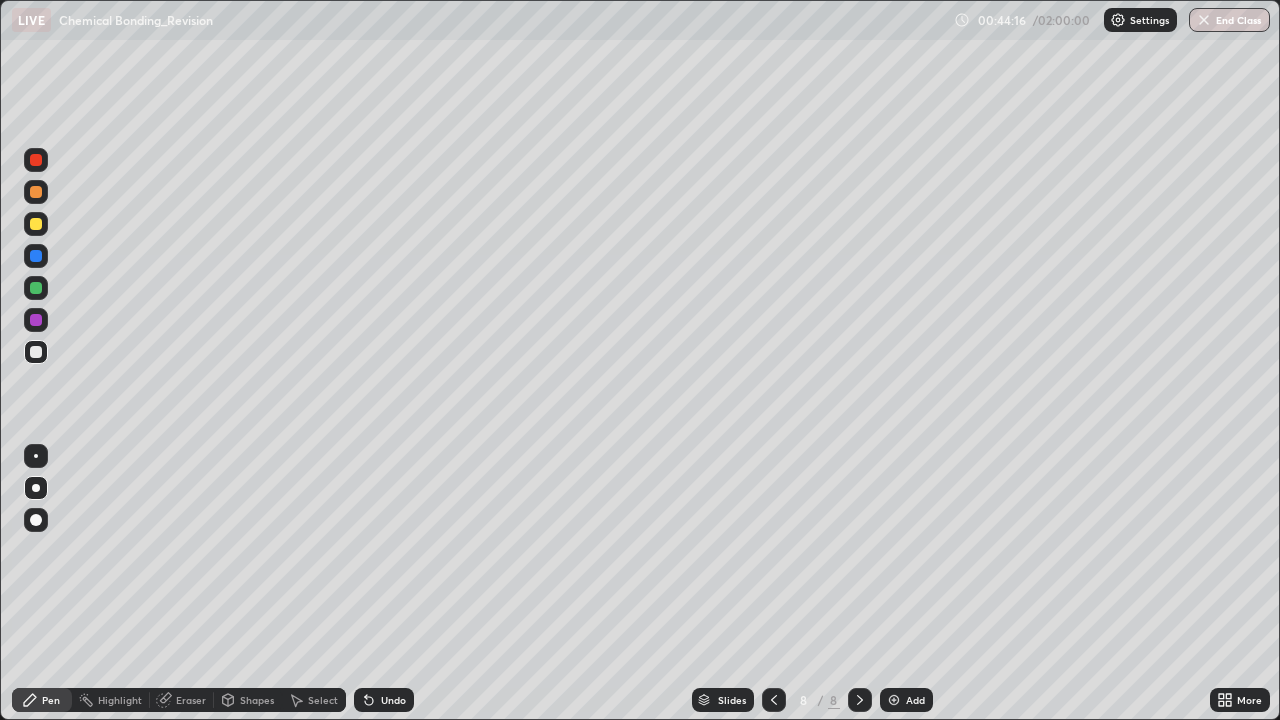 click on "Undo" at bounding box center (393, 700) 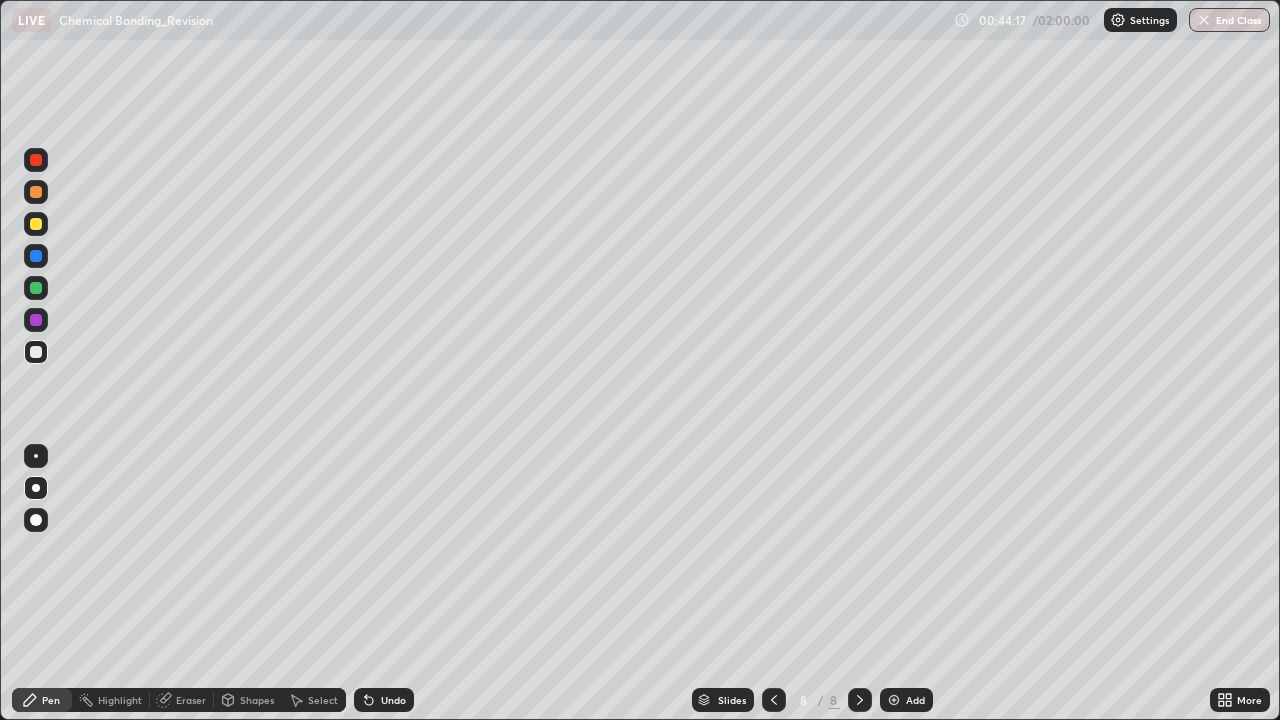 click on "Undo" at bounding box center (384, 700) 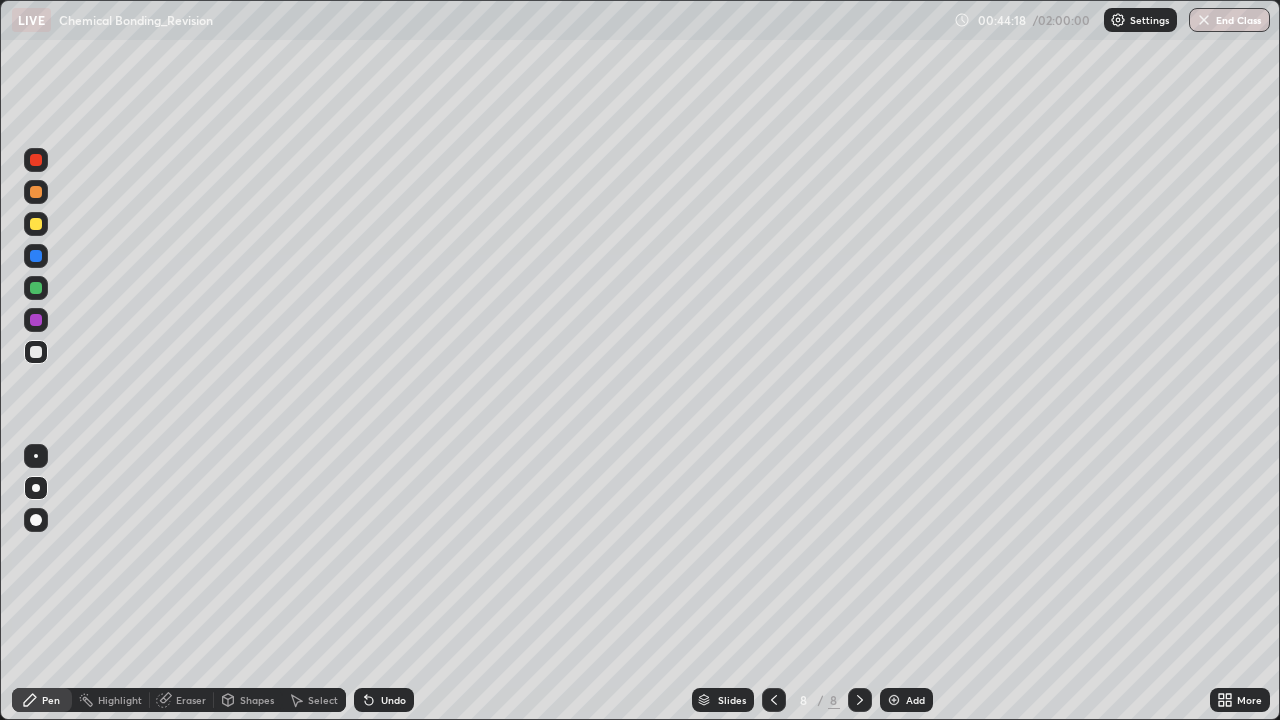 click on "Undo" at bounding box center (393, 700) 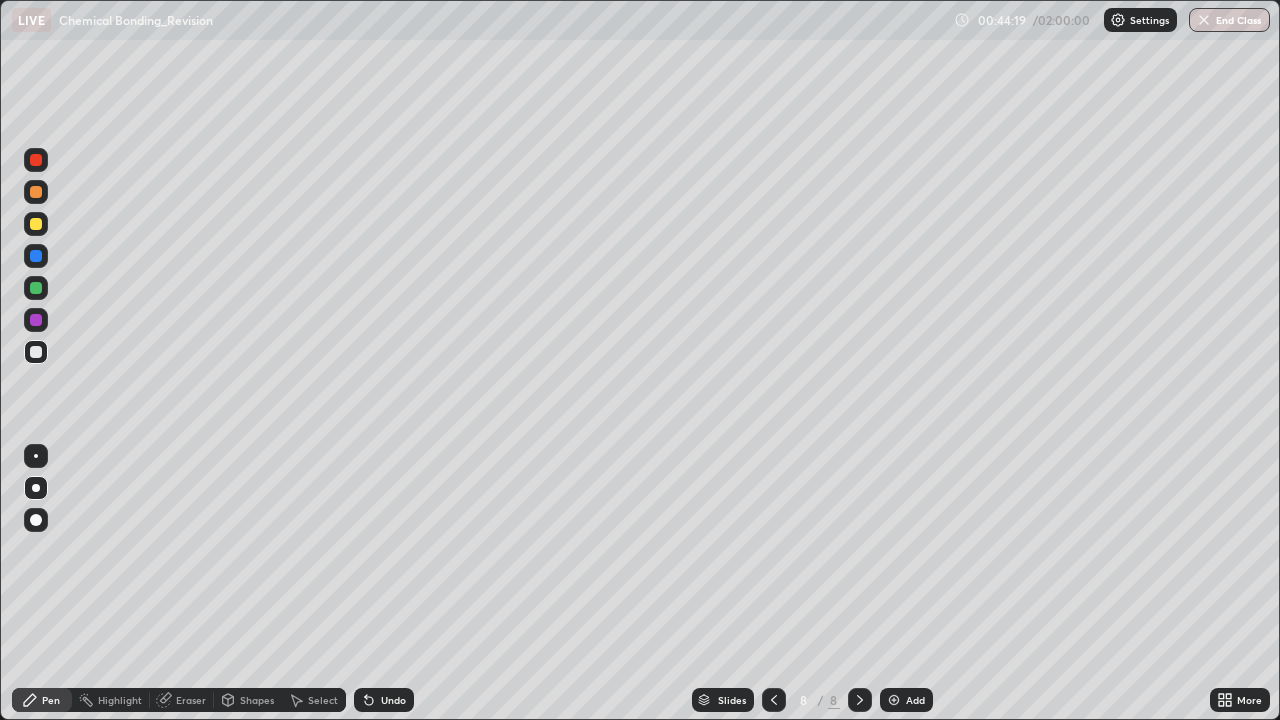 click 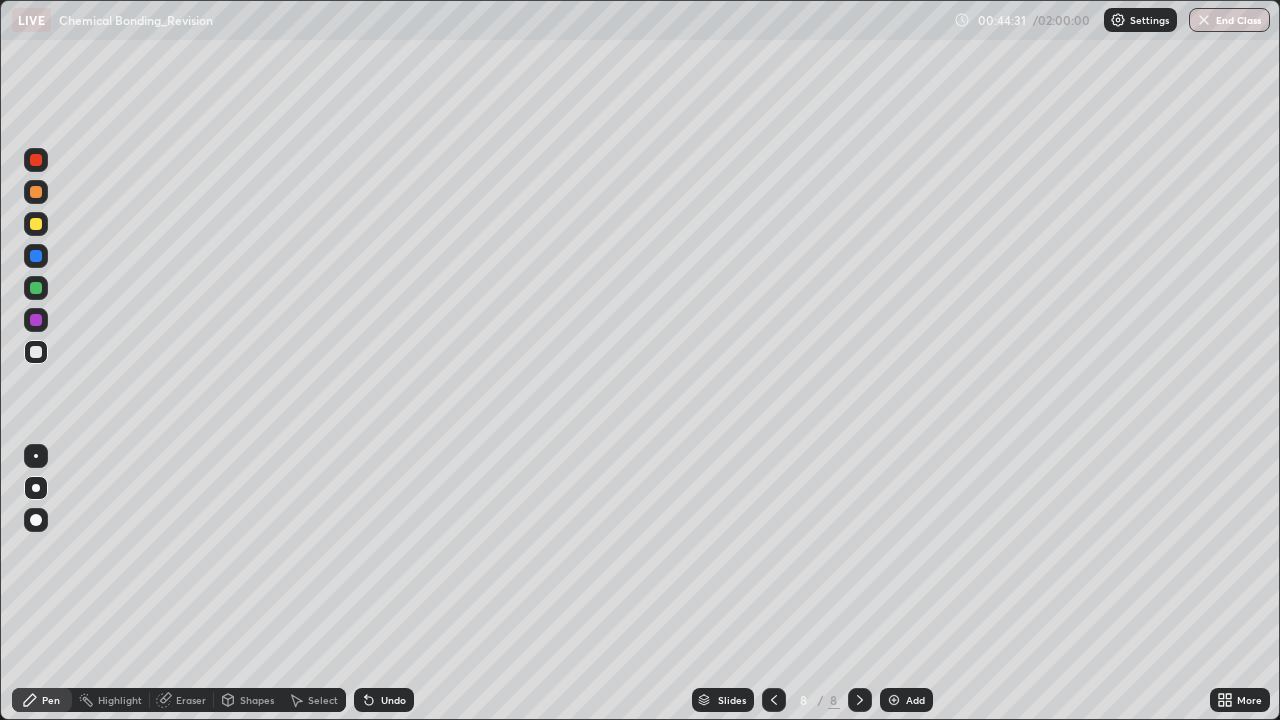click on "Undo" at bounding box center (393, 700) 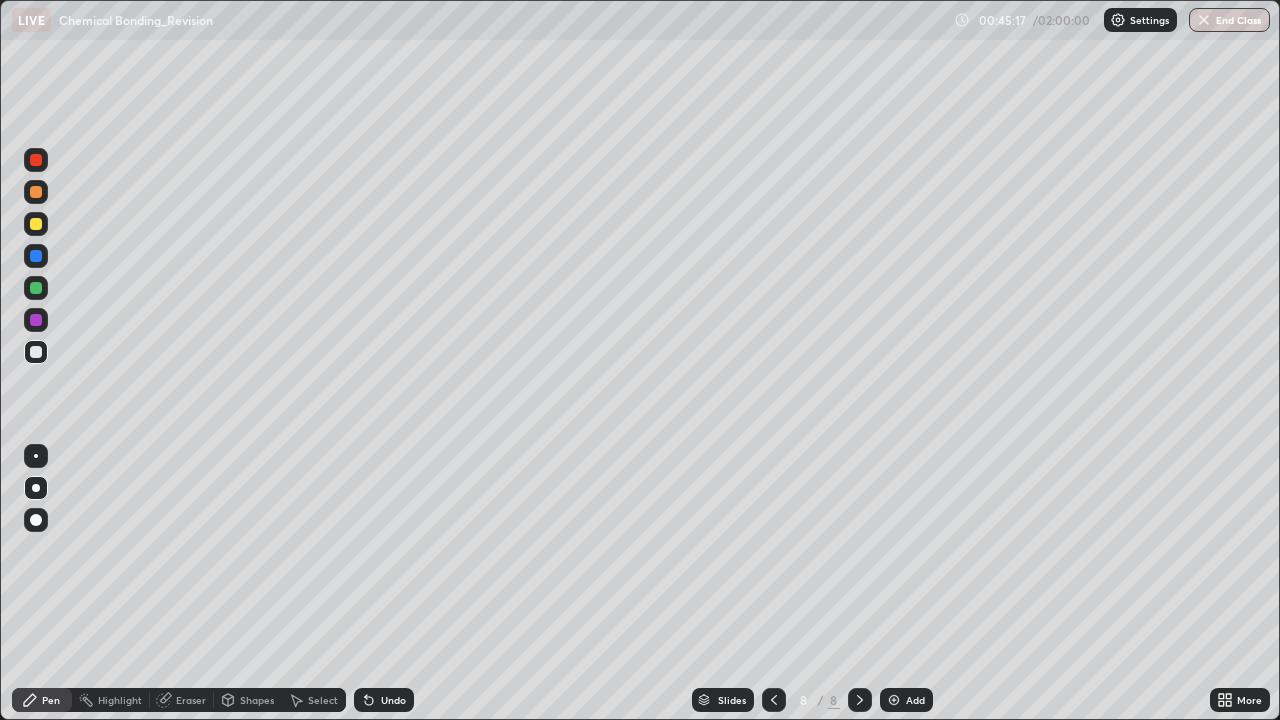 click on "Select" at bounding box center [323, 700] 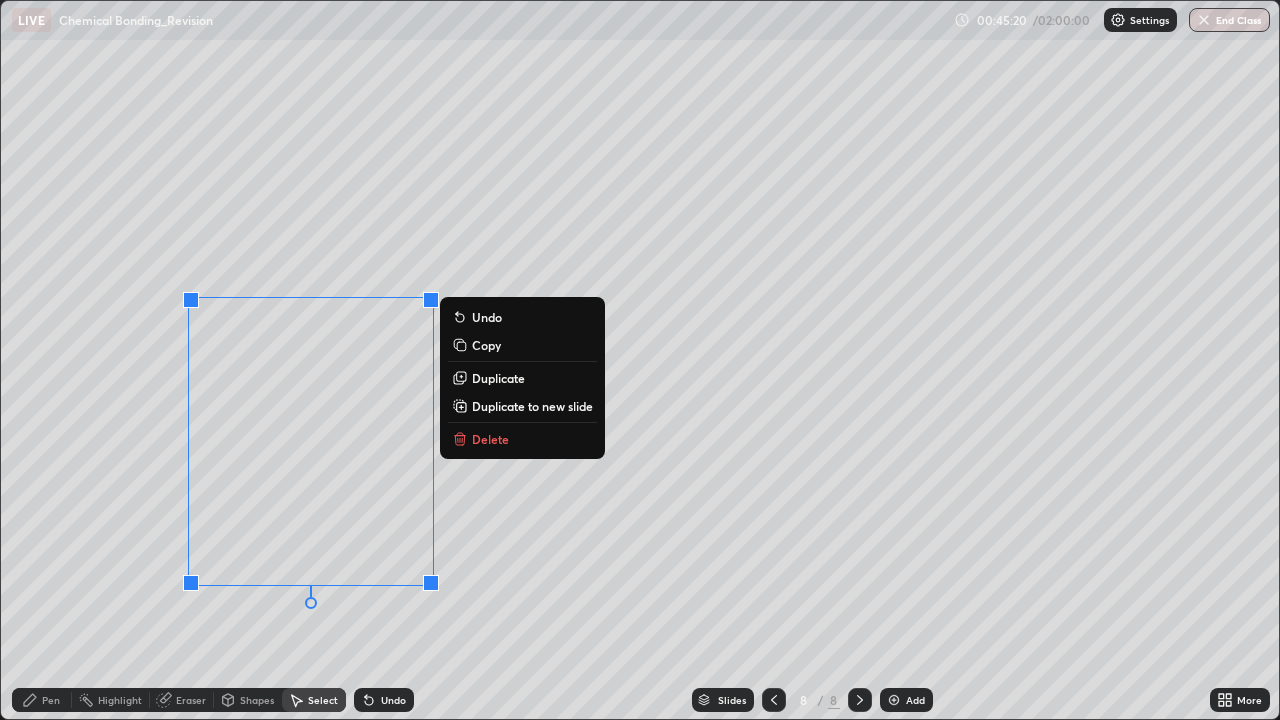 click on "Duplicate to new slide" at bounding box center (532, 406) 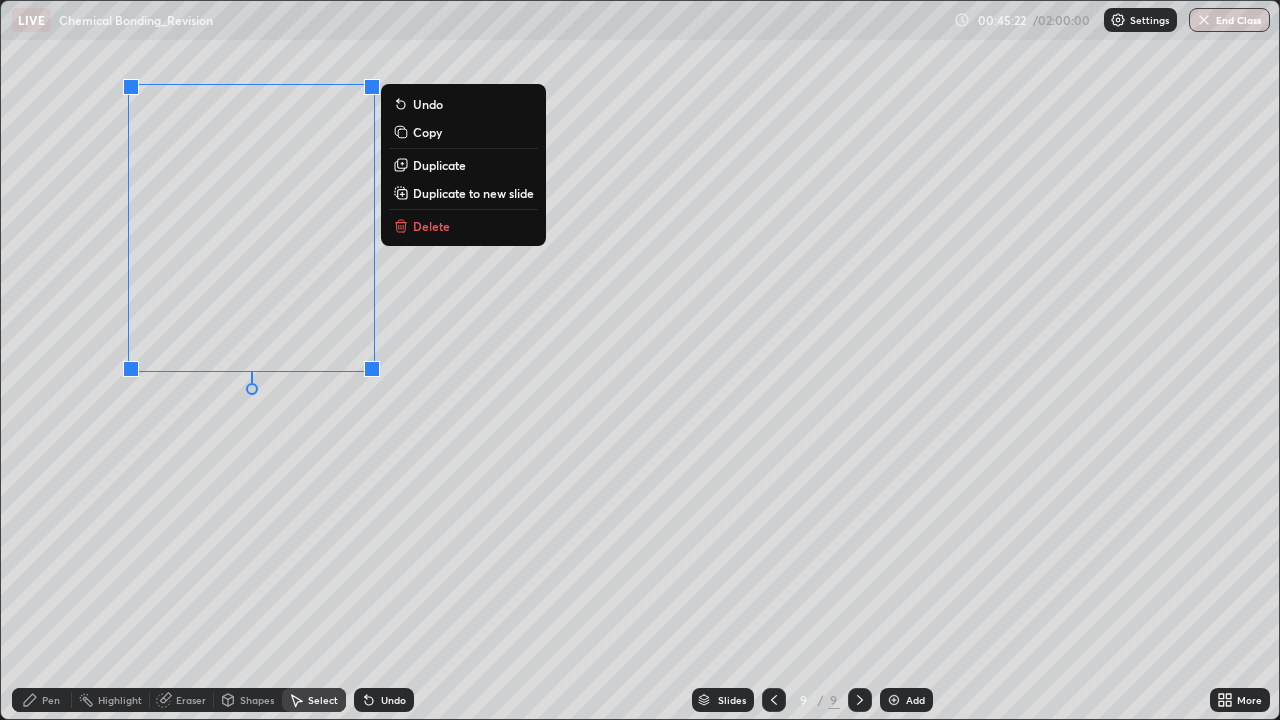 click on "0 ° Undo Copy Duplicate Duplicate to new slide Delete" at bounding box center (640, 360) 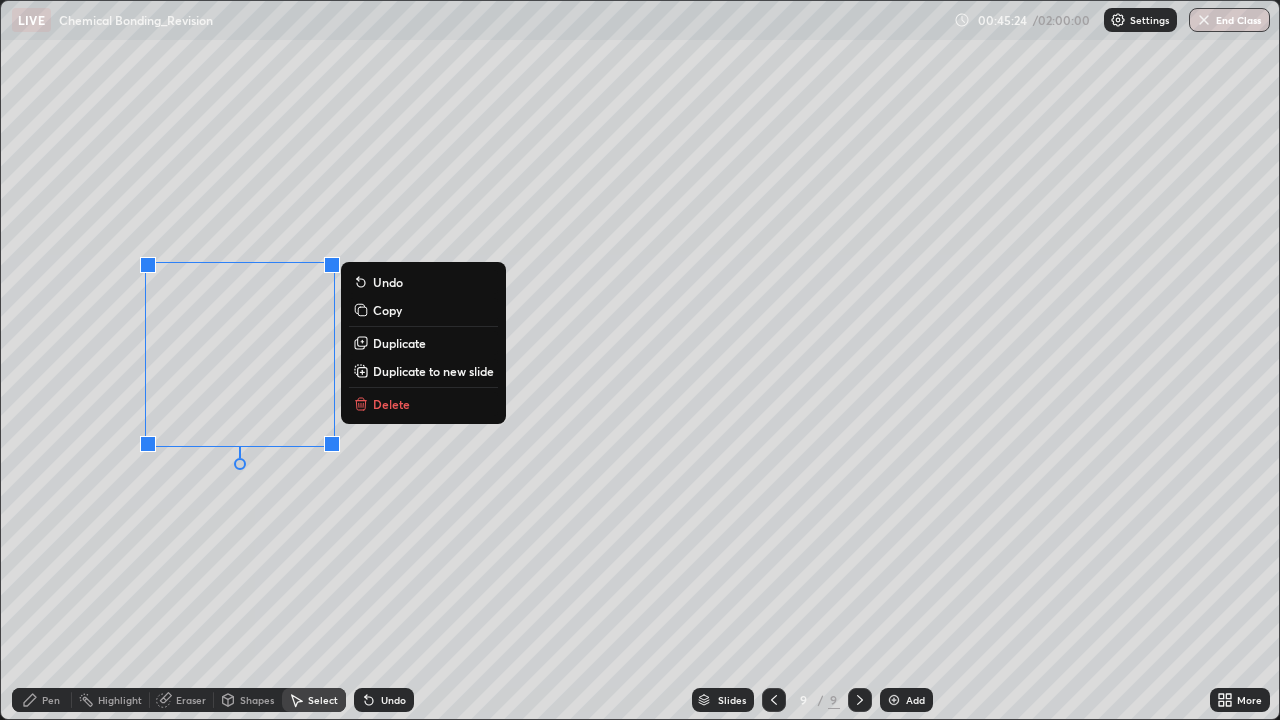 click on "0 ° Undo Copy Duplicate Duplicate to new slide Delete" at bounding box center [640, 360] 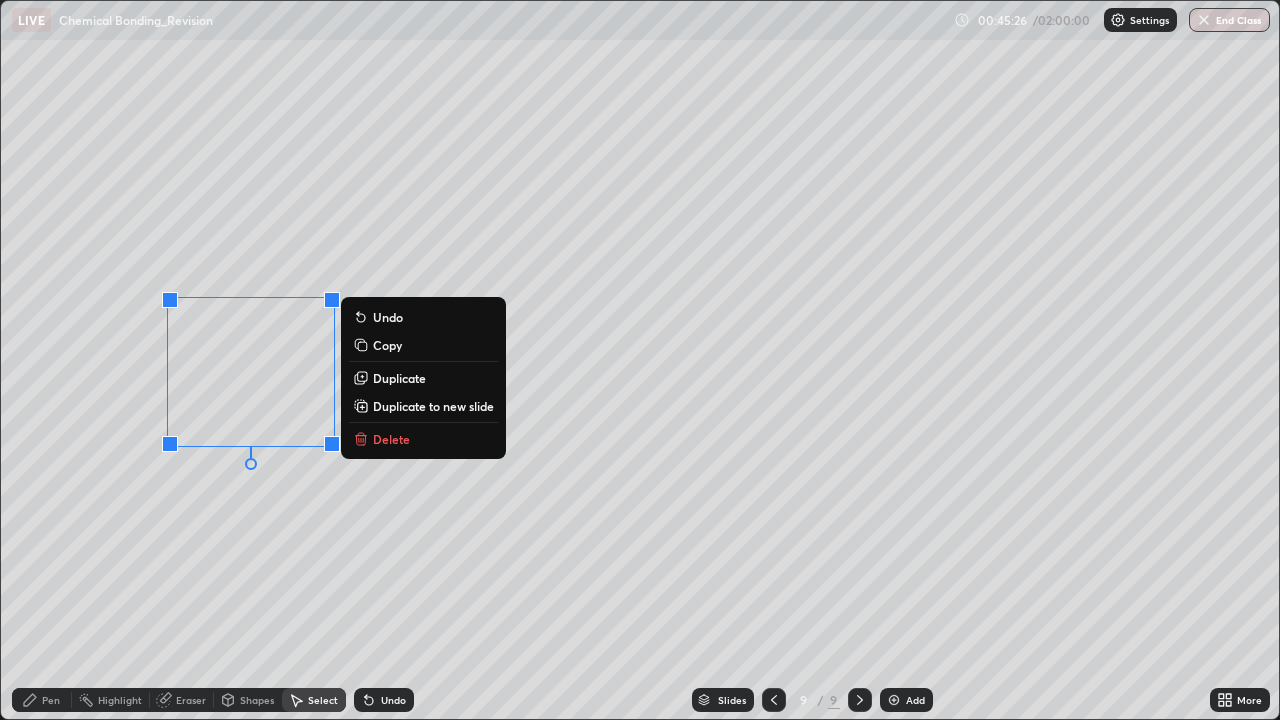 click on "0 ° Undo Copy Duplicate Duplicate to new slide Delete" at bounding box center [640, 360] 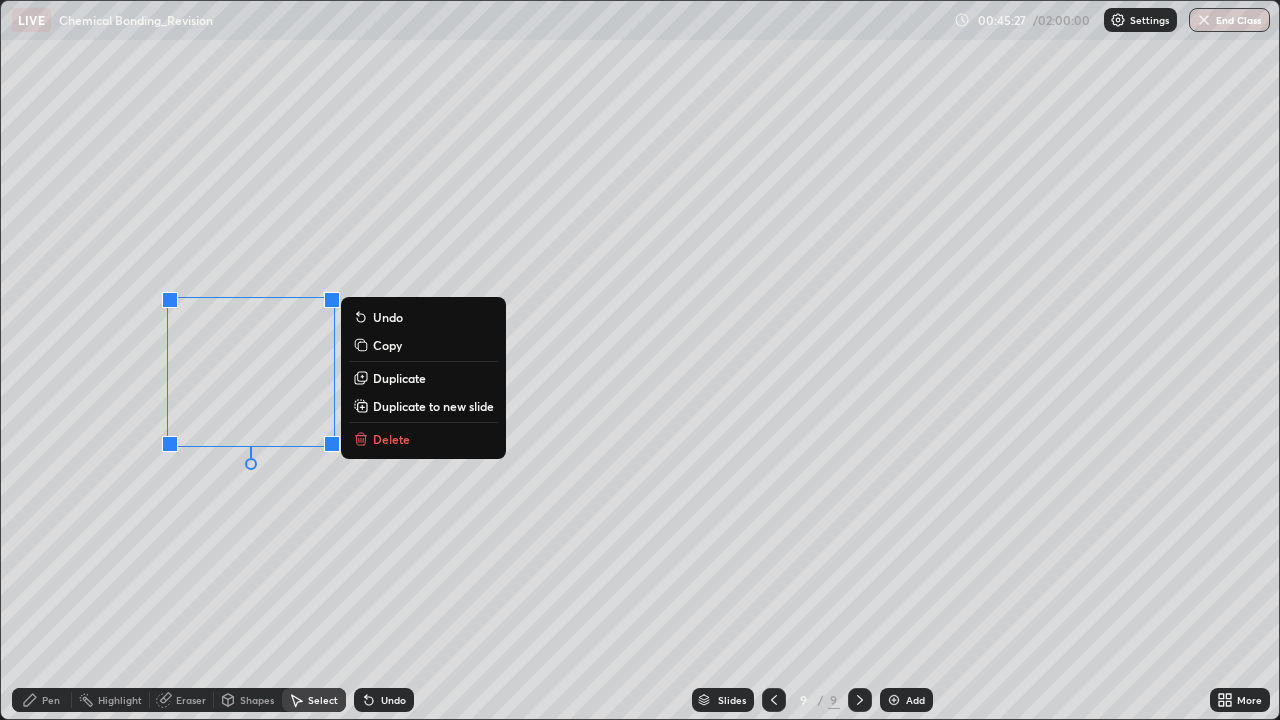 click on "0 ° Undo Copy Duplicate Duplicate to new slide Delete" at bounding box center (640, 360) 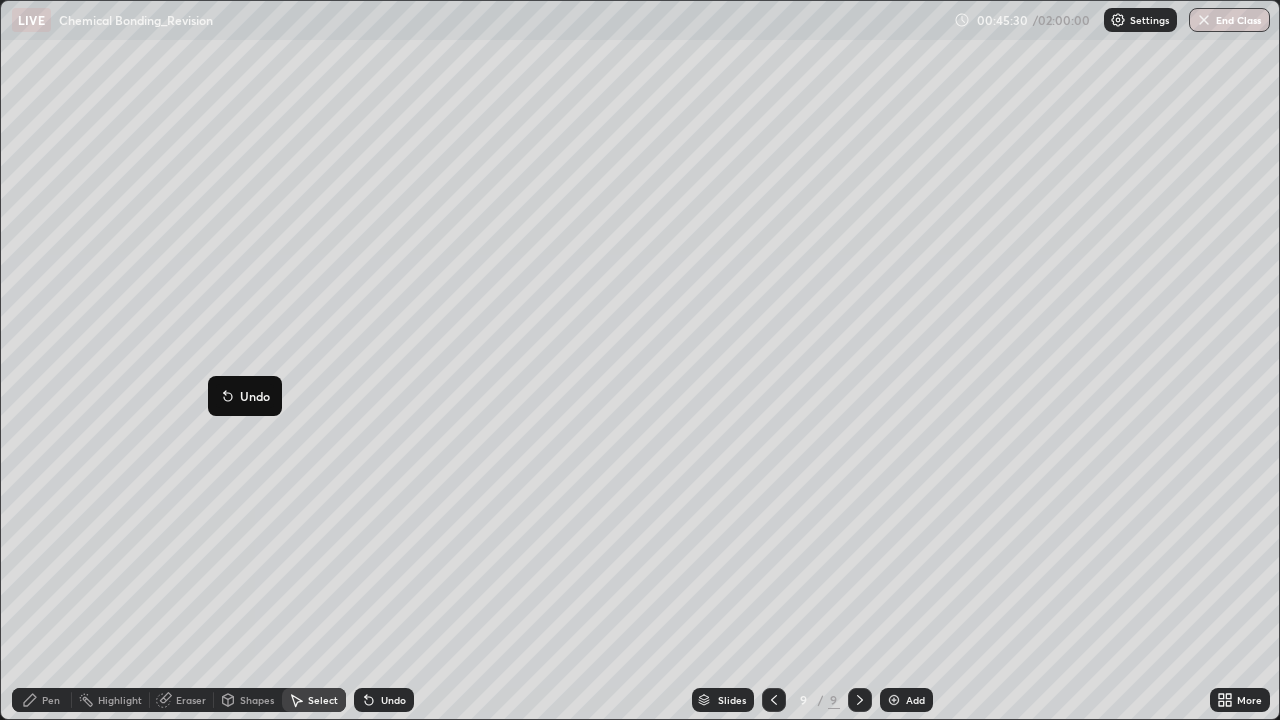 click on "0 ° Undo Copy Duplicate Duplicate to new slide Delete" at bounding box center (640, 360) 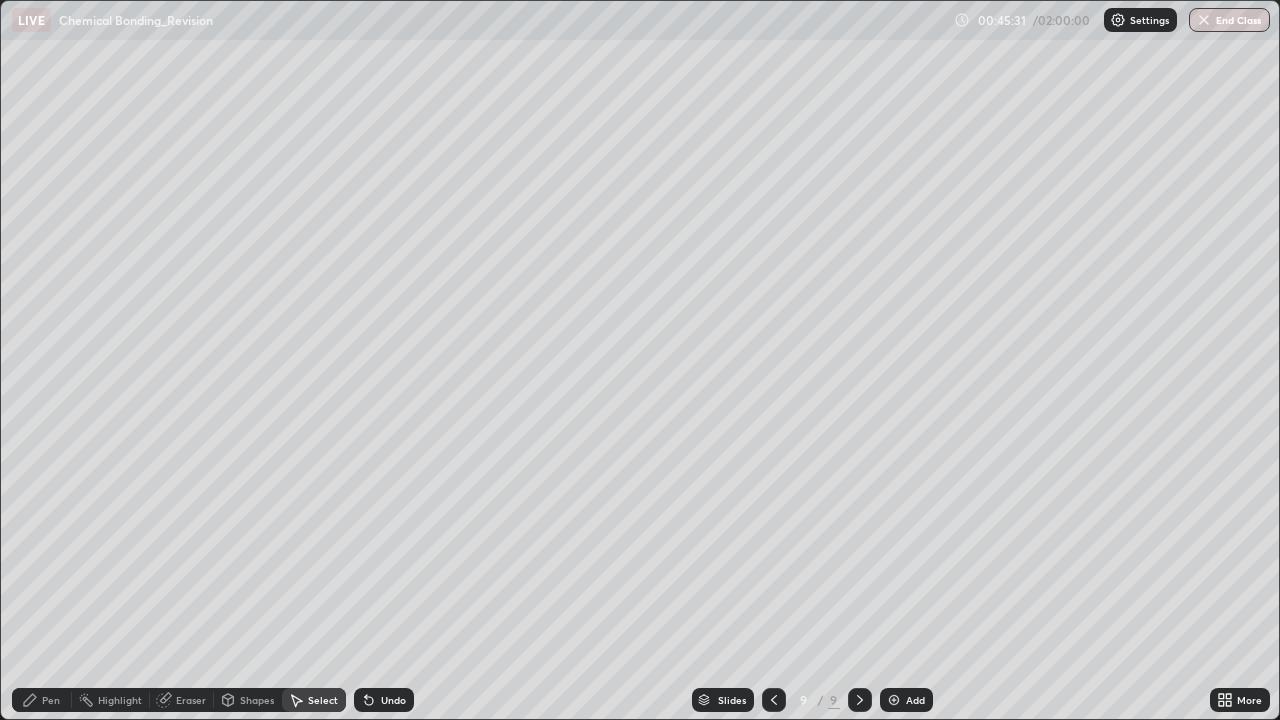 click on "Pen" at bounding box center (42, 700) 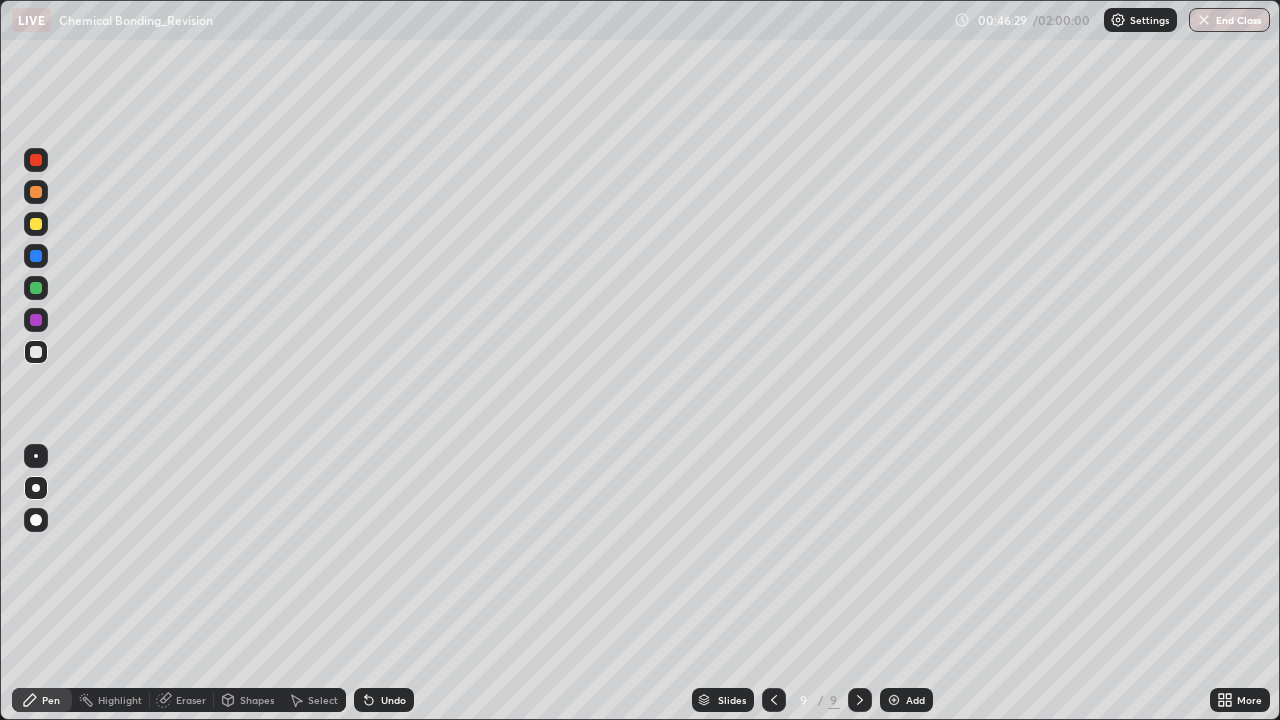 click on "Undo" at bounding box center [393, 700] 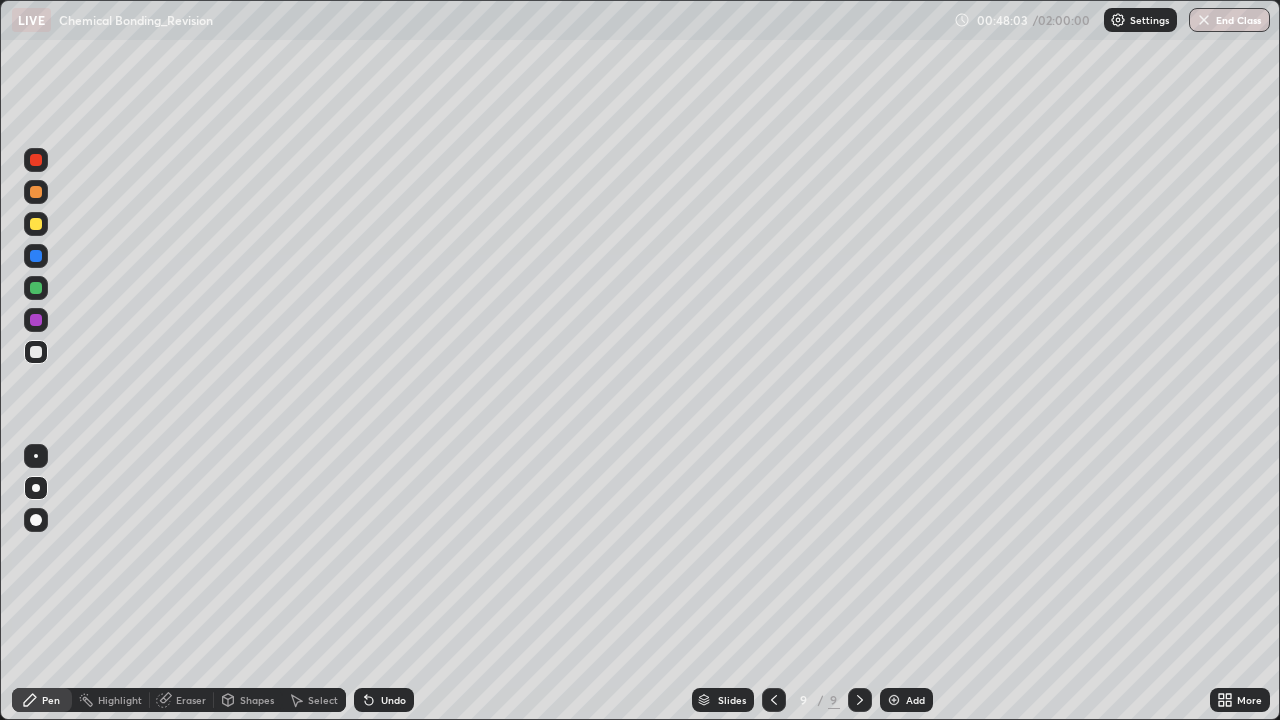 click on "Add" at bounding box center (915, 700) 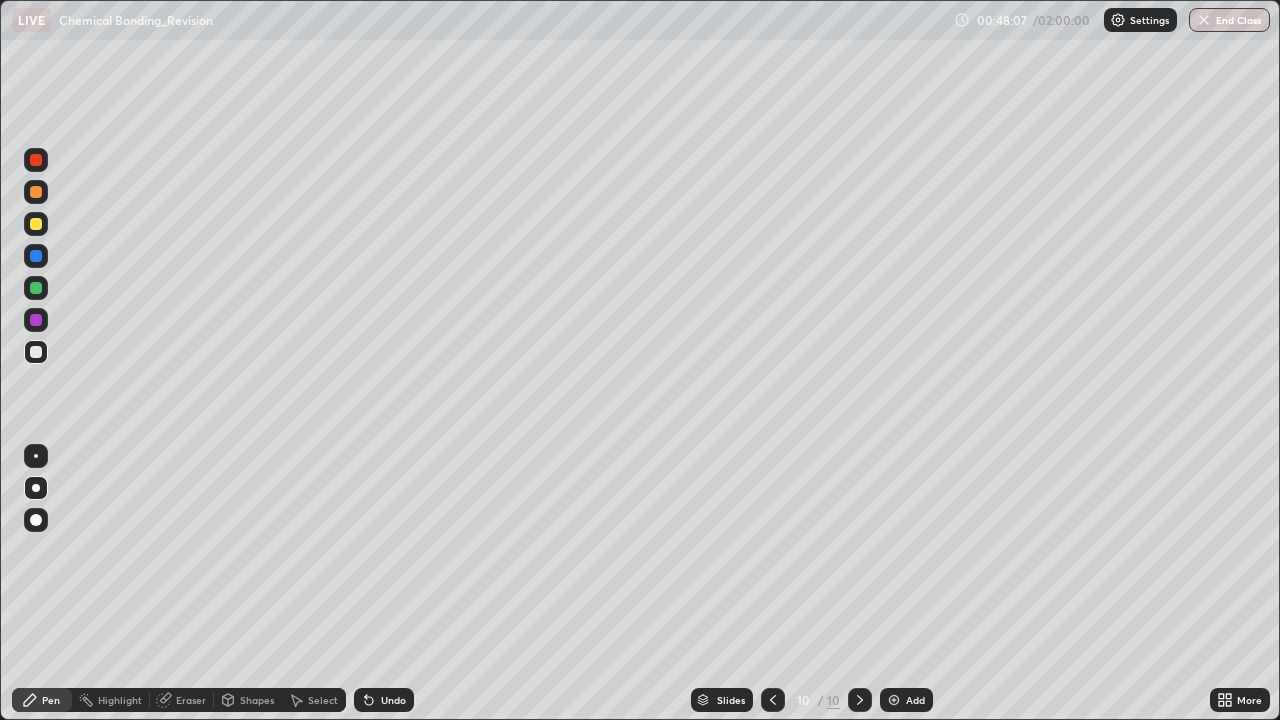 click on "Undo" at bounding box center (384, 700) 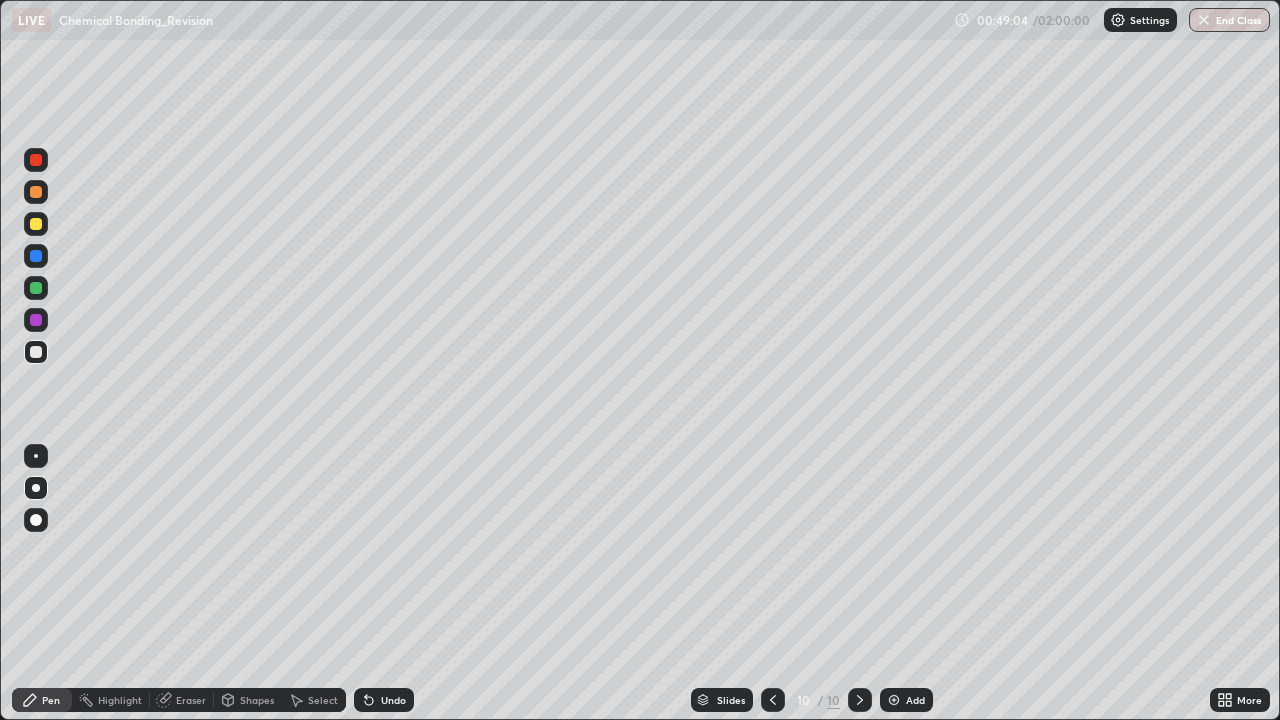 click on "Undo" at bounding box center [384, 700] 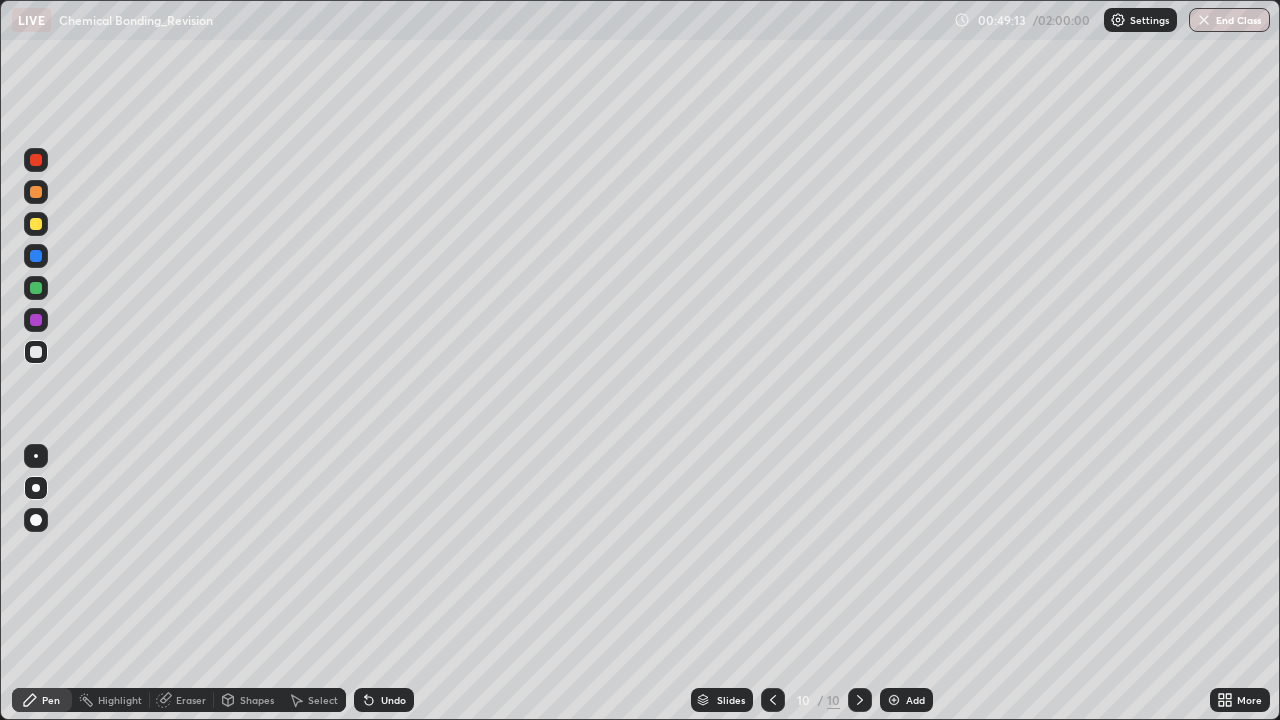 click on "Undo" at bounding box center (384, 700) 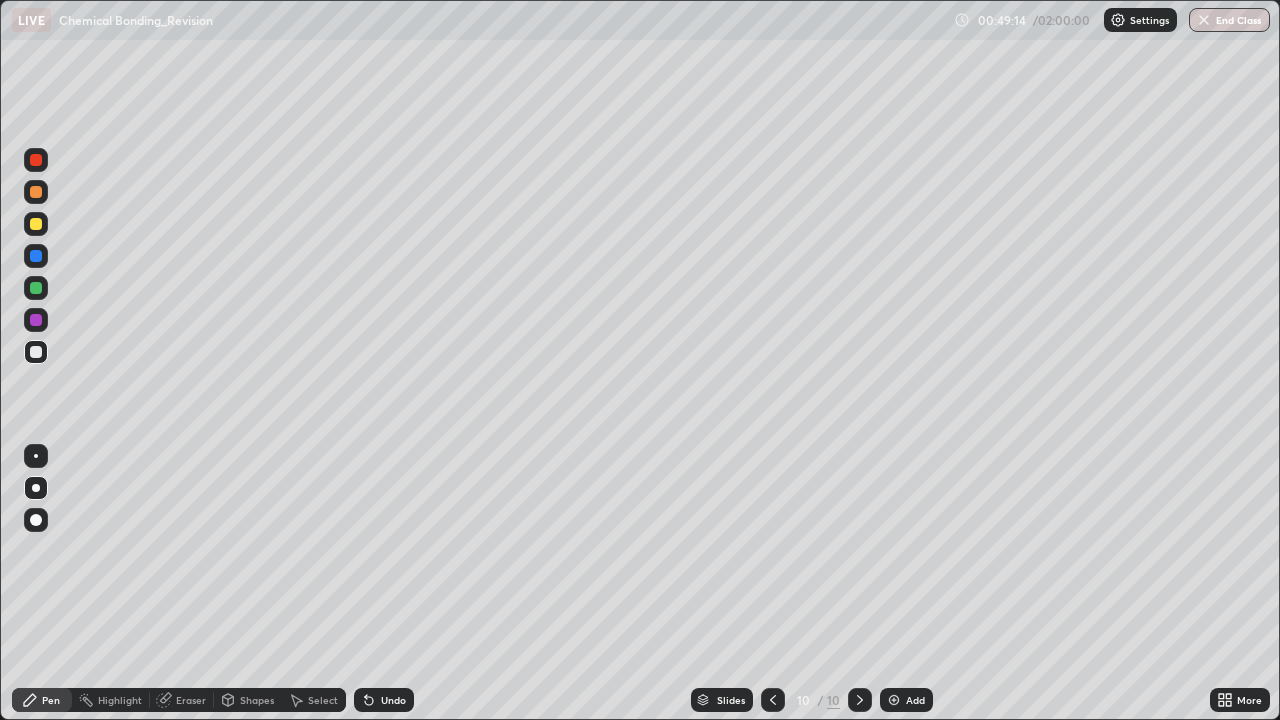 click 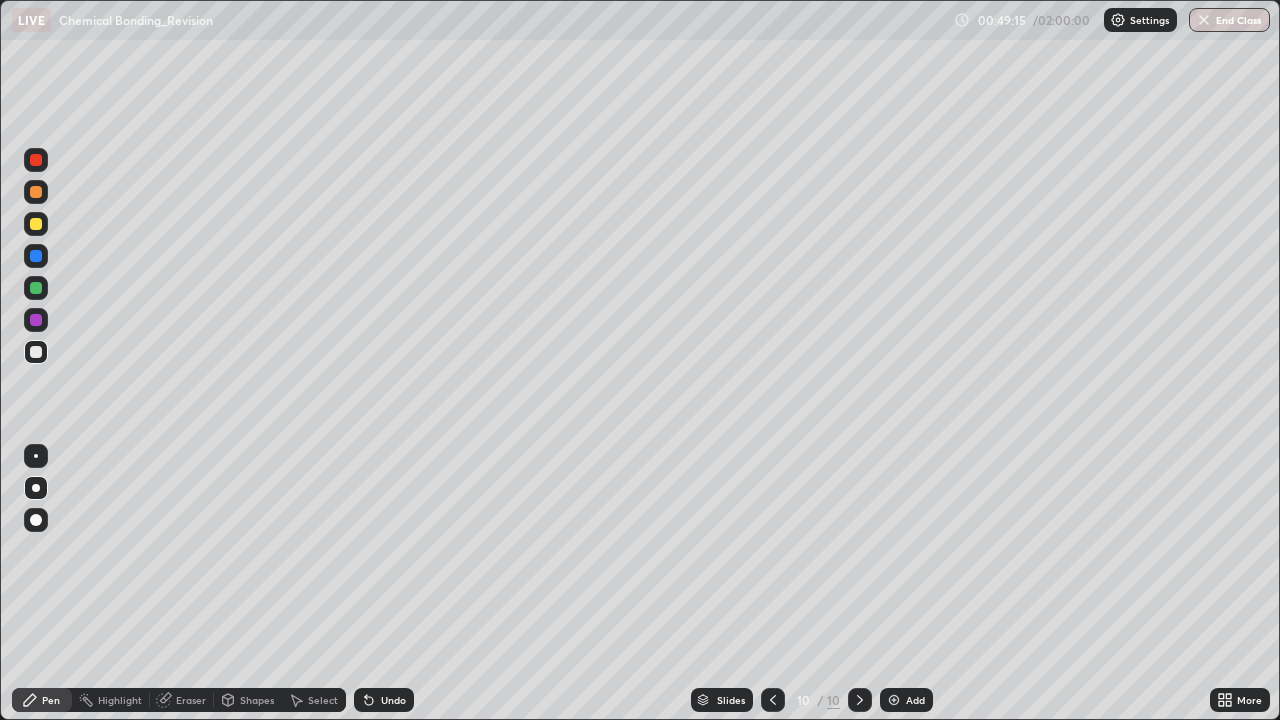 click on "Undo" at bounding box center (384, 700) 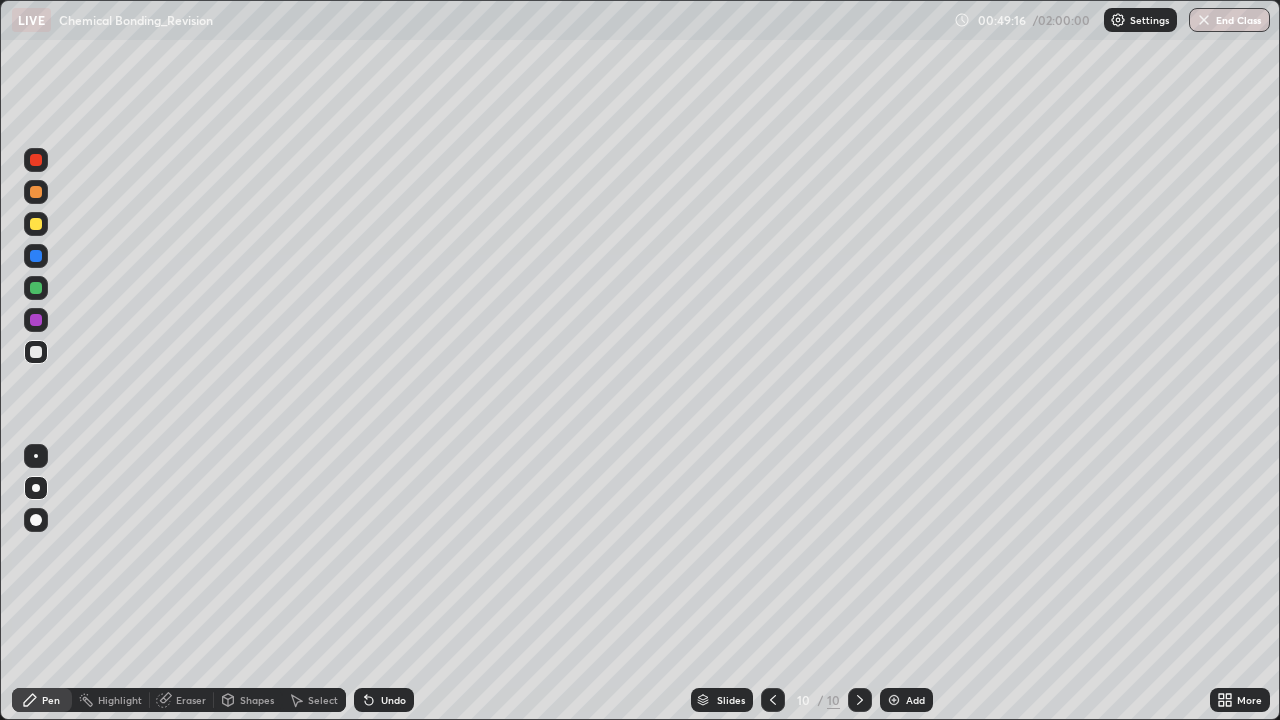 click on "Undo" at bounding box center [393, 700] 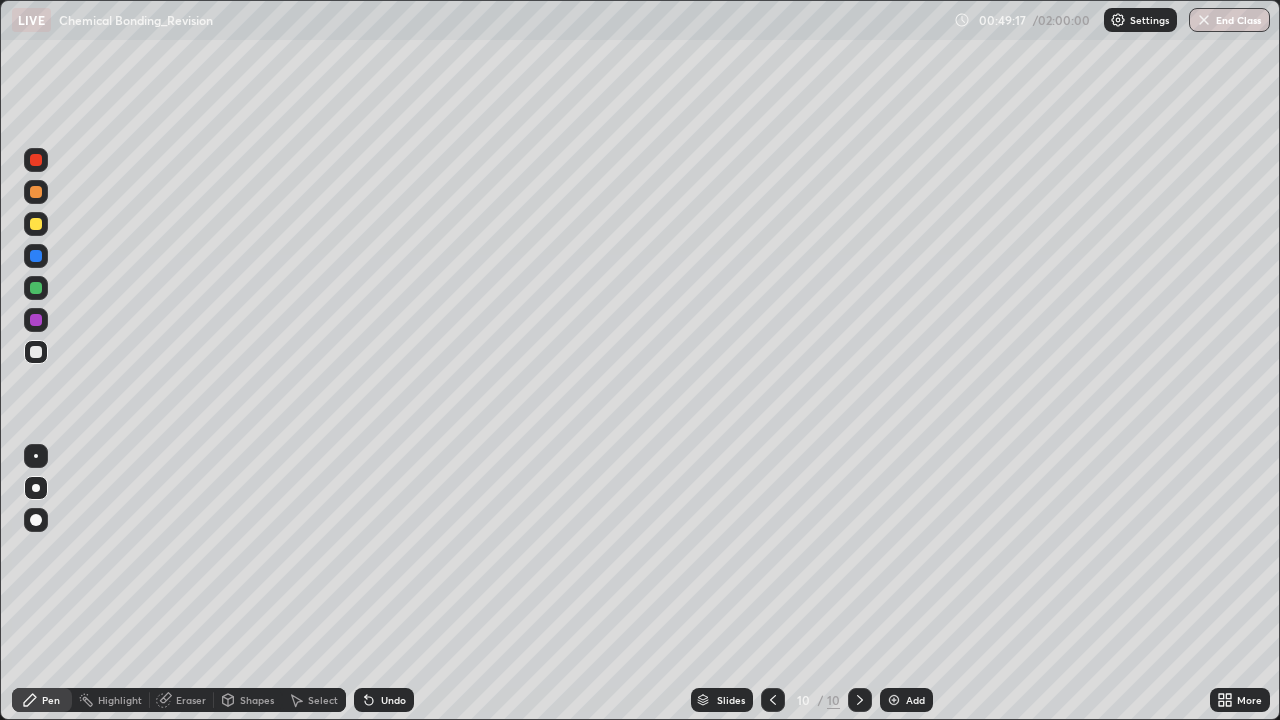 click on "Shapes" at bounding box center [257, 700] 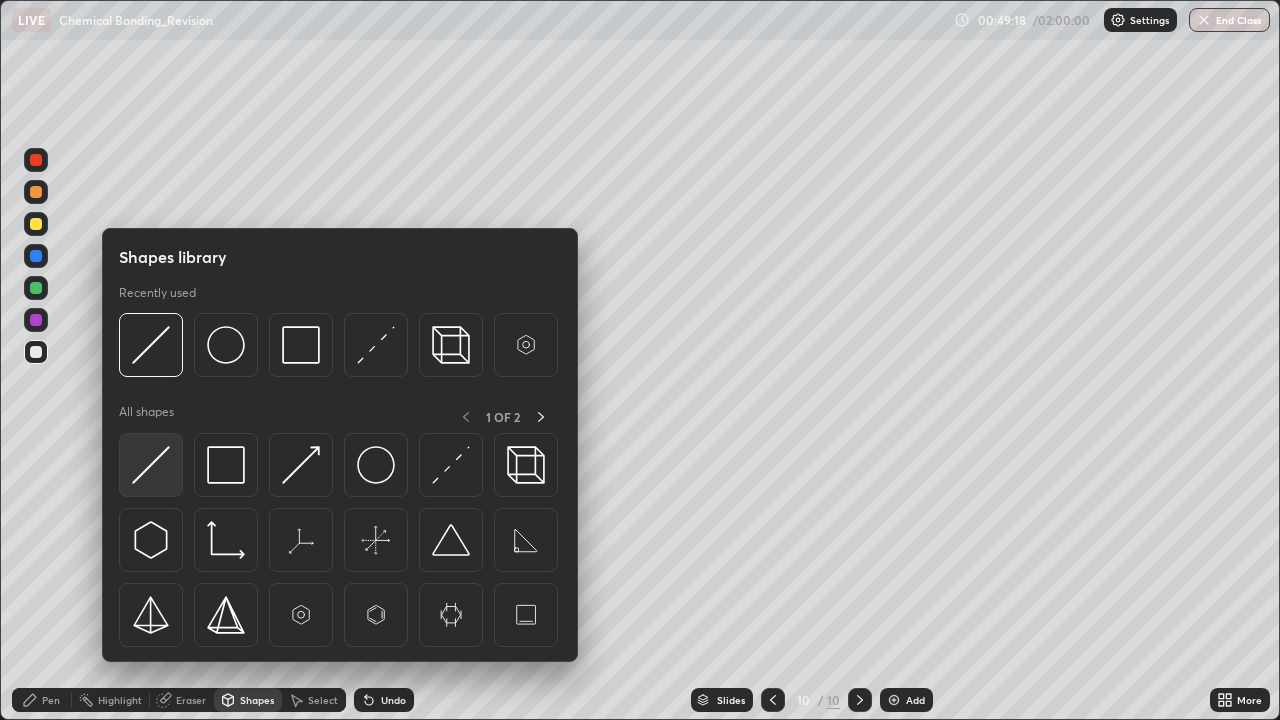 click at bounding box center [151, 465] 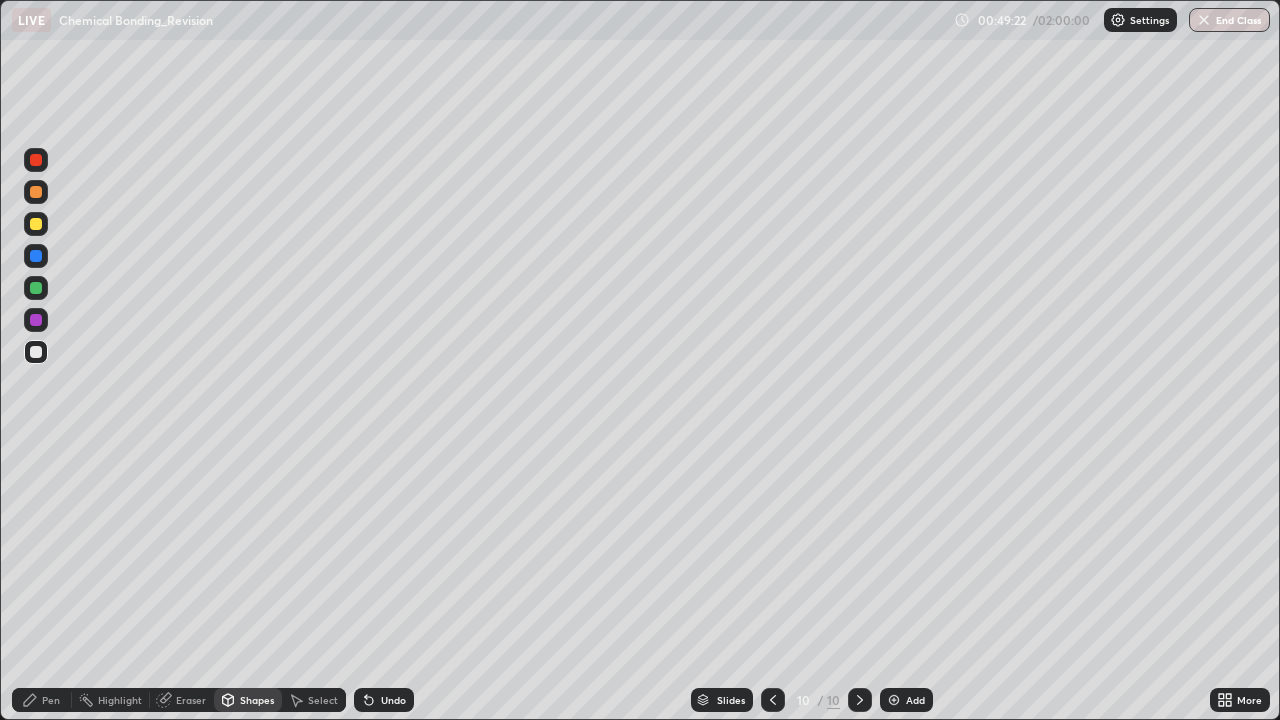 click on "Pen" at bounding box center [42, 700] 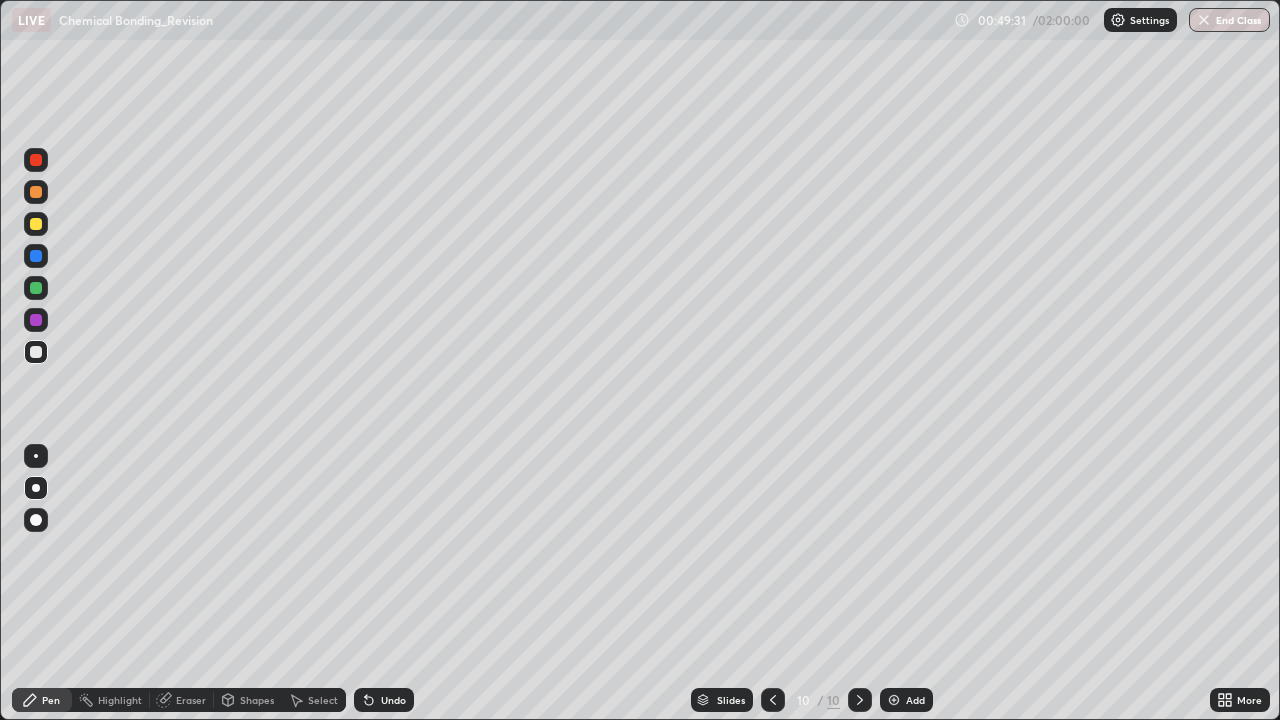 click on "Select" at bounding box center [323, 700] 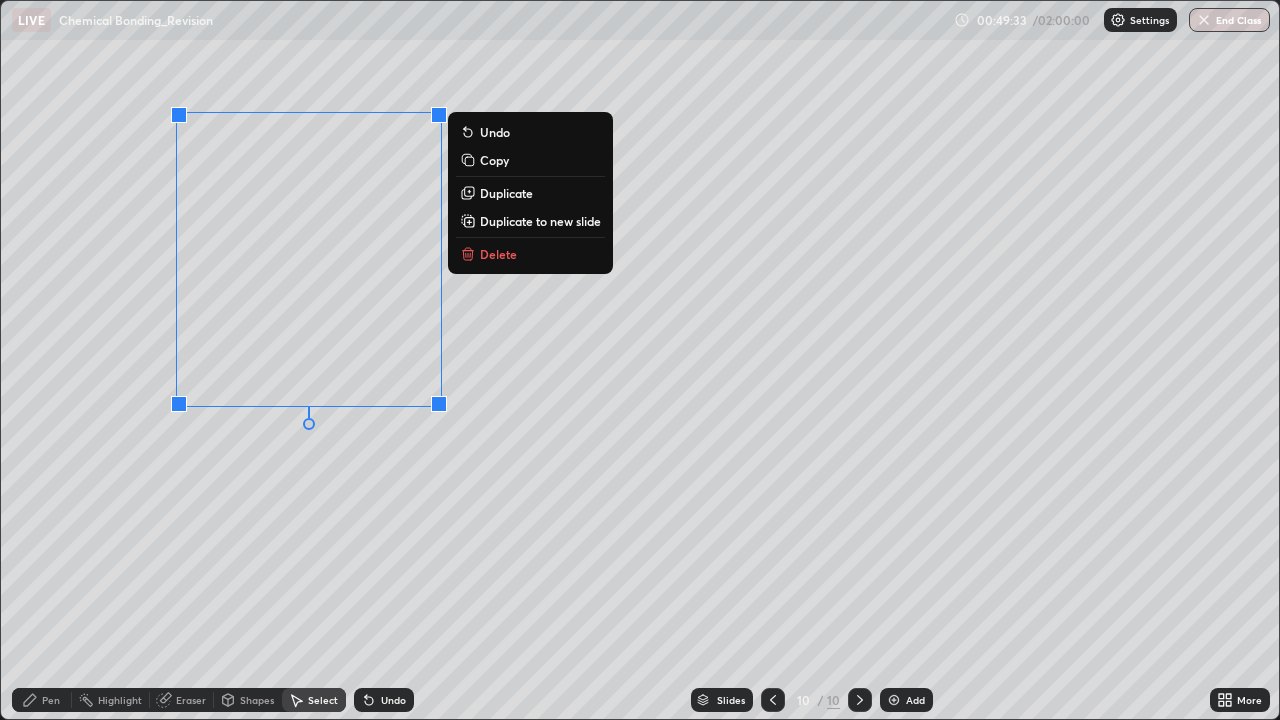 click on "Duplicate" at bounding box center [506, 193] 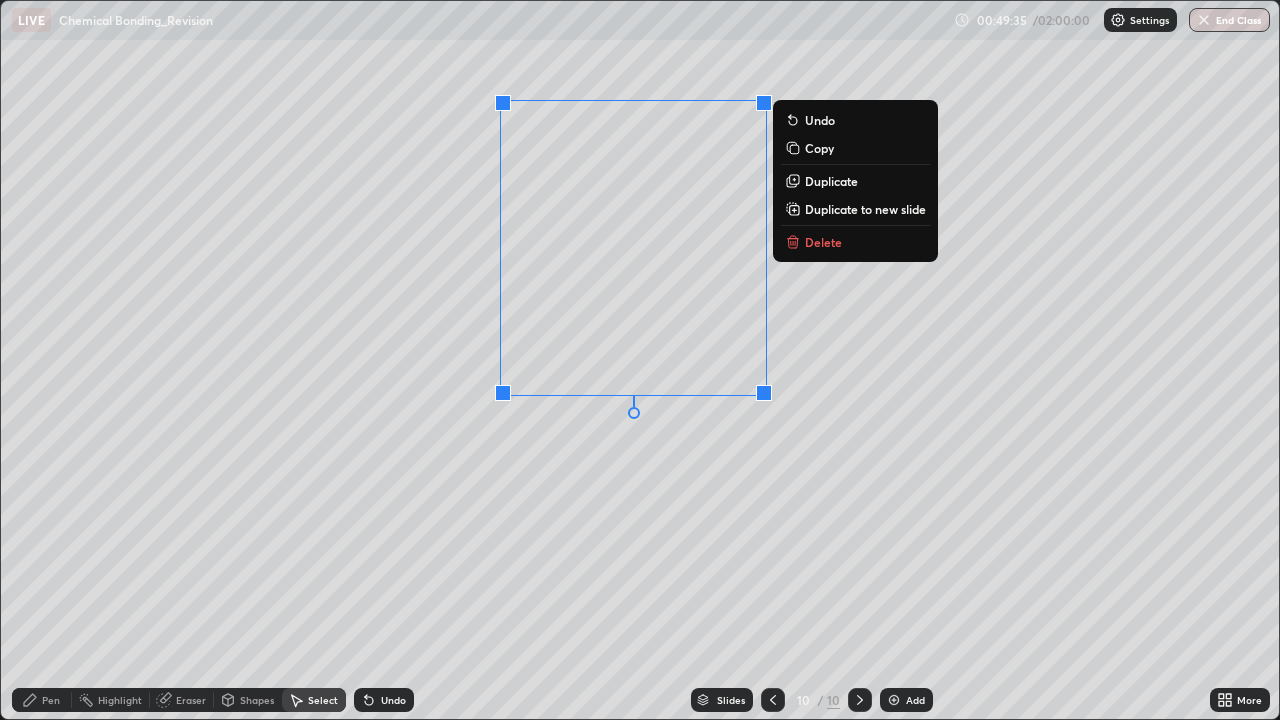 click on "0 ° Undo Copy Duplicate Duplicate to new slide Delete" at bounding box center [640, 360] 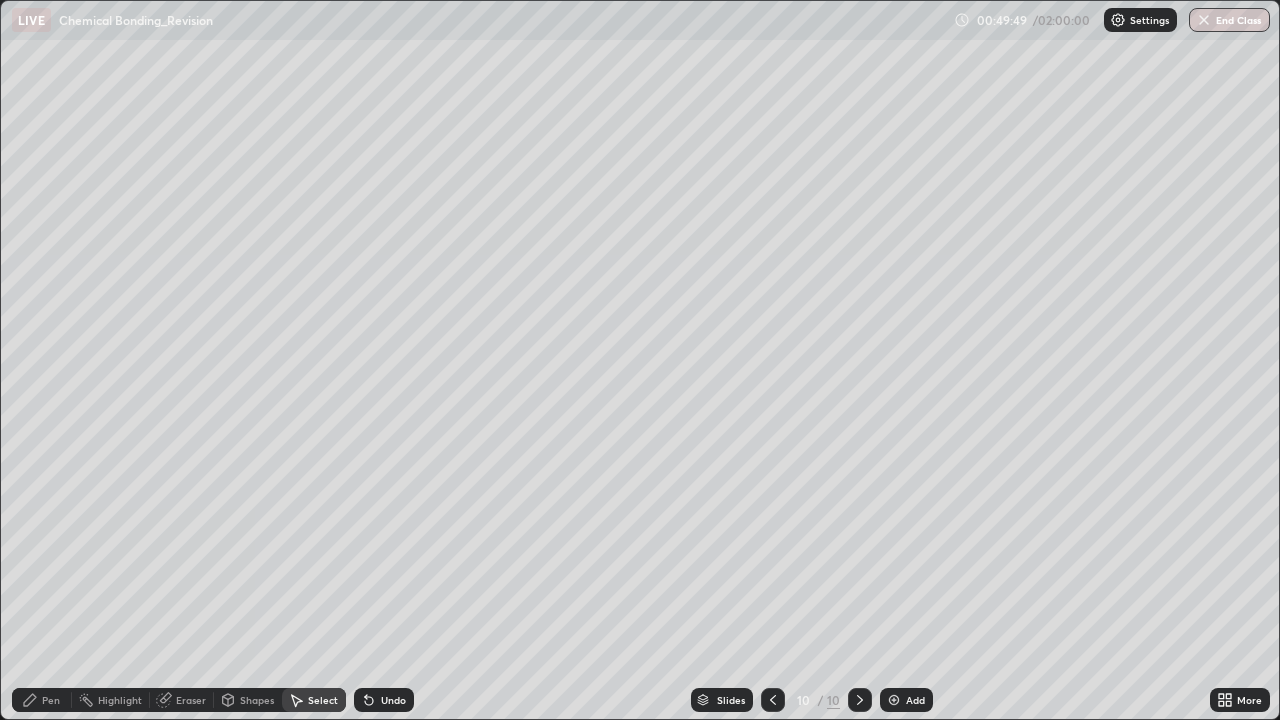 click on "Pen" at bounding box center (51, 700) 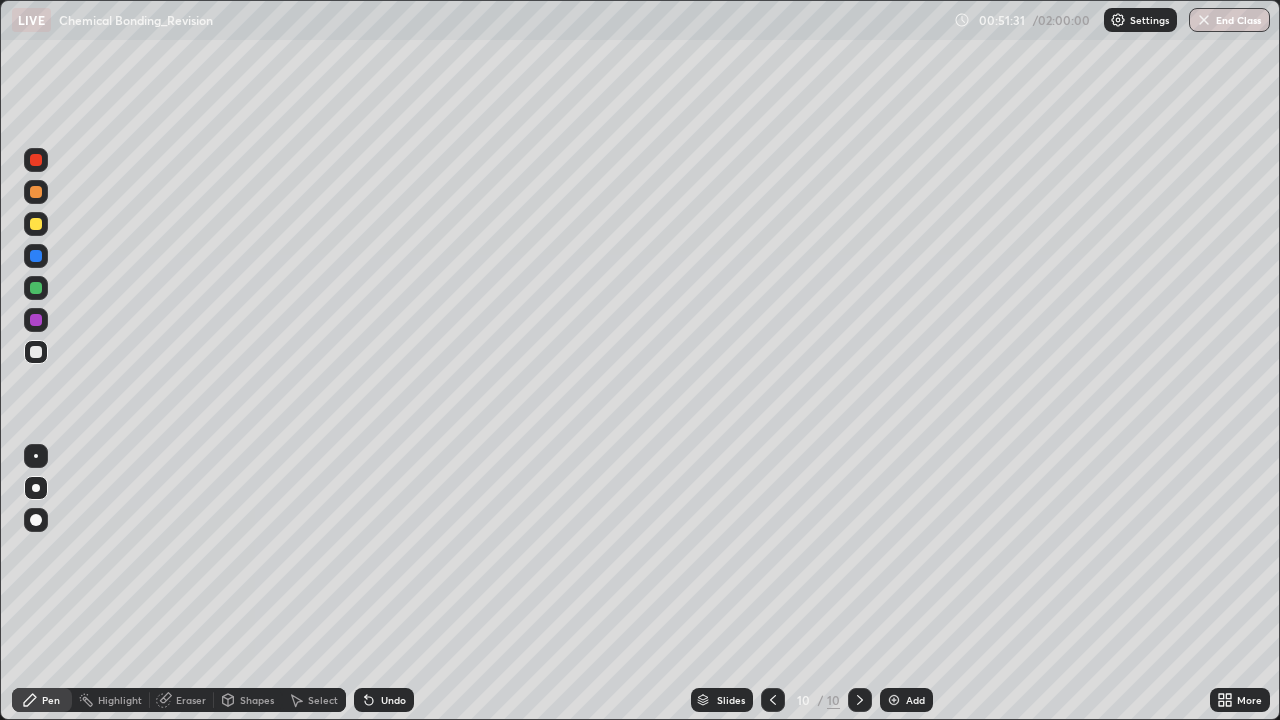 click at bounding box center (36, 224) 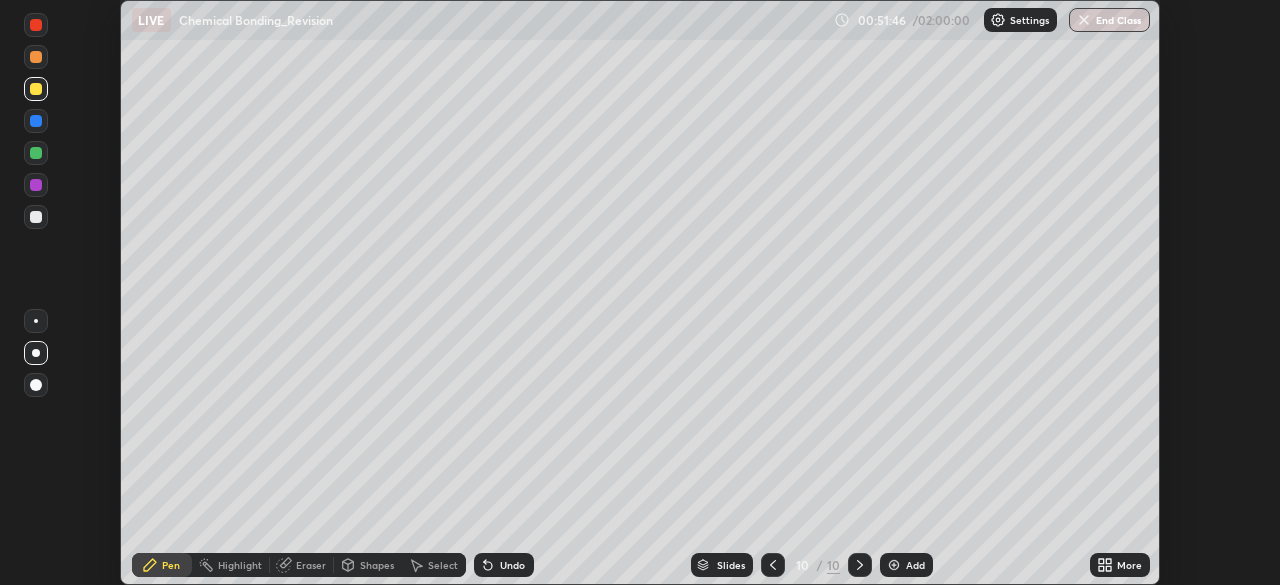 scroll, scrollTop: 585, scrollLeft: 1280, axis: both 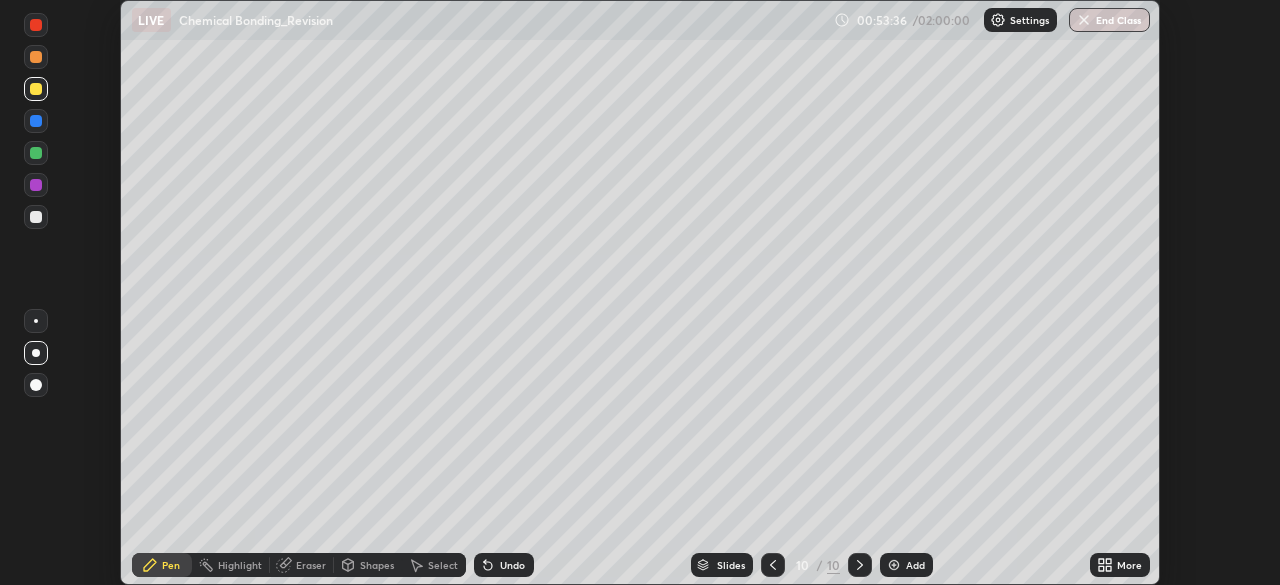 click 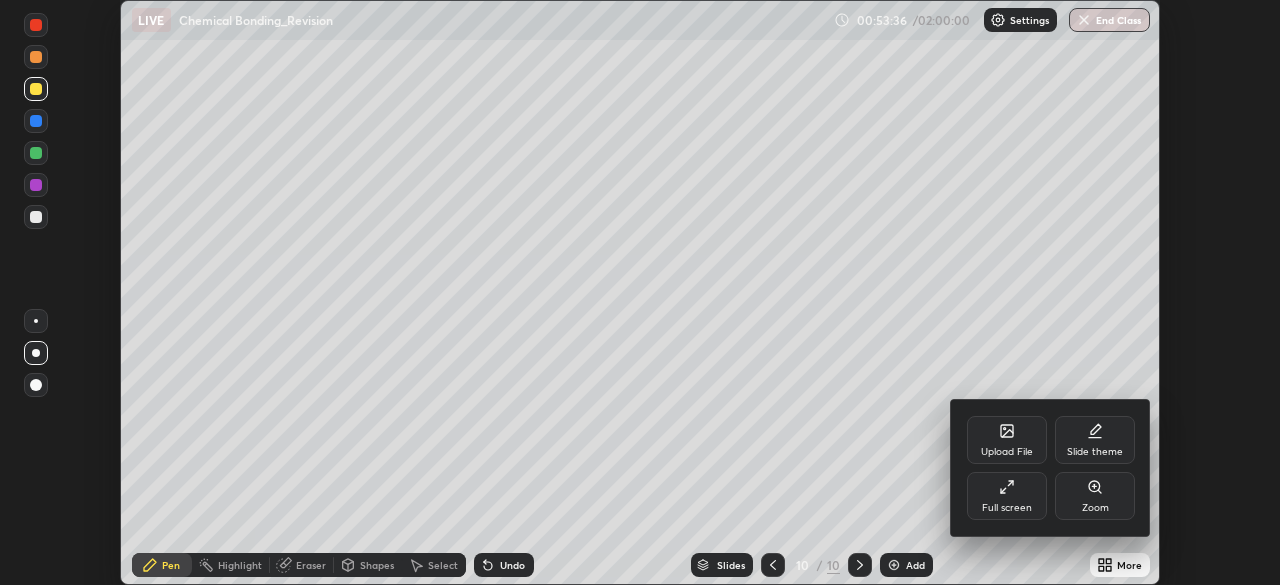 click 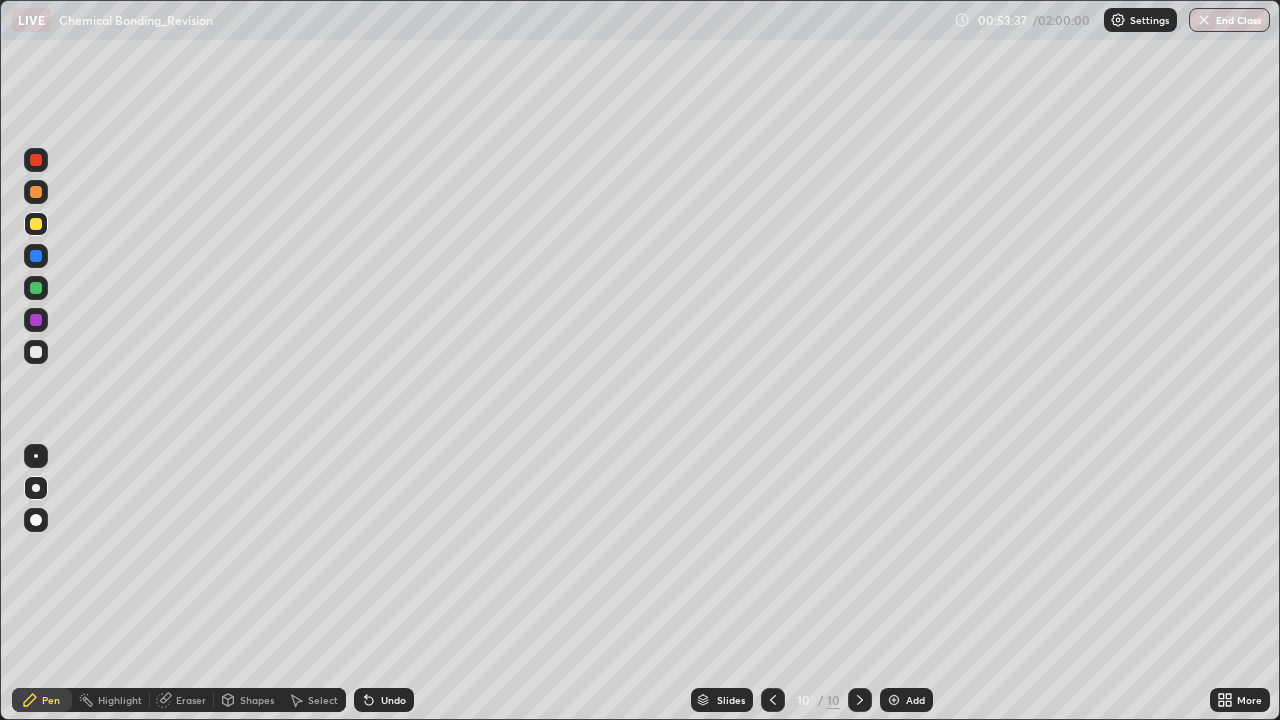 scroll, scrollTop: 99280, scrollLeft: 98720, axis: both 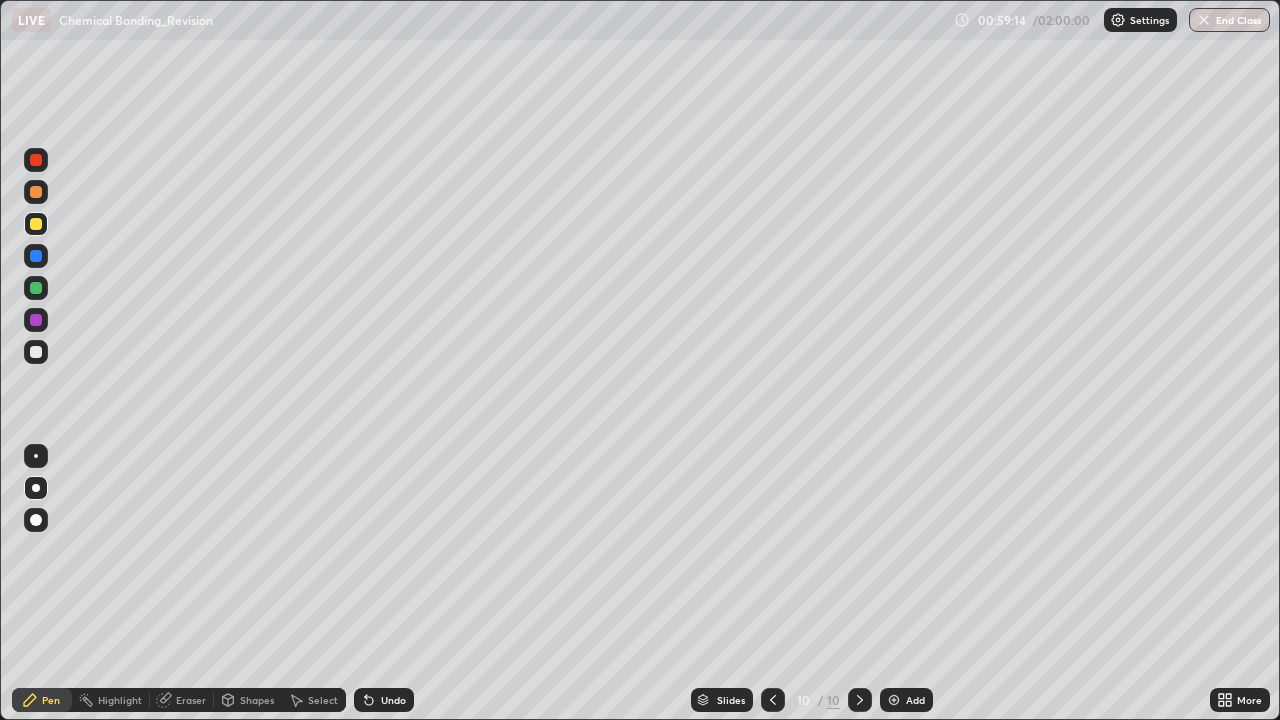 click on "Add" at bounding box center [915, 700] 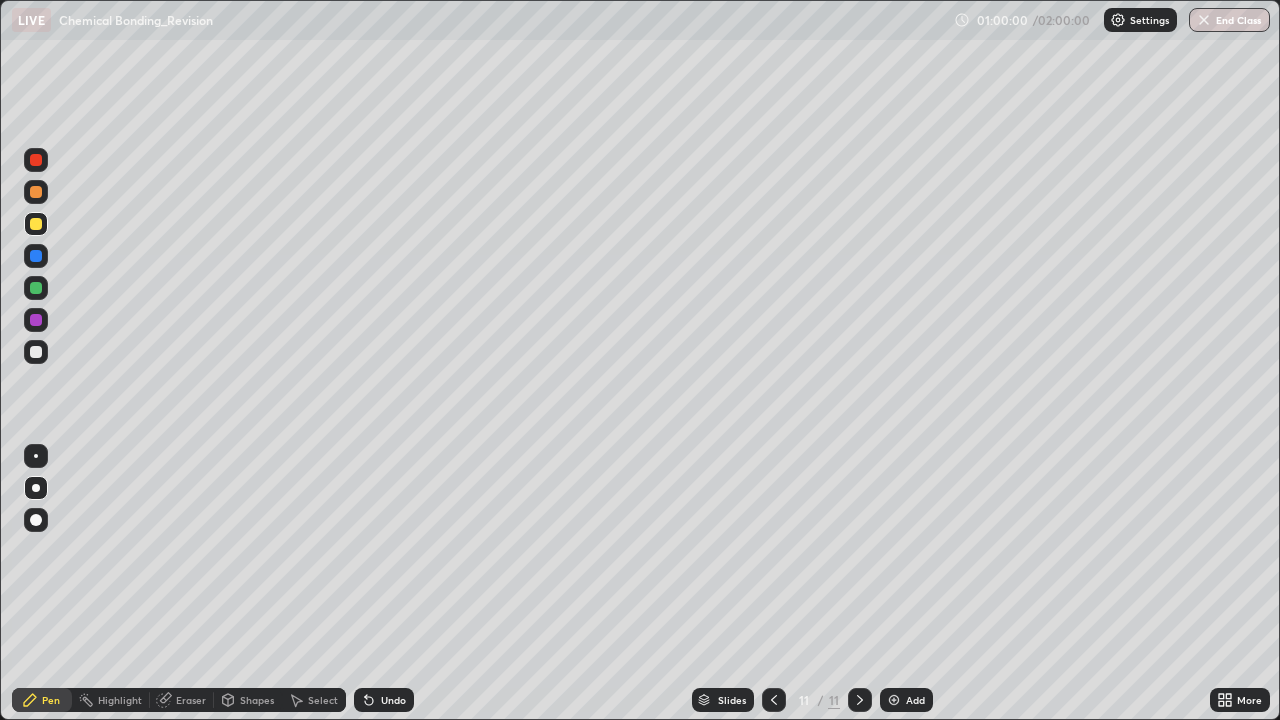 click on "Undo" at bounding box center [393, 700] 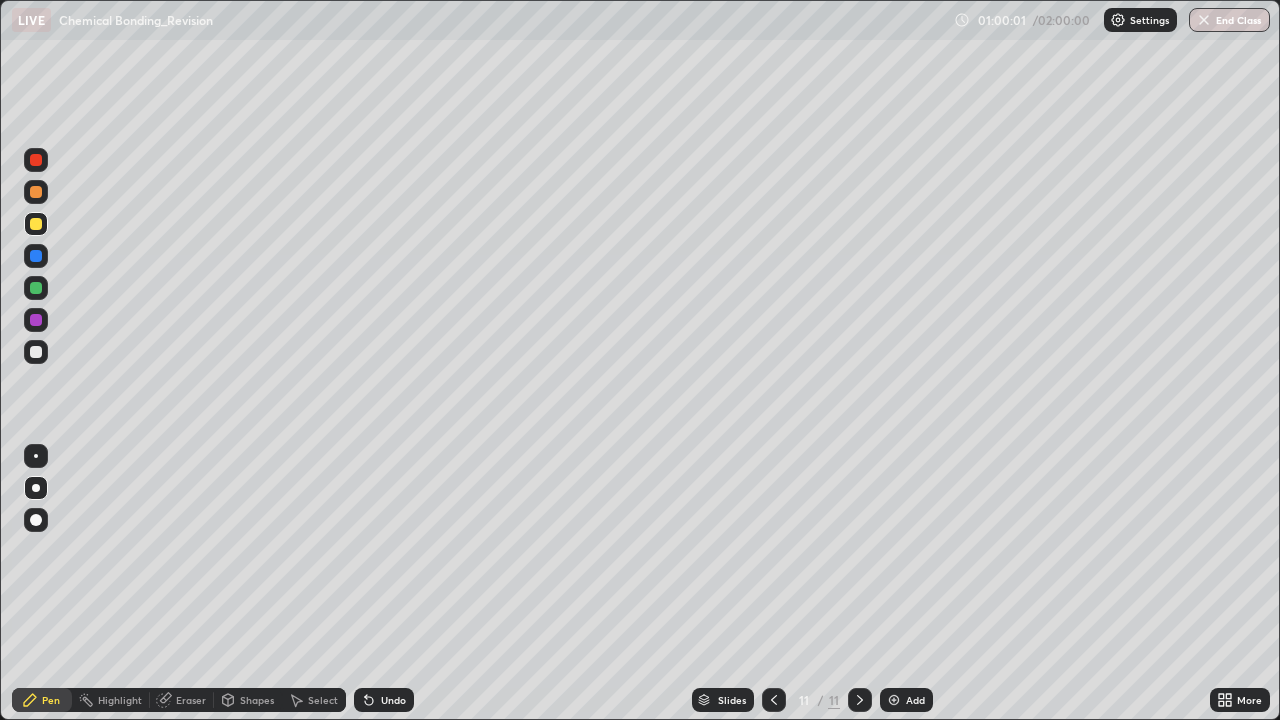 click on "Undo" at bounding box center (393, 700) 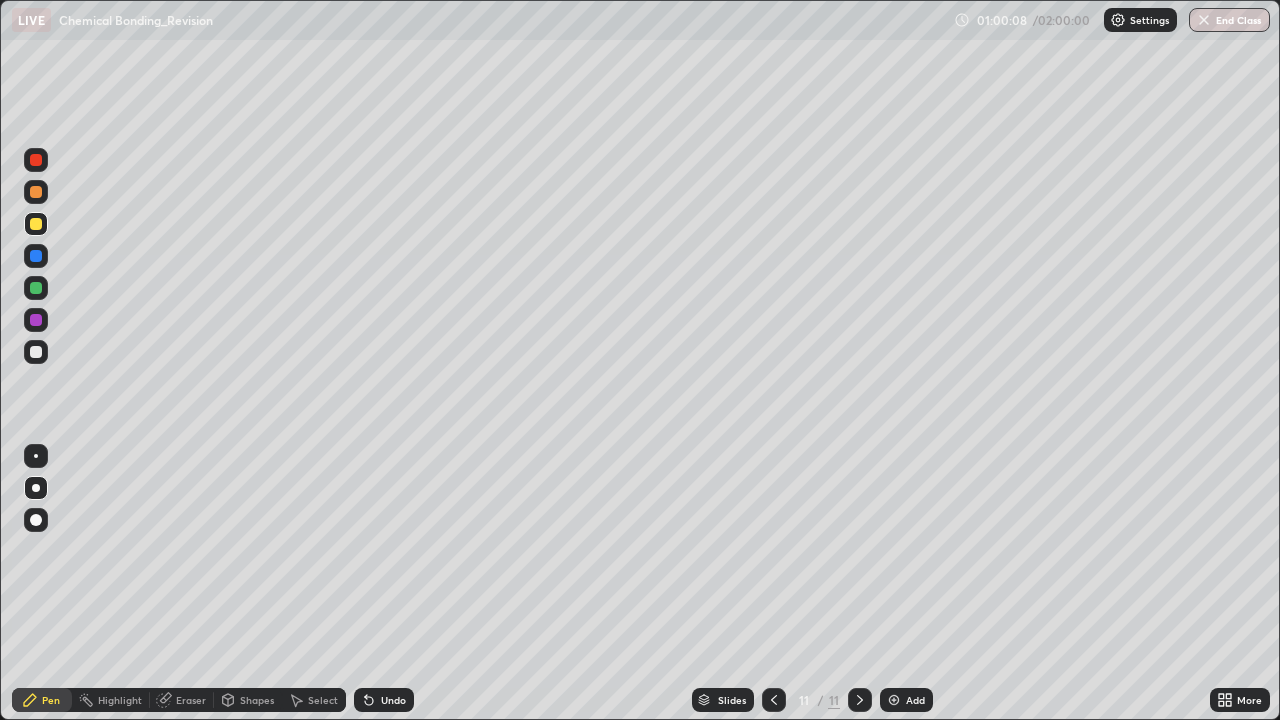 click on "Eraser" at bounding box center (182, 700) 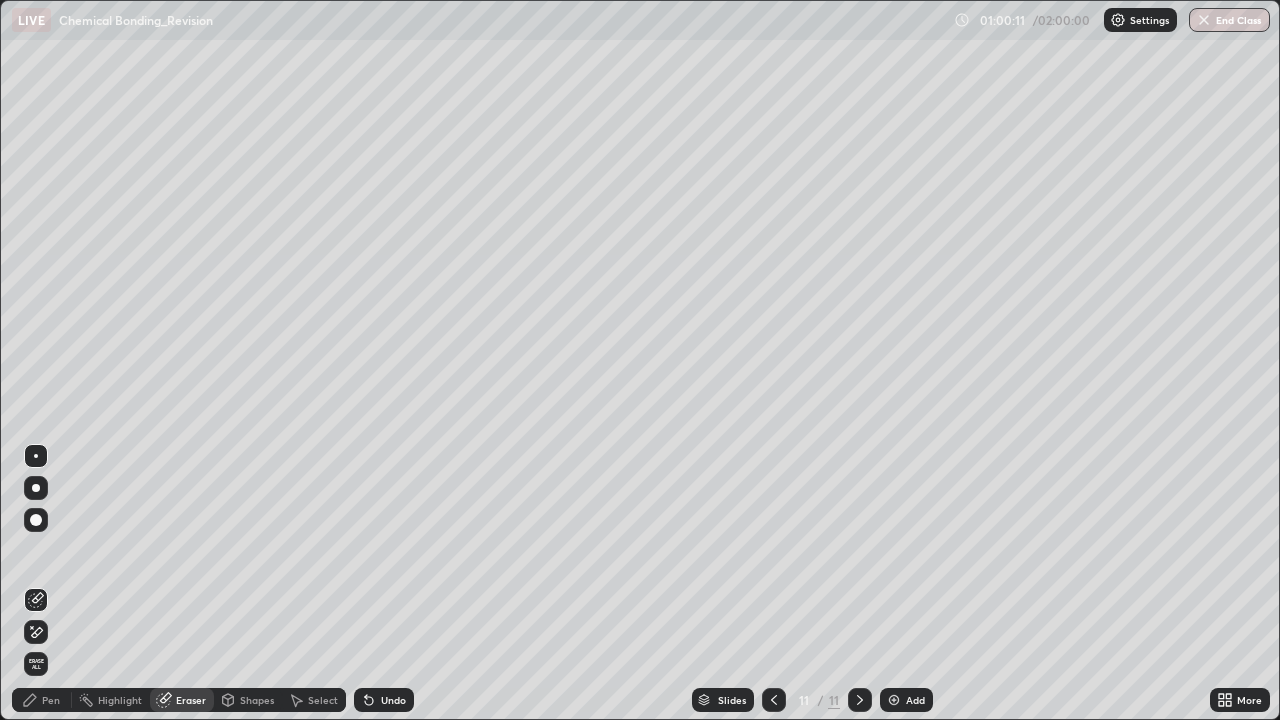 click on "Pen" at bounding box center [42, 700] 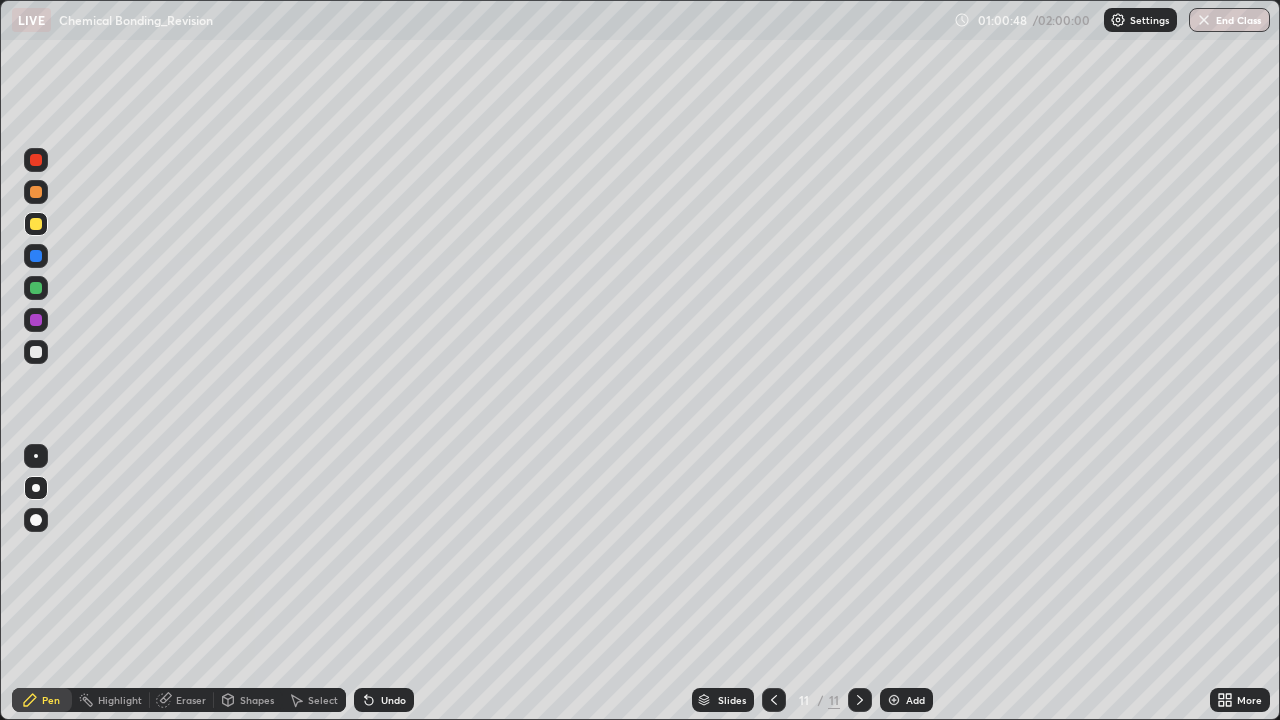 click on "Undo" at bounding box center [384, 700] 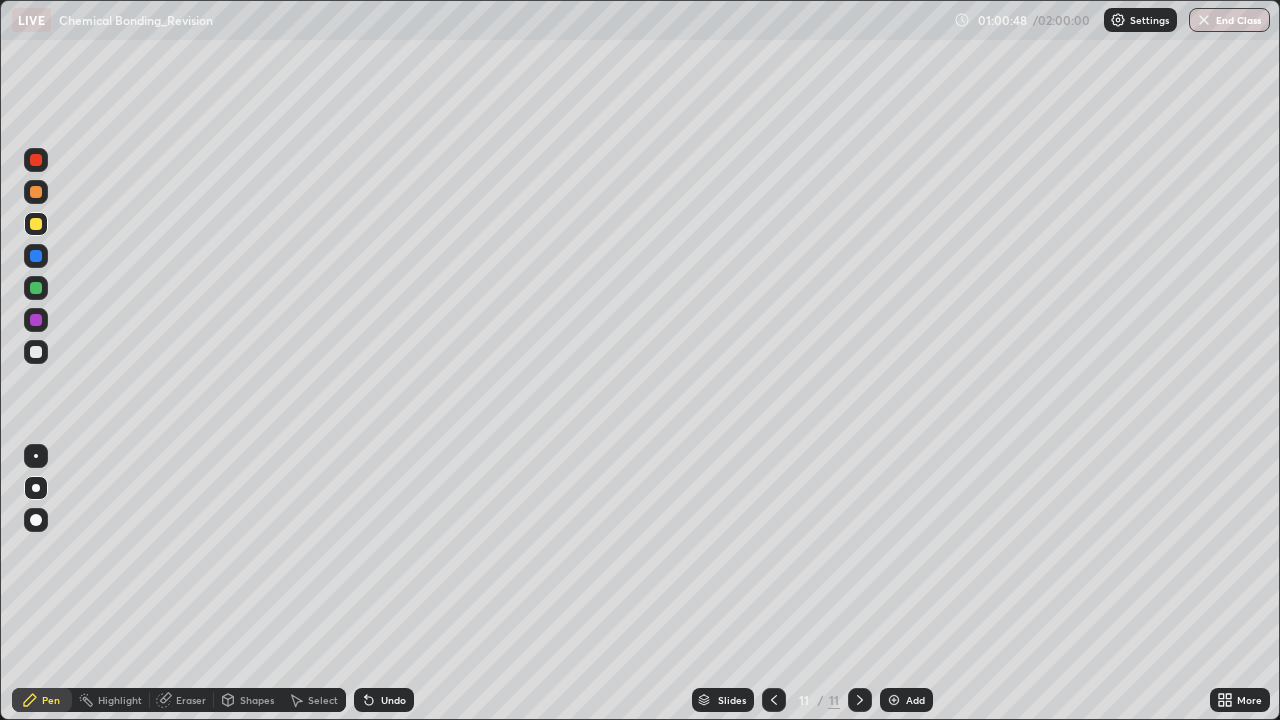 click on "Undo" at bounding box center [393, 700] 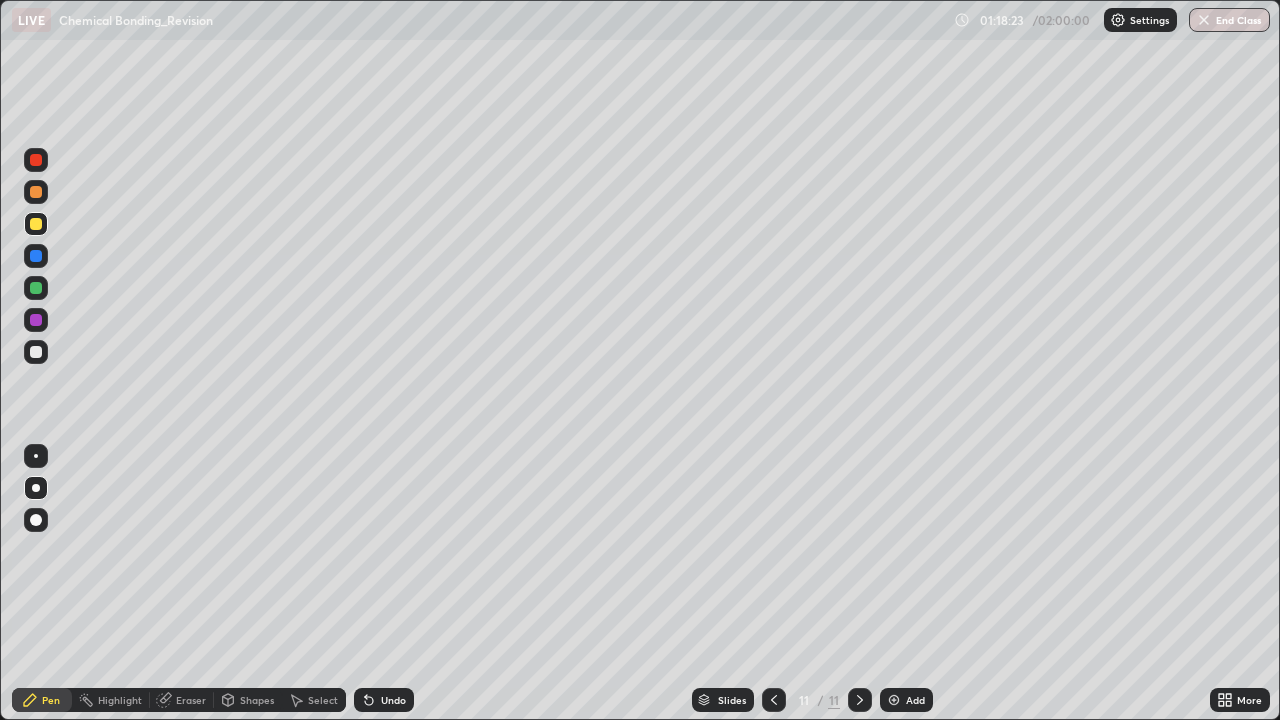 click on "Undo" at bounding box center [393, 700] 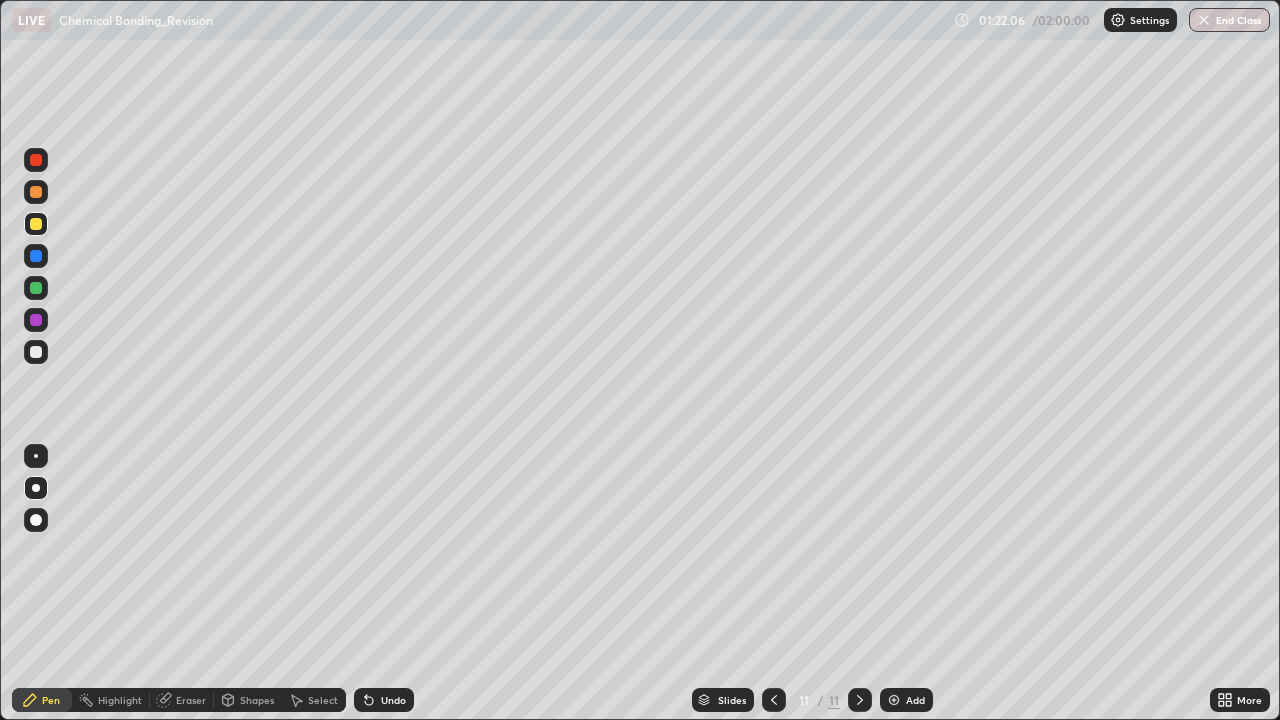 click on "Undo" at bounding box center [393, 700] 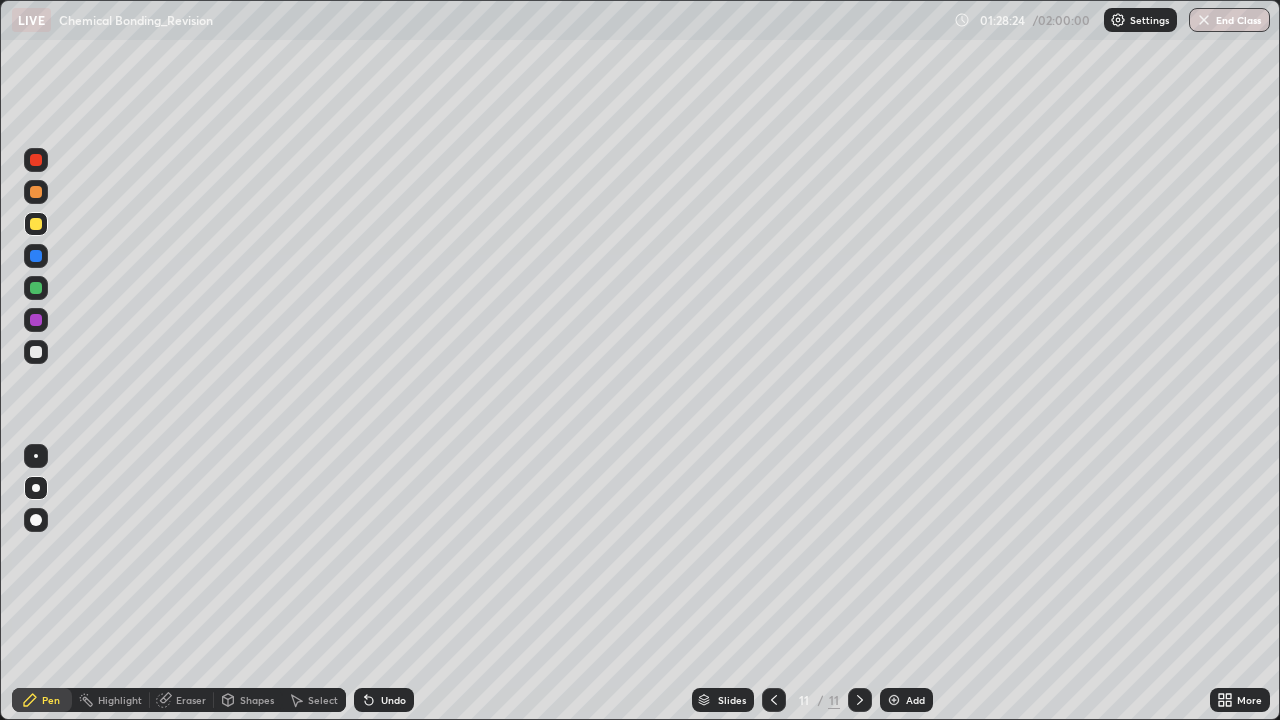 click on "Add" at bounding box center (915, 700) 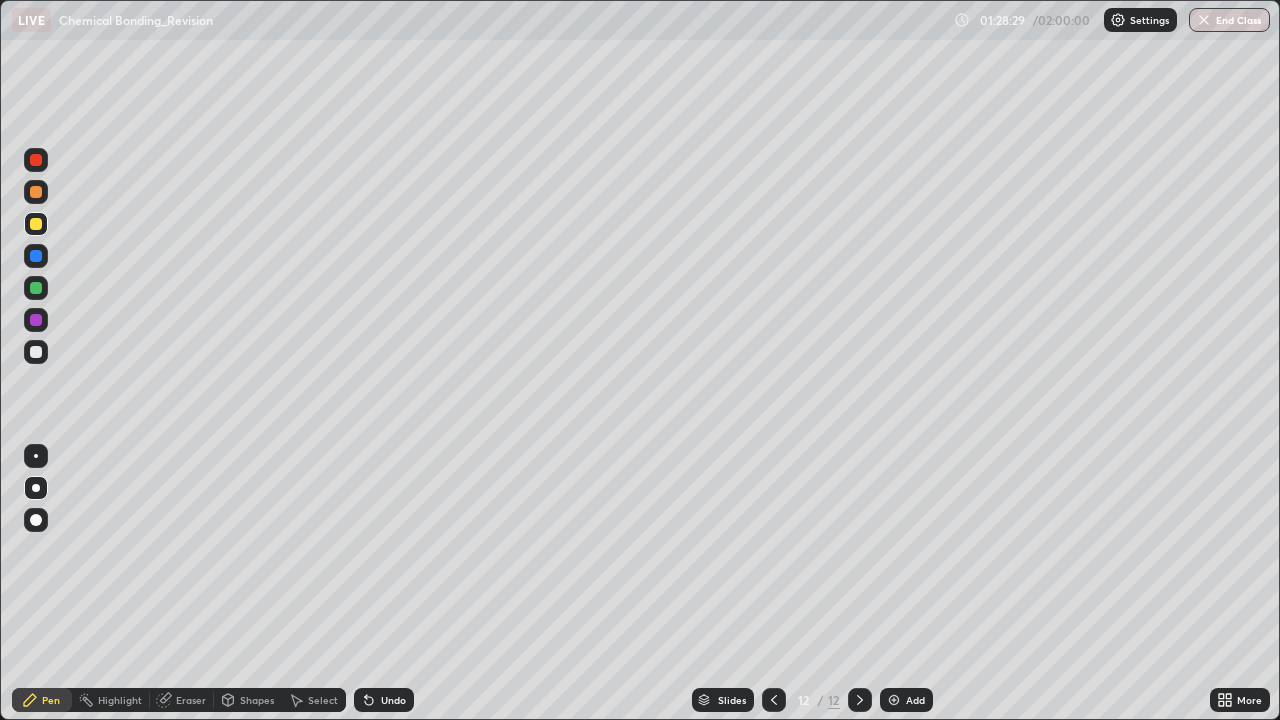 click on "Shapes" at bounding box center [257, 700] 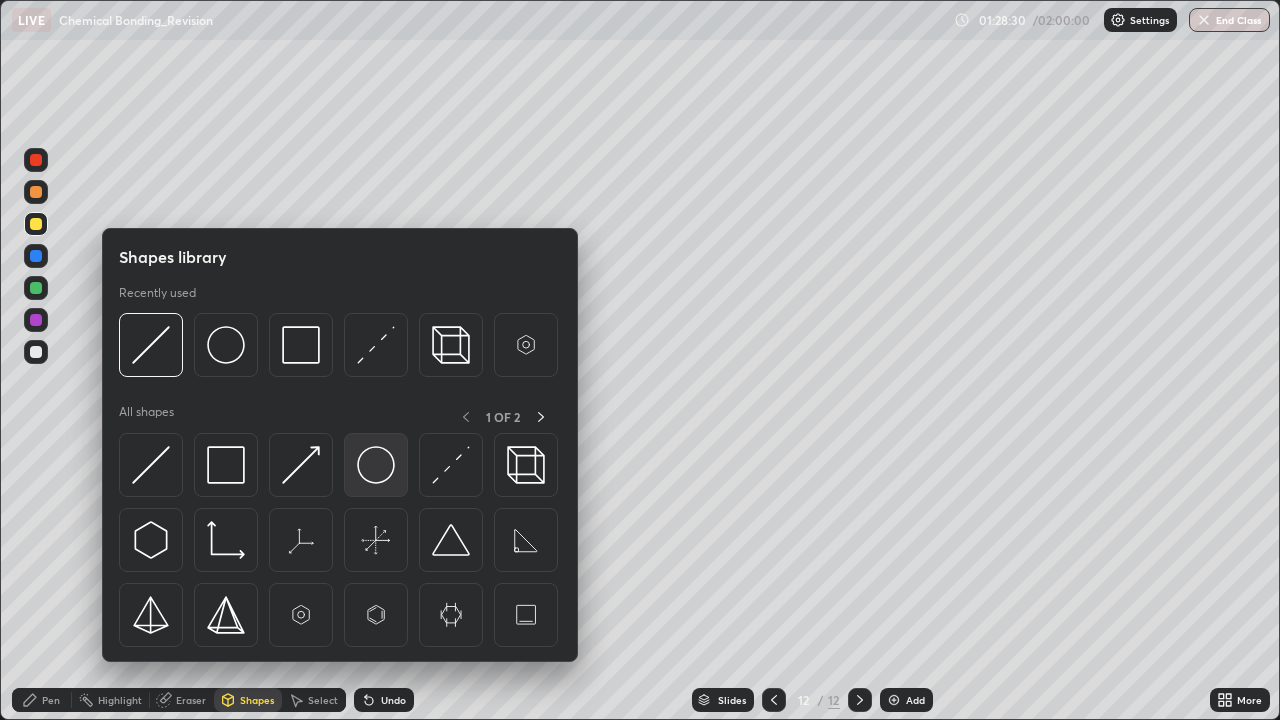 click at bounding box center [376, 465] 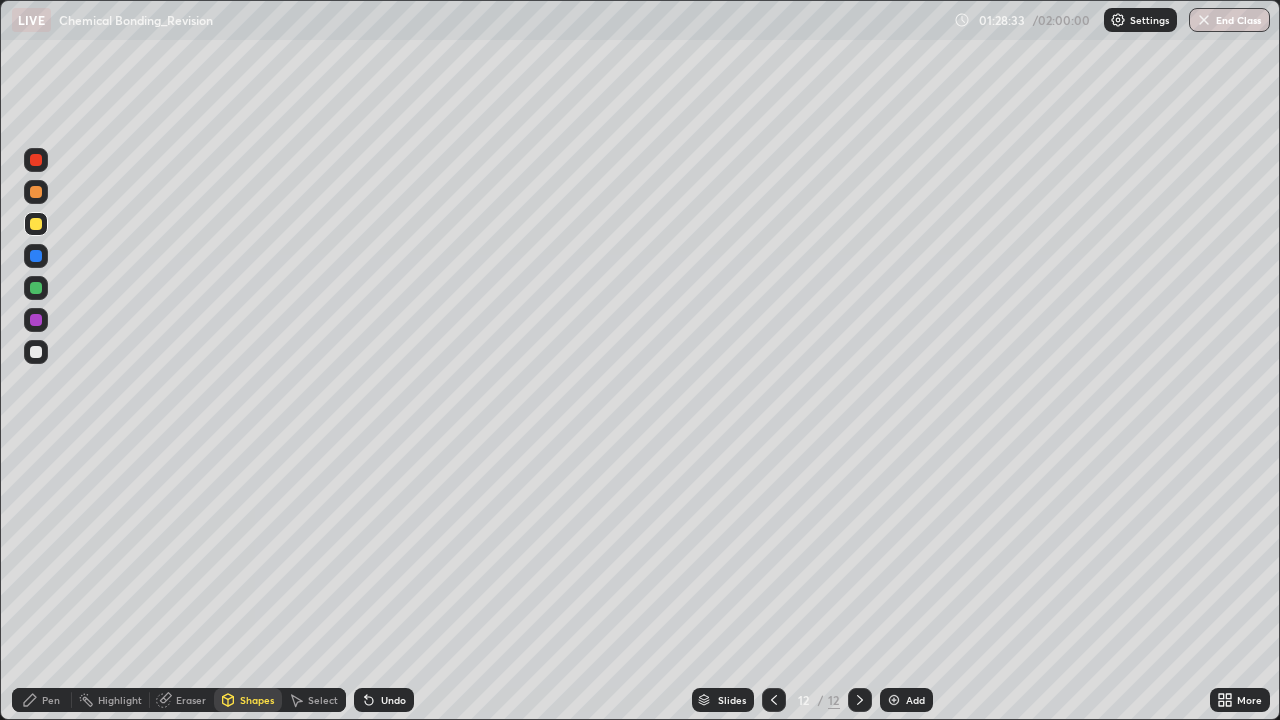 click on "Select" at bounding box center [323, 700] 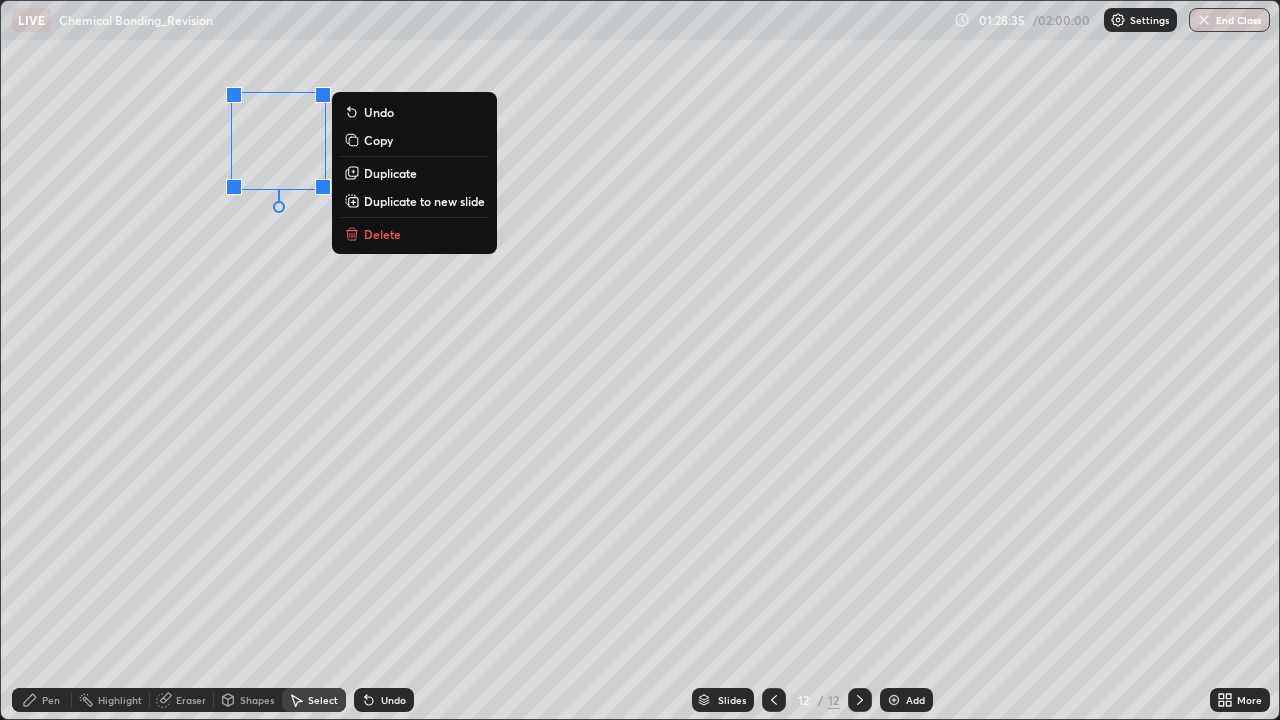 click on "Duplicate" at bounding box center (414, 173) 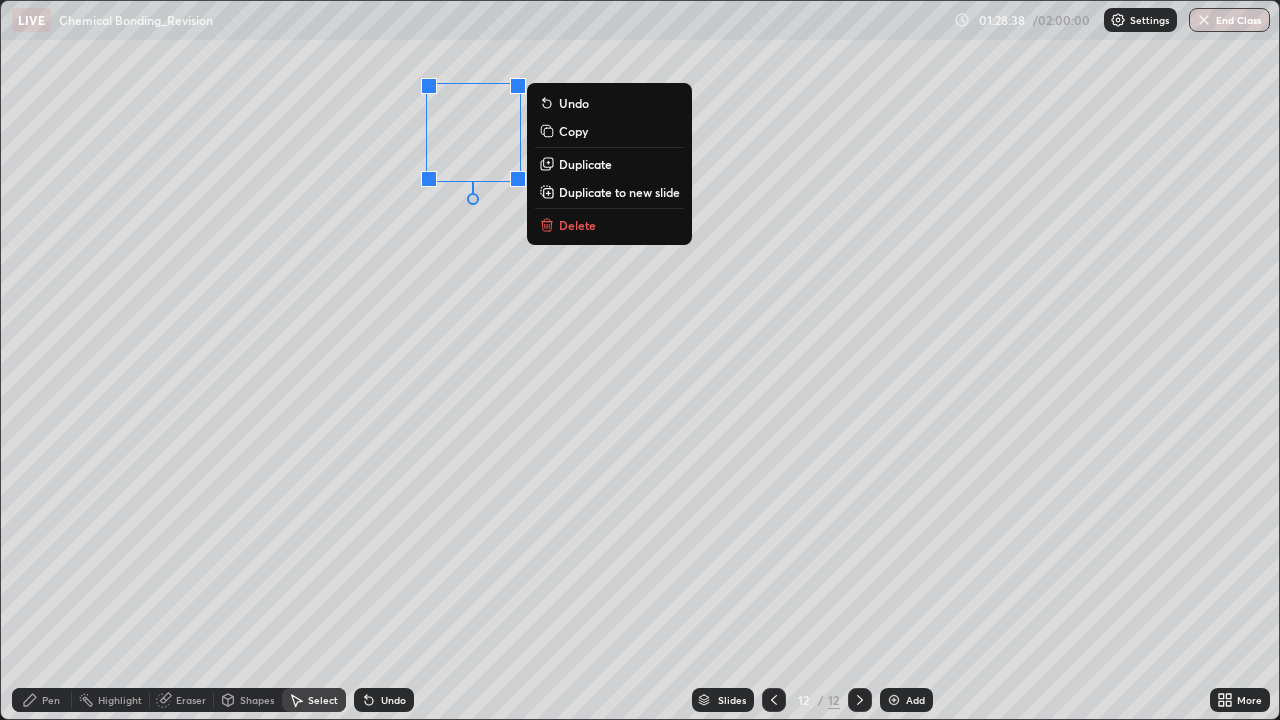 click on "Duplicate" at bounding box center [585, 164] 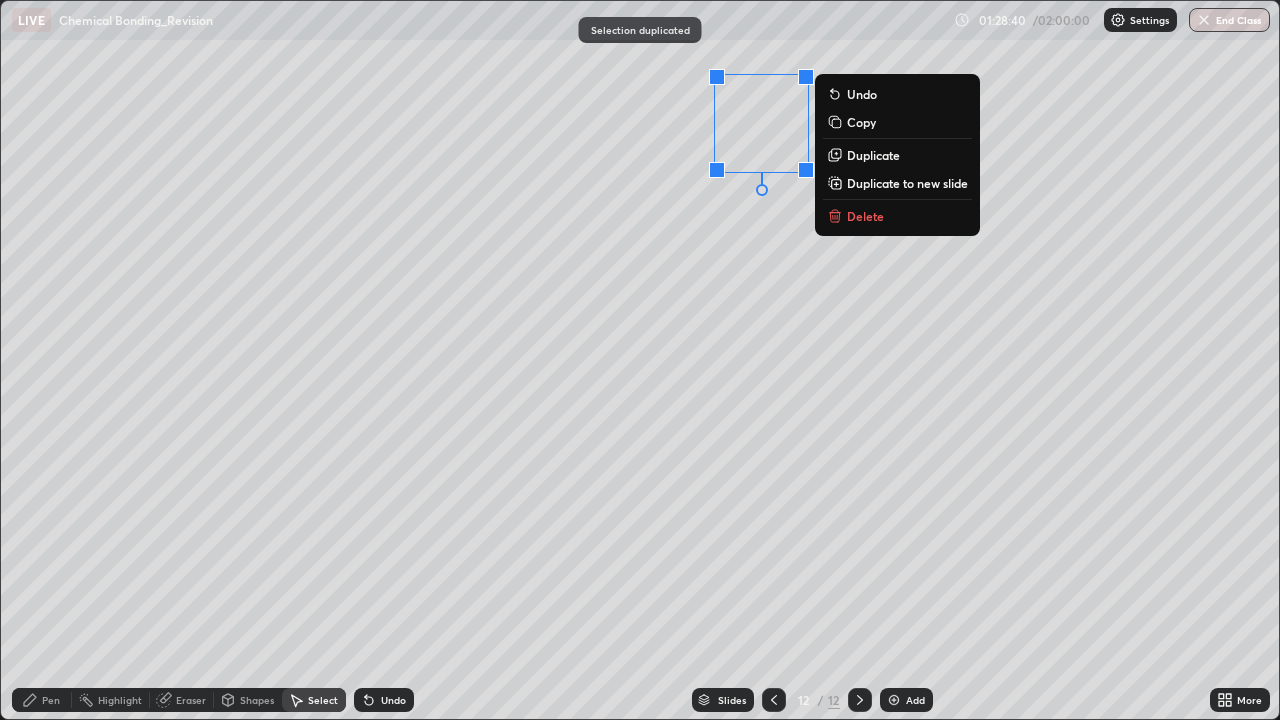 click on "Duplicate" at bounding box center [873, 155] 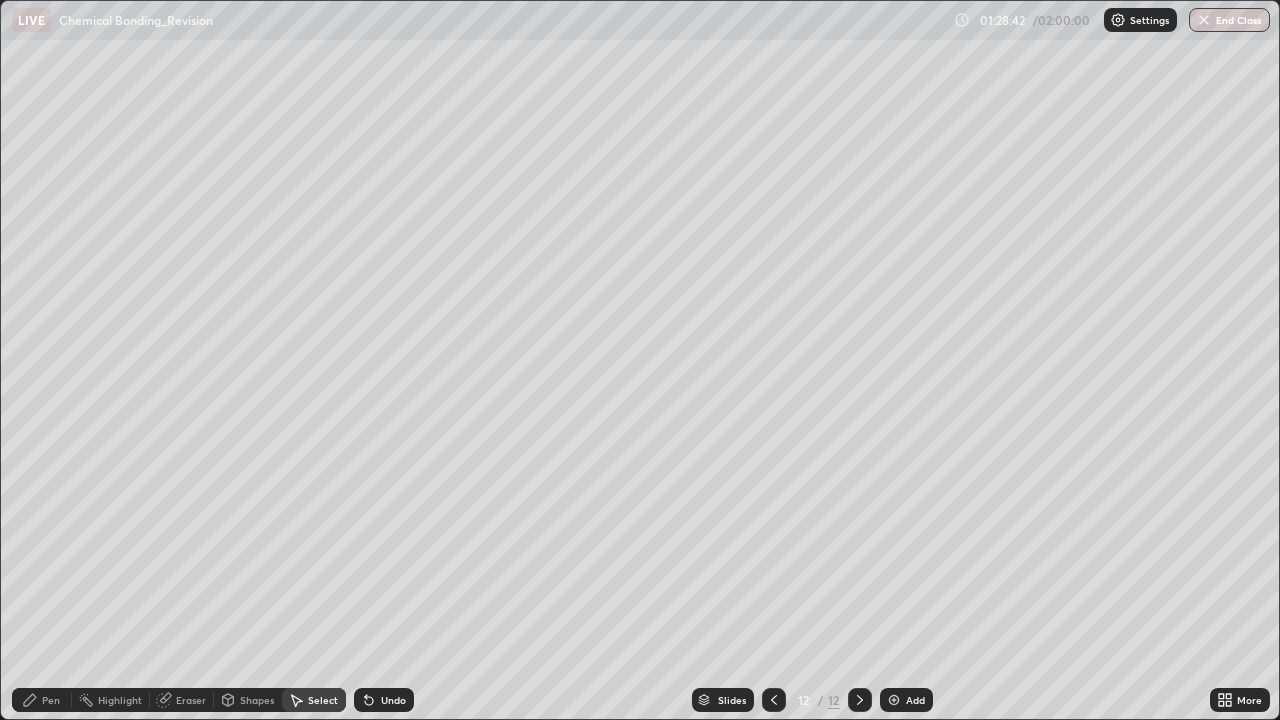 click on "0 ° Undo Copy Duplicate Duplicate to new slide Delete" at bounding box center (640, 360) 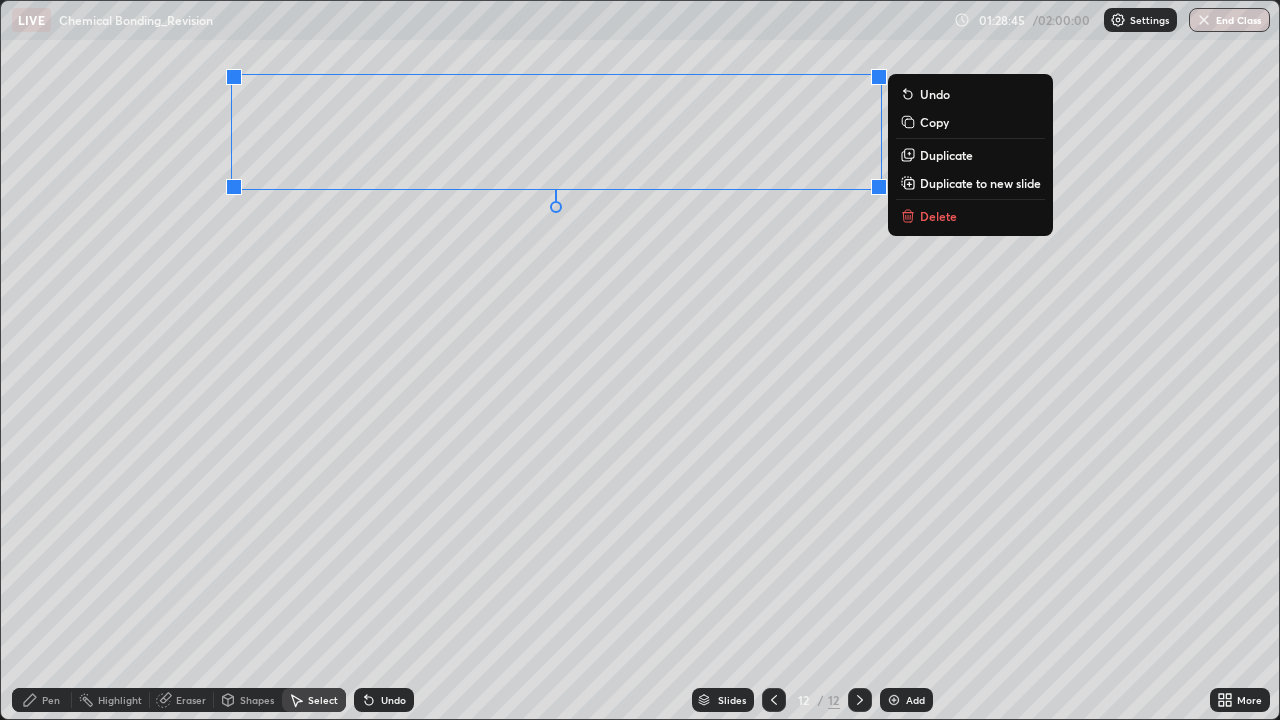click on "Duplicate" at bounding box center [946, 155] 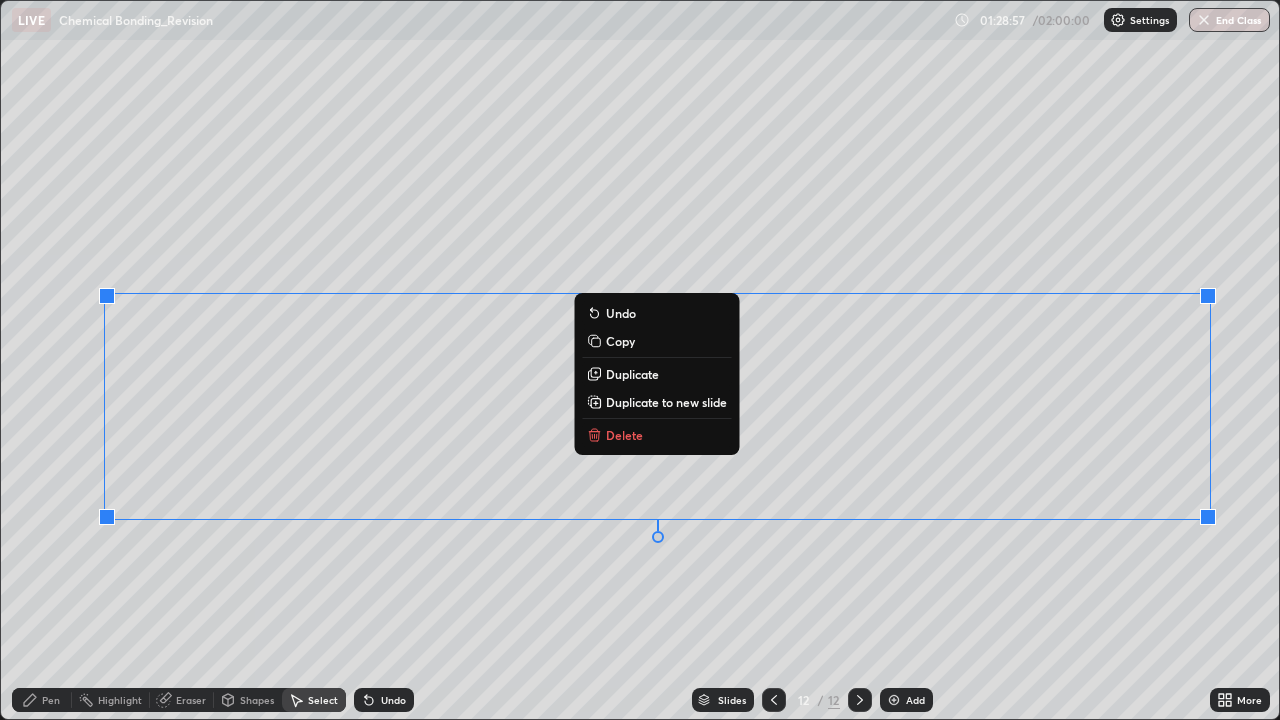 click on "0 ° Undo Copy Duplicate Duplicate to new slide Delete" at bounding box center [640, 360] 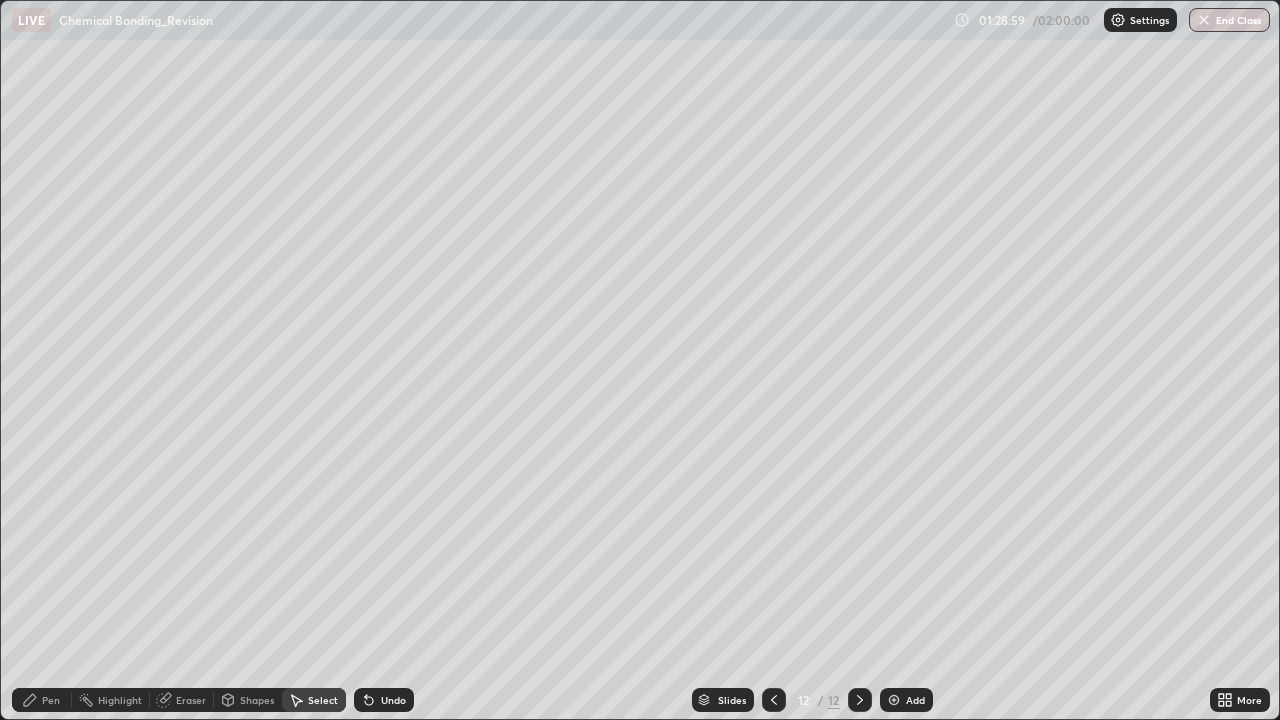 click on "Pen" at bounding box center [42, 700] 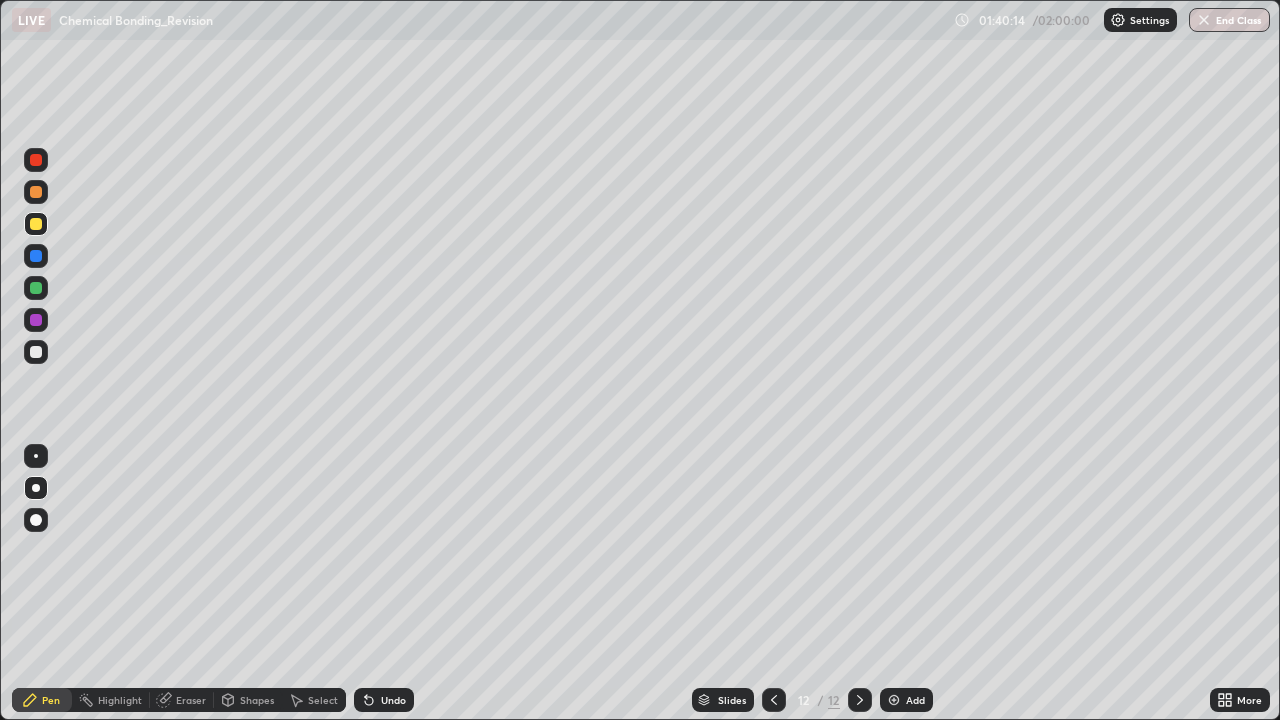 click on "Add" at bounding box center (915, 700) 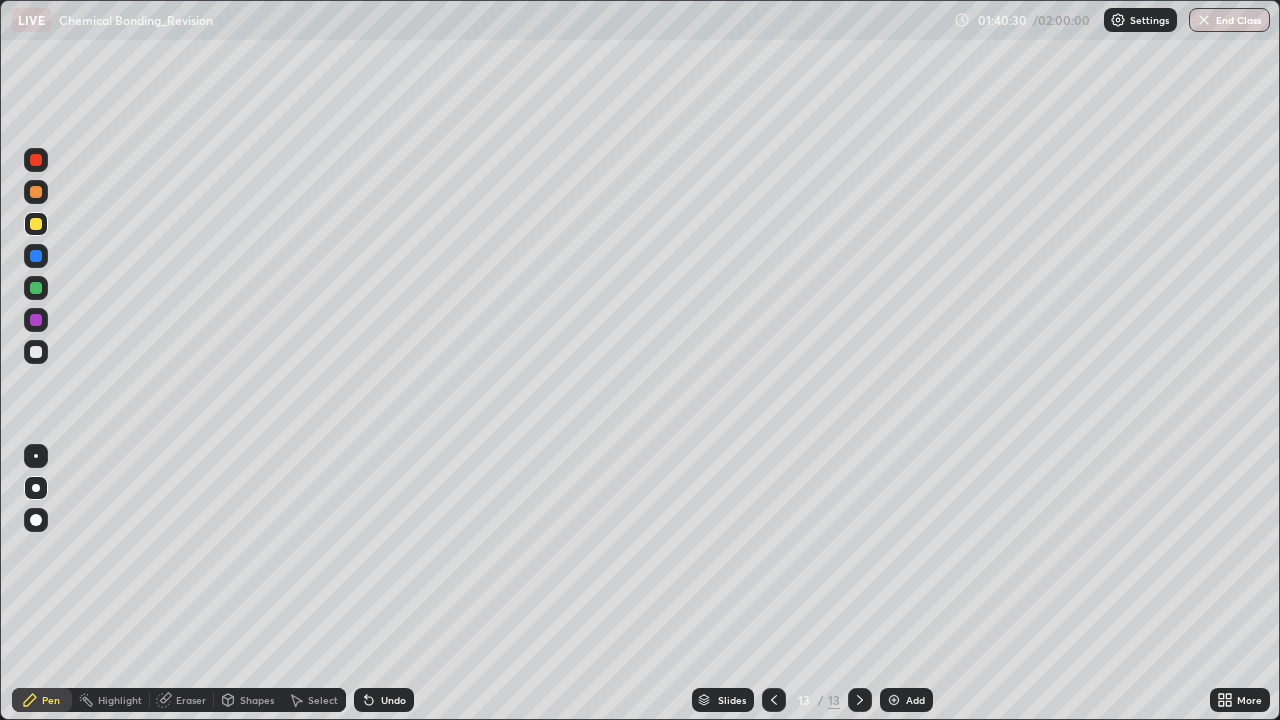 click on "Undo" at bounding box center (384, 700) 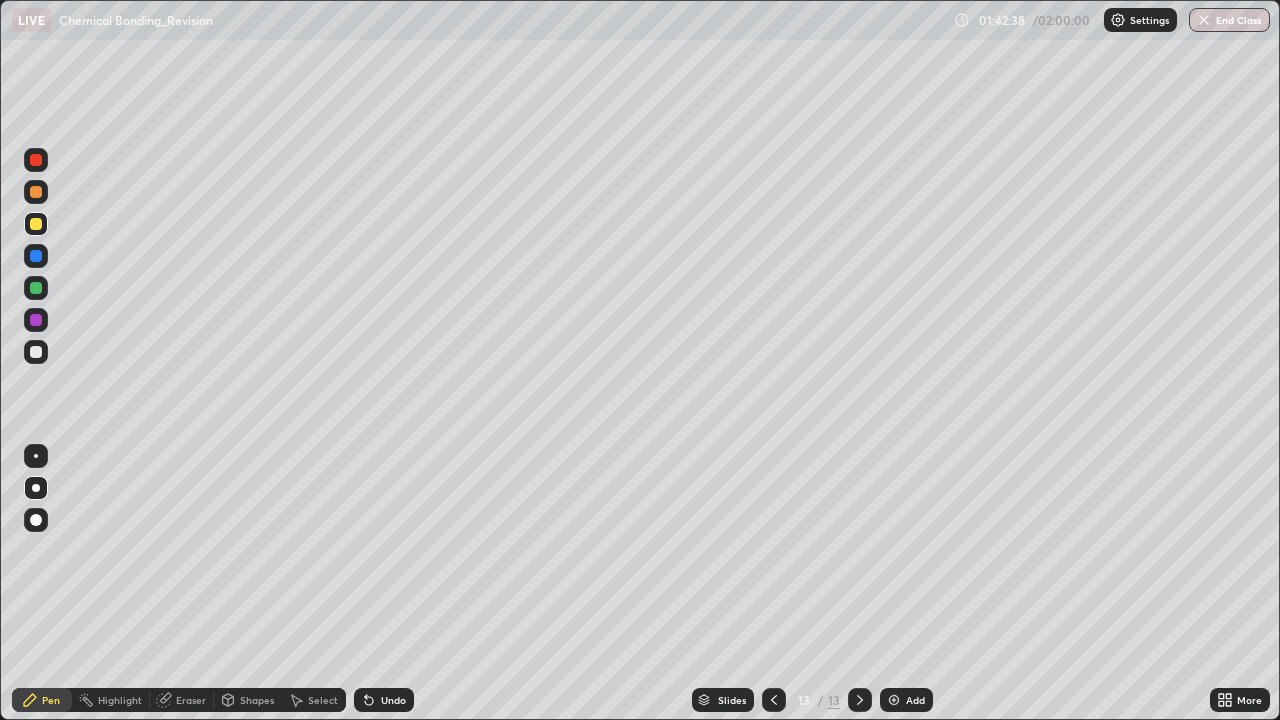 click on "Undo" at bounding box center (384, 700) 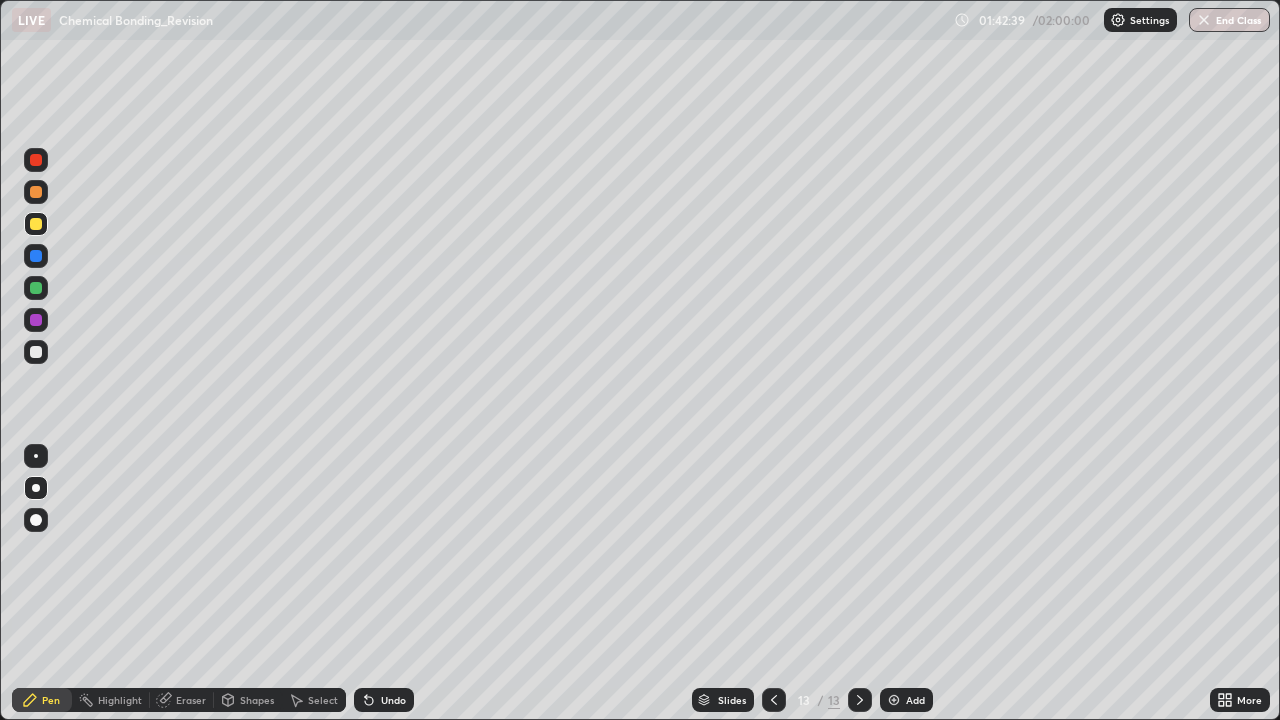 click on "Undo" at bounding box center (393, 700) 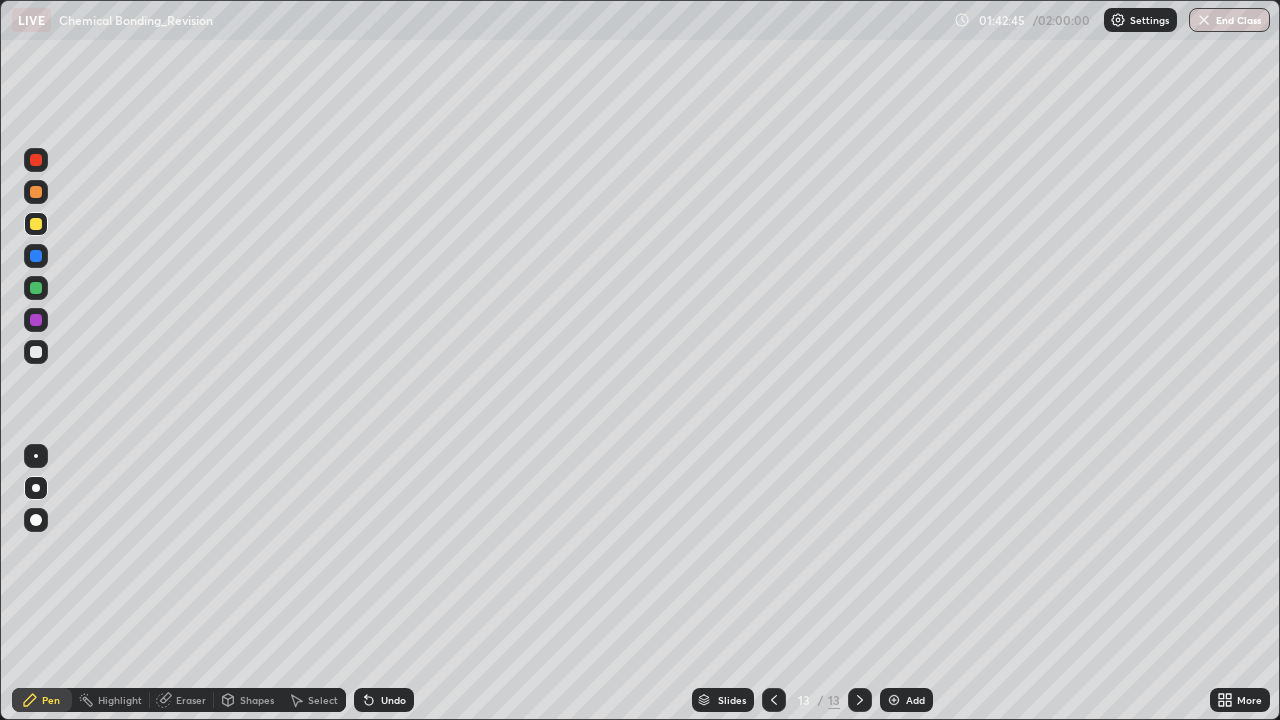 click 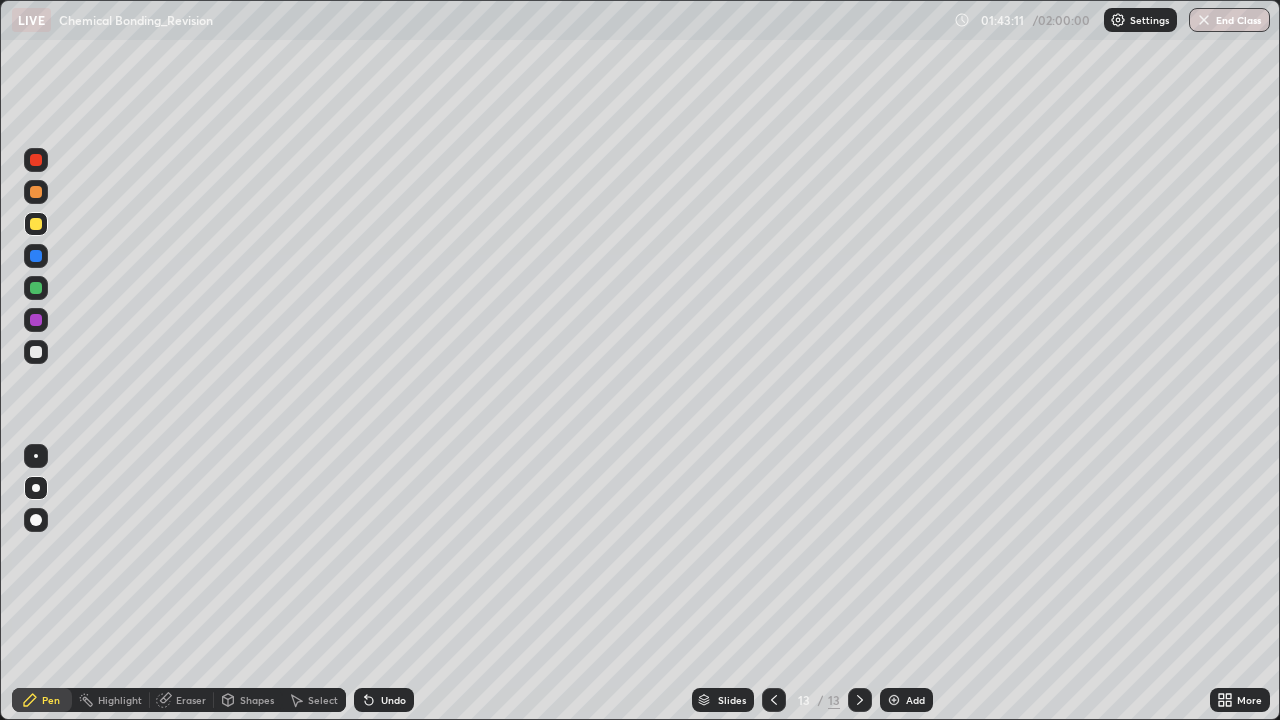 click on "Undo" at bounding box center [393, 700] 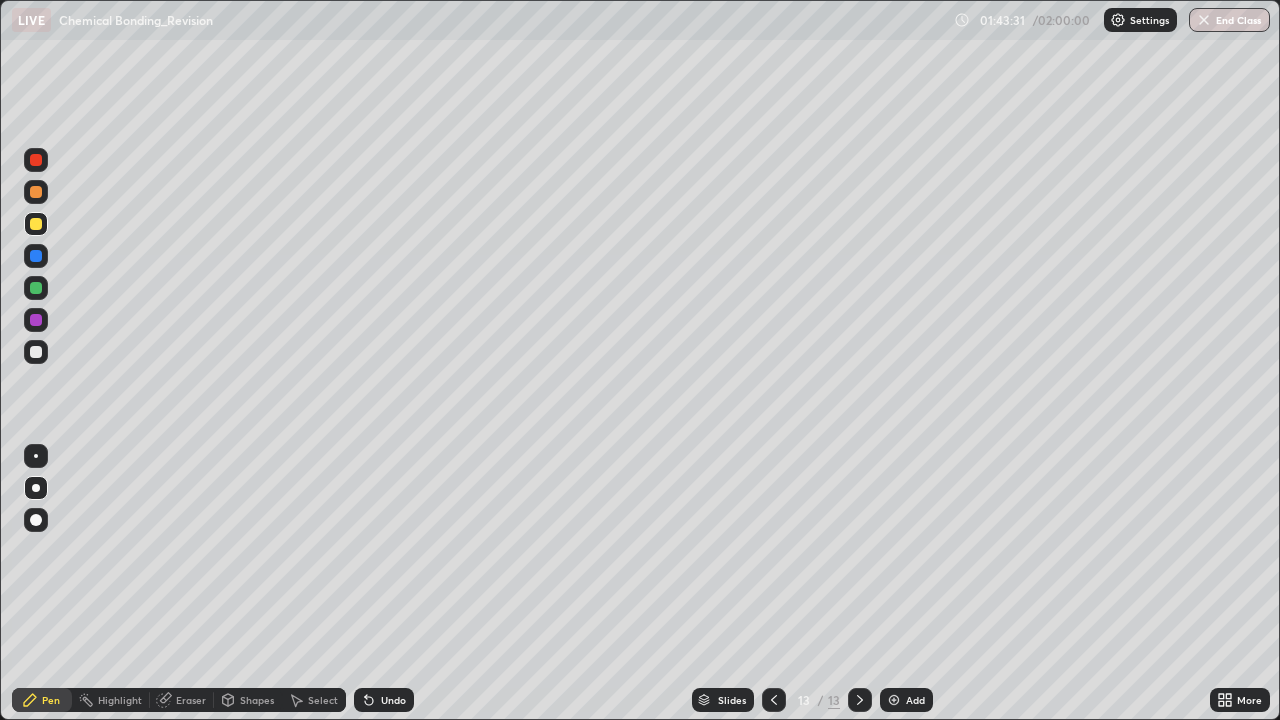 click on "Select" at bounding box center (314, 700) 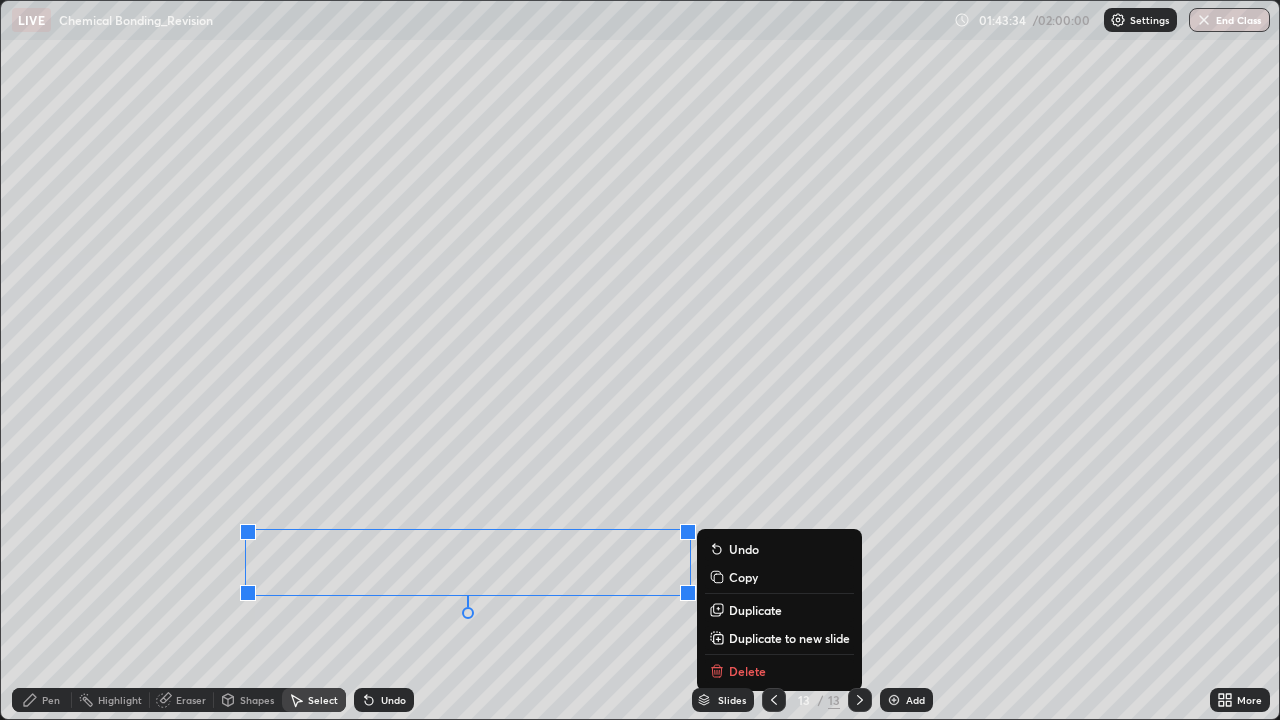 click on "0 ° Undo Copy Duplicate Duplicate to new slide Delete" at bounding box center (640, 360) 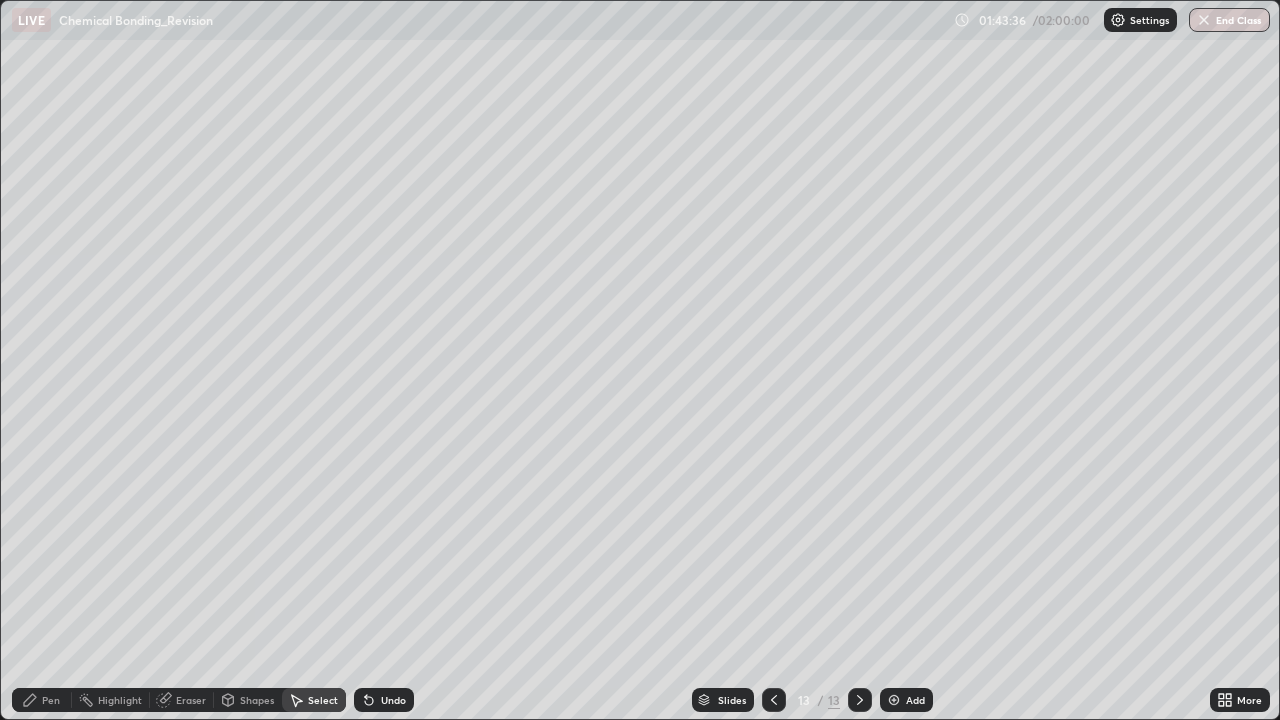 click on "Pen" at bounding box center (51, 700) 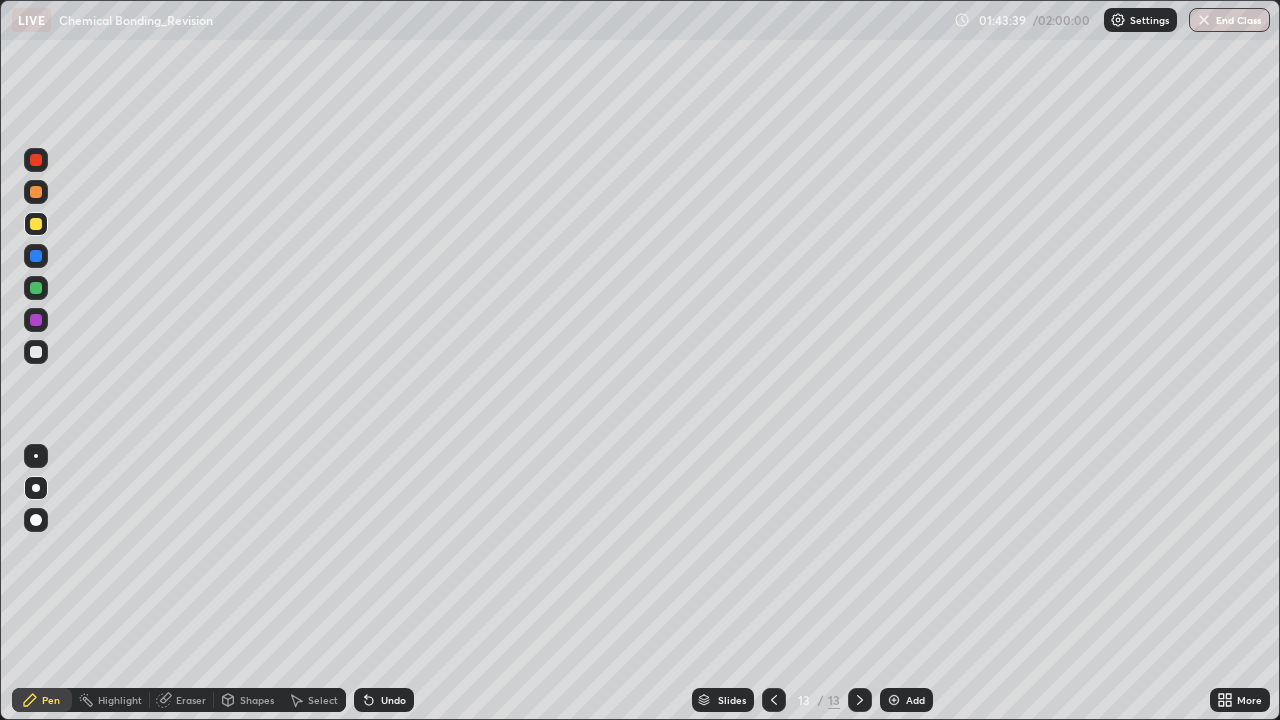 click at bounding box center [36, 288] 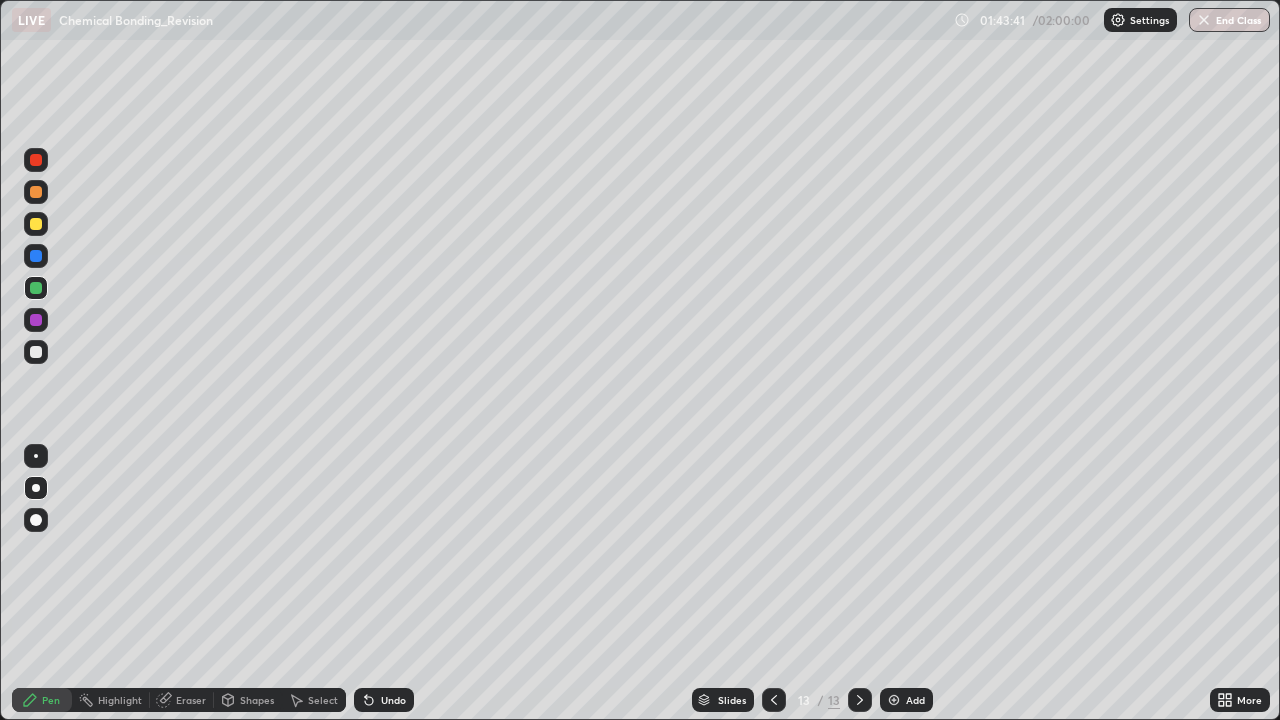 click on "Shapes" at bounding box center [257, 700] 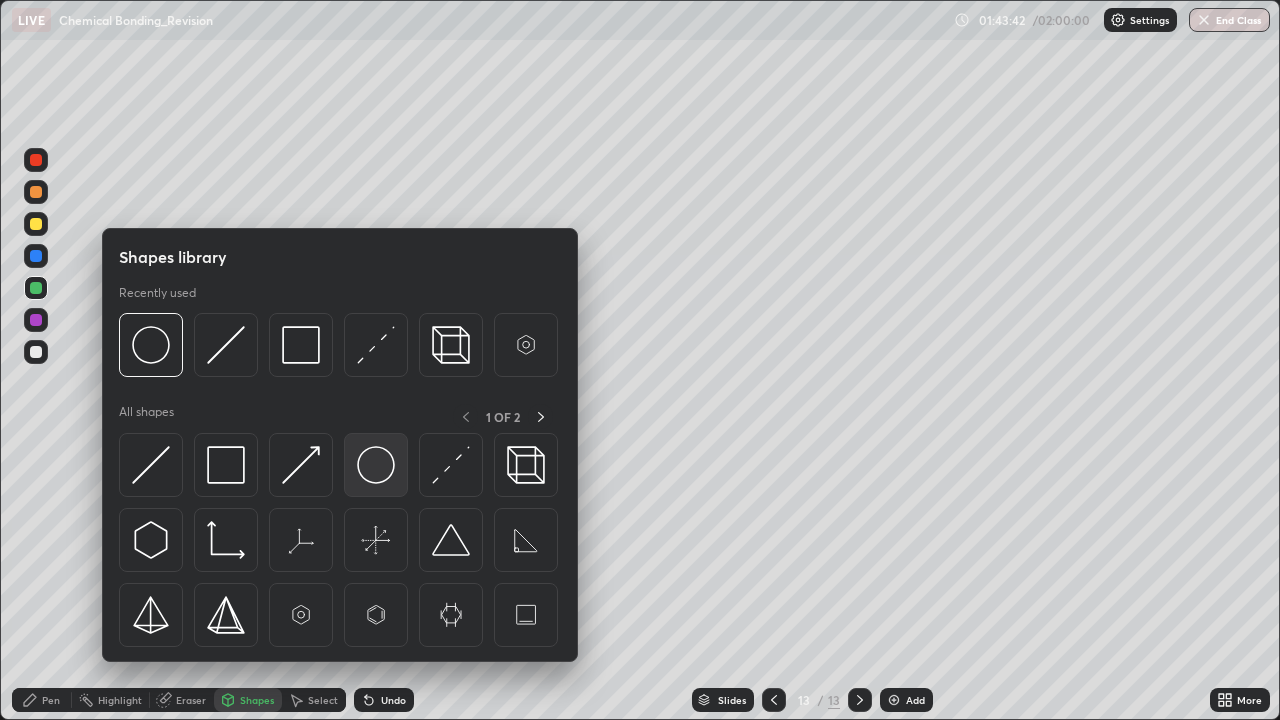click at bounding box center [376, 465] 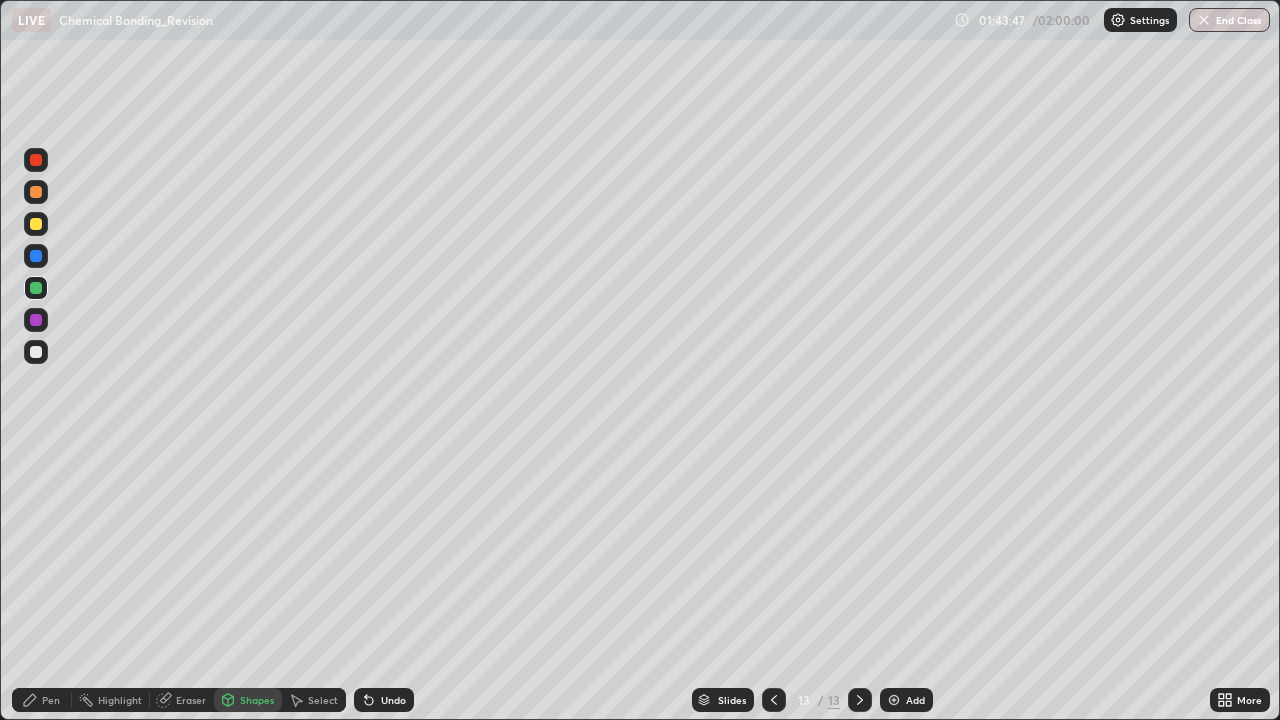 click on "Undo" at bounding box center [393, 700] 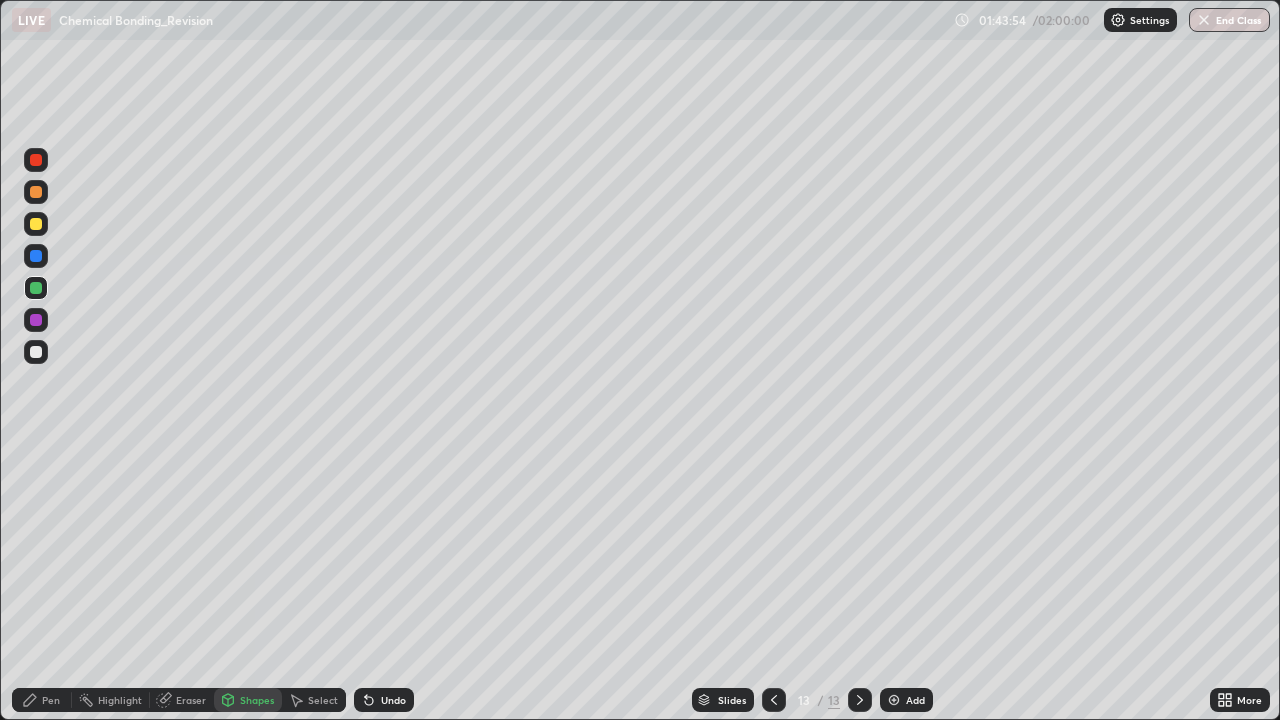 click 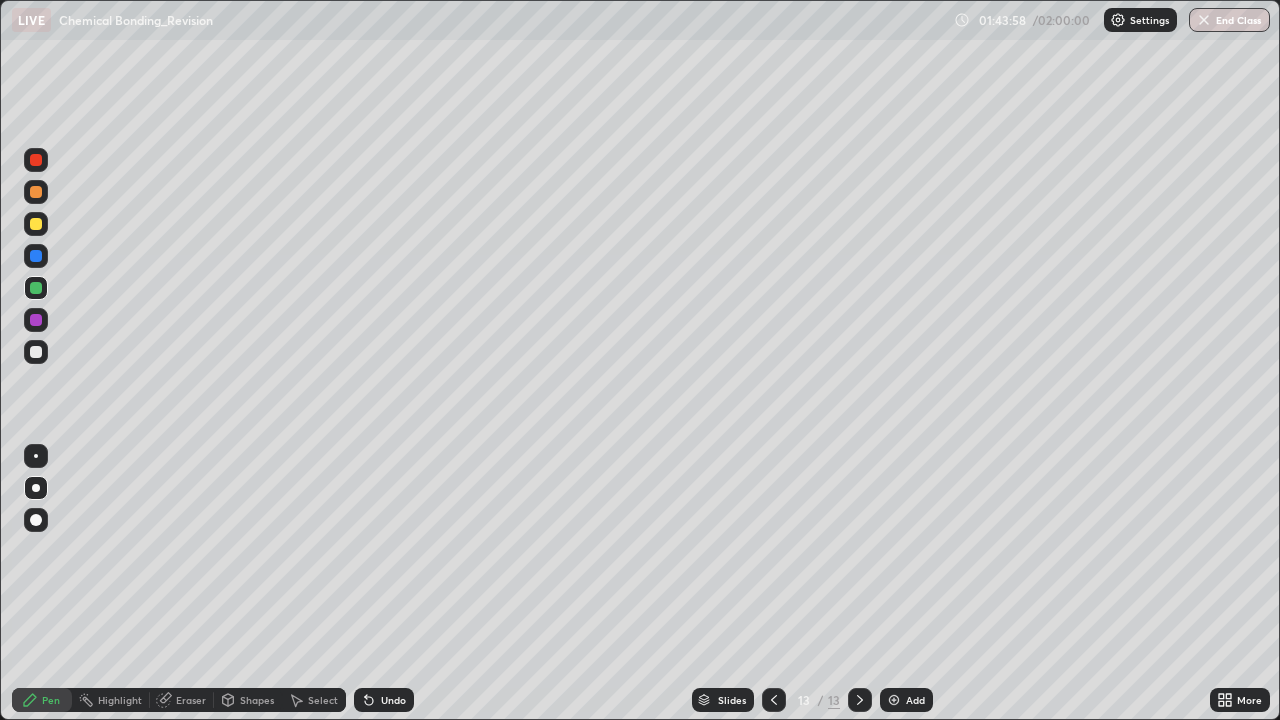 click on "Undo" at bounding box center (393, 700) 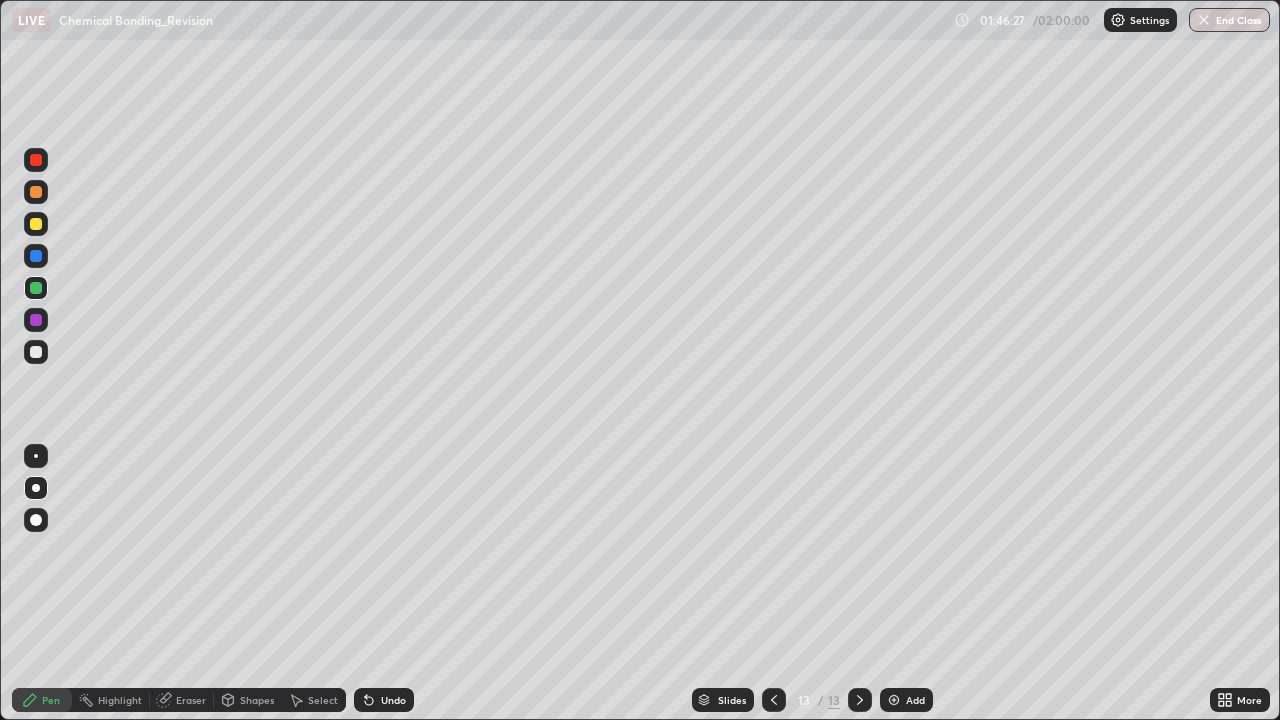 click on "Undo" at bounding box center [393, 700] 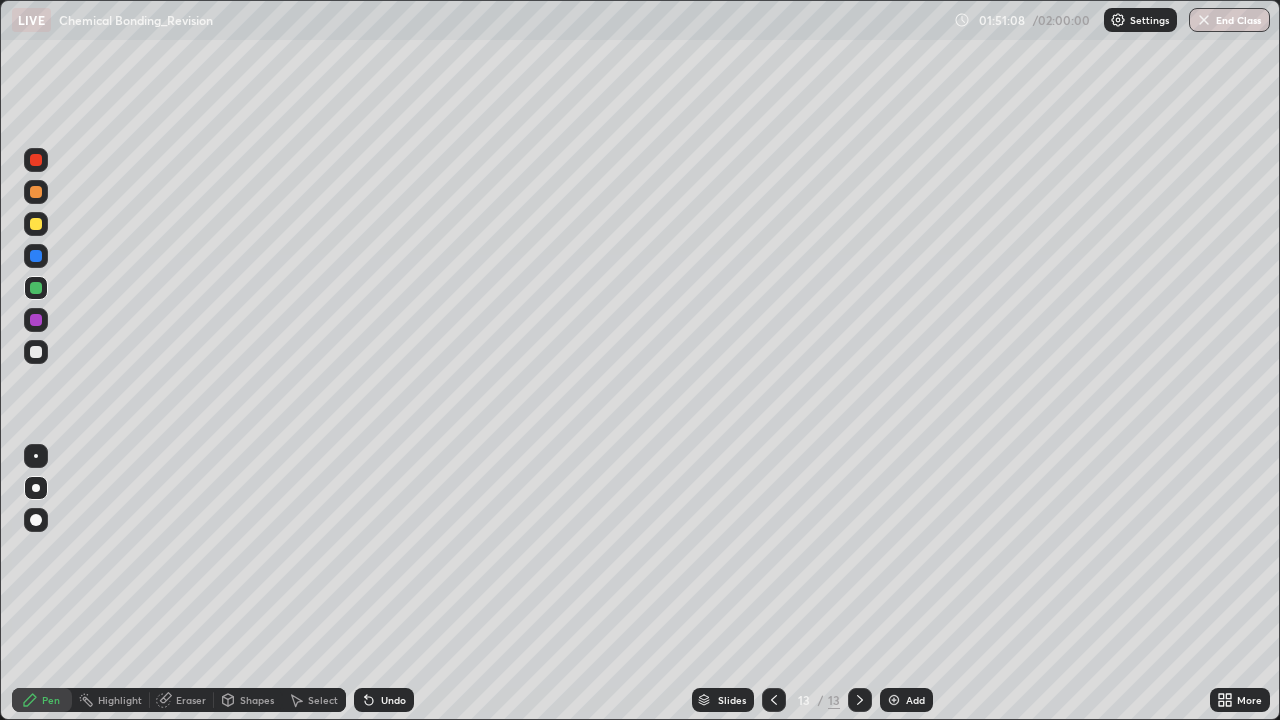 click on "Undo" at bounding box center (393, 700) 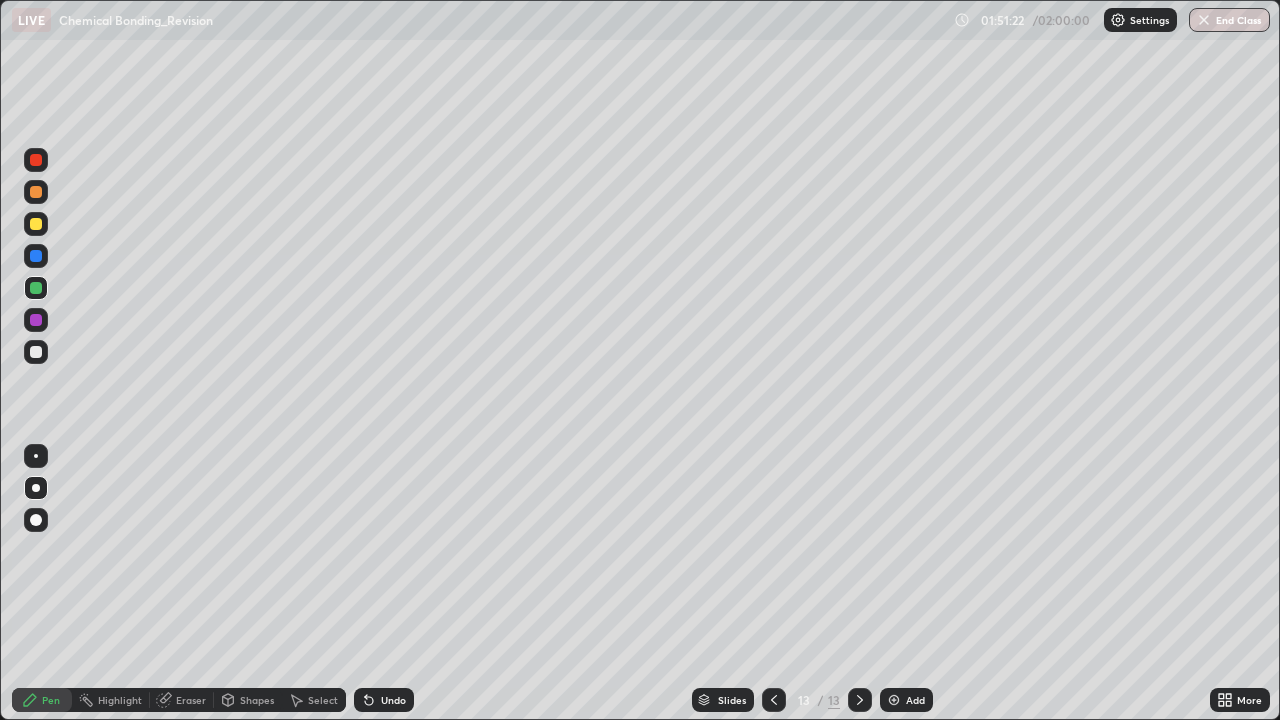 click on "Undo" at bounding box center [393, 700] 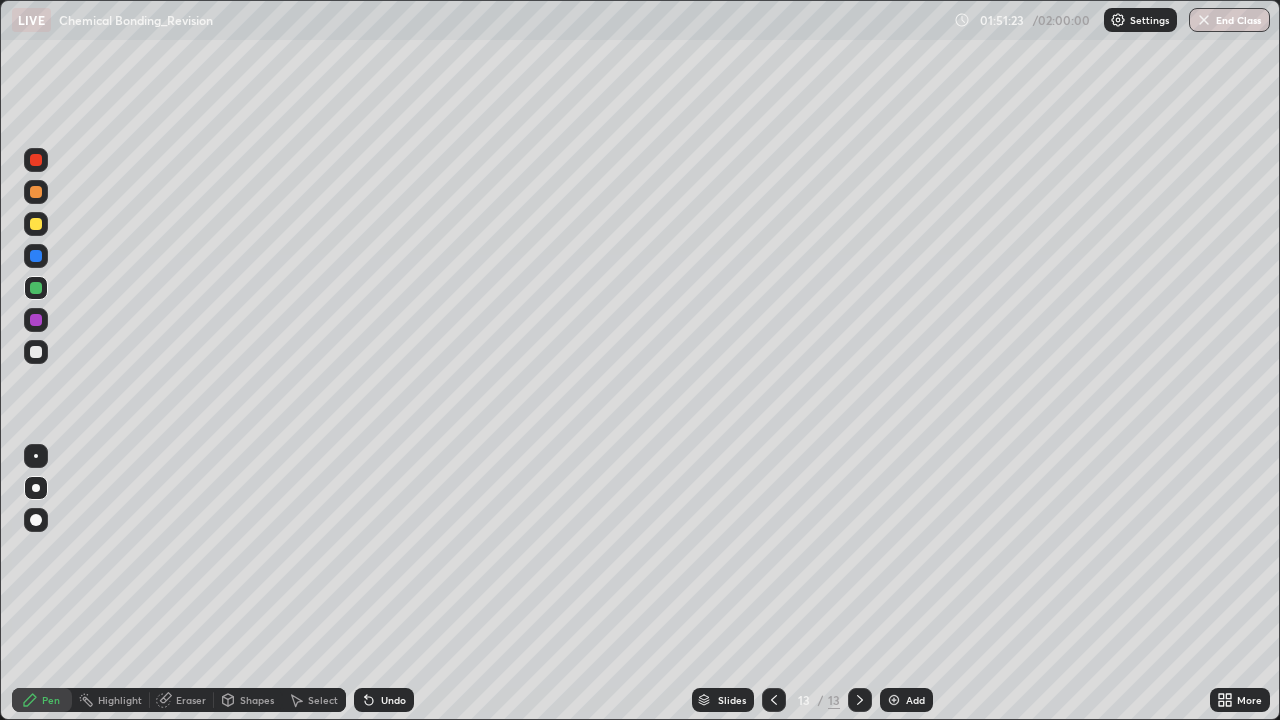 click on "Undo" at bounding box center (393, 700) 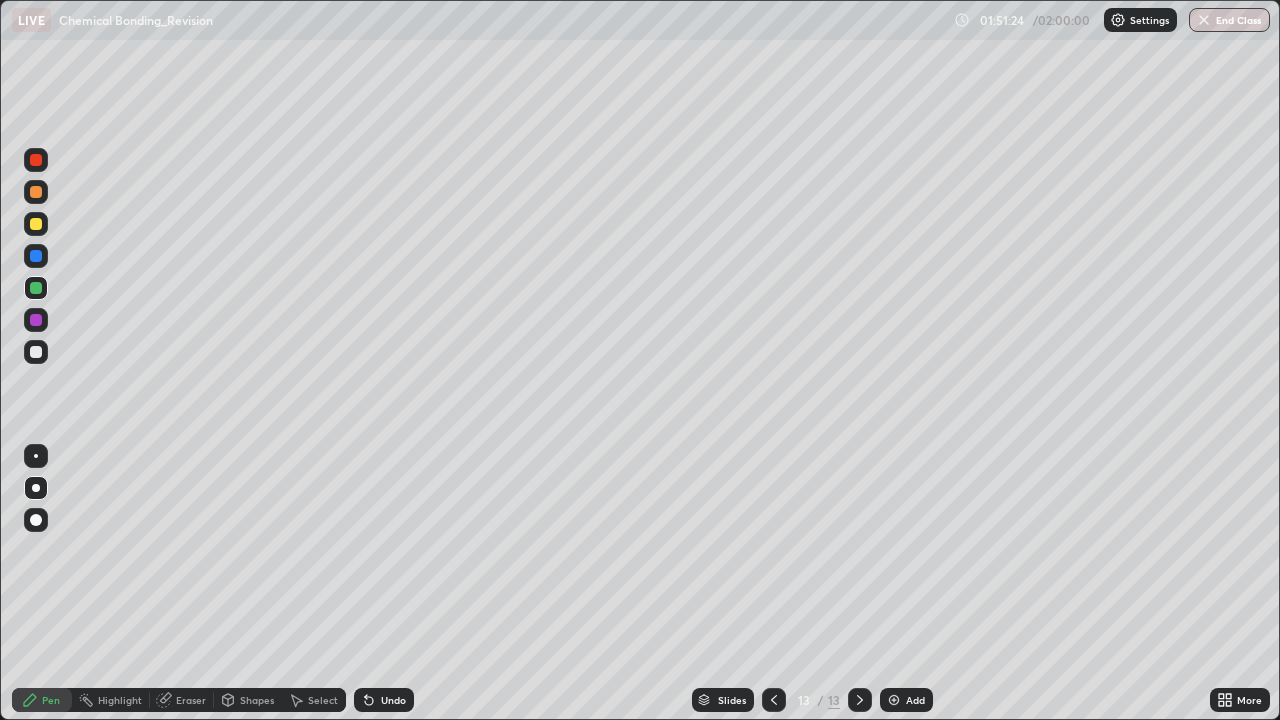 click on "Undo" at bounding box center [393, 700] 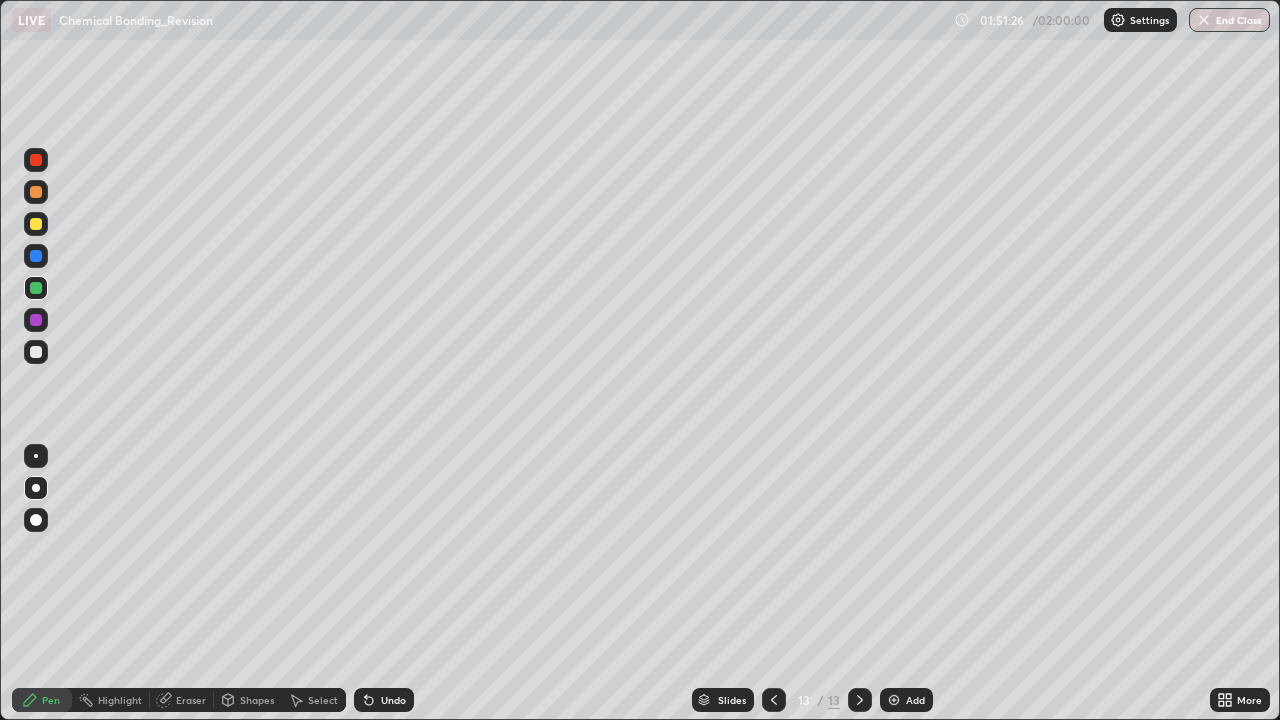 click on "Undo" at bounding box center [393, 700] 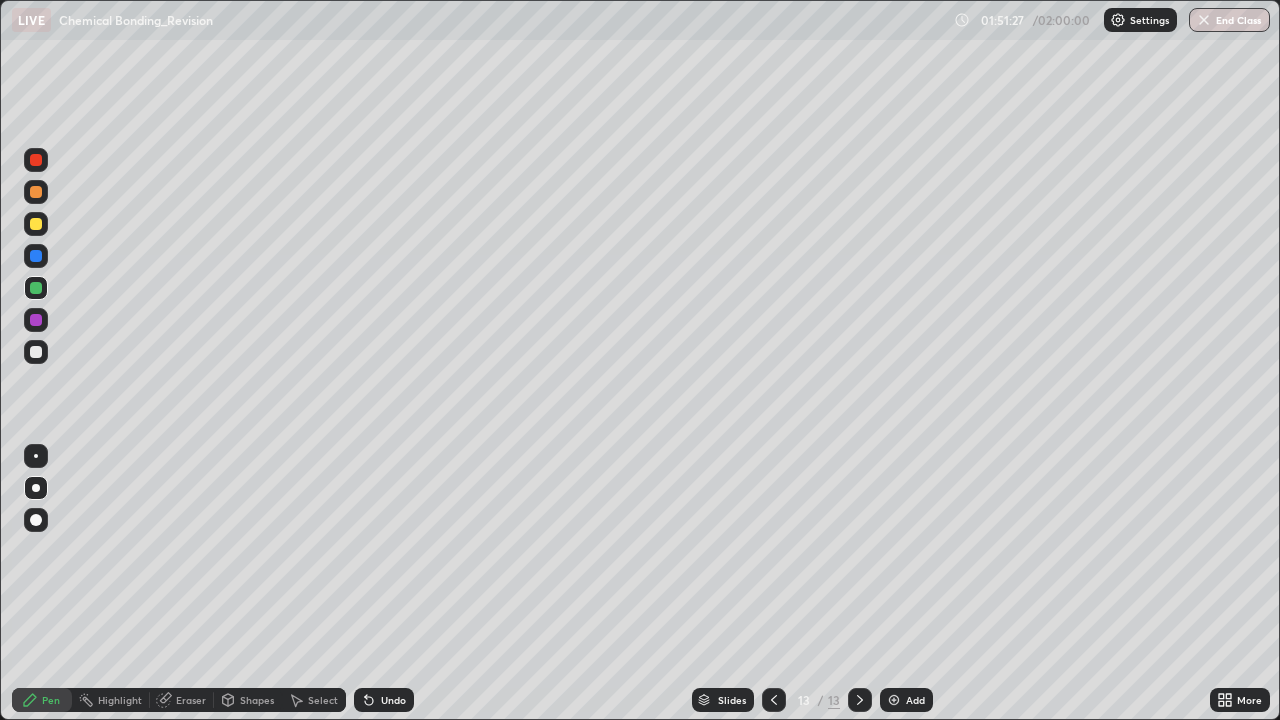 click on "Undo" at bounding box center [393, 700] 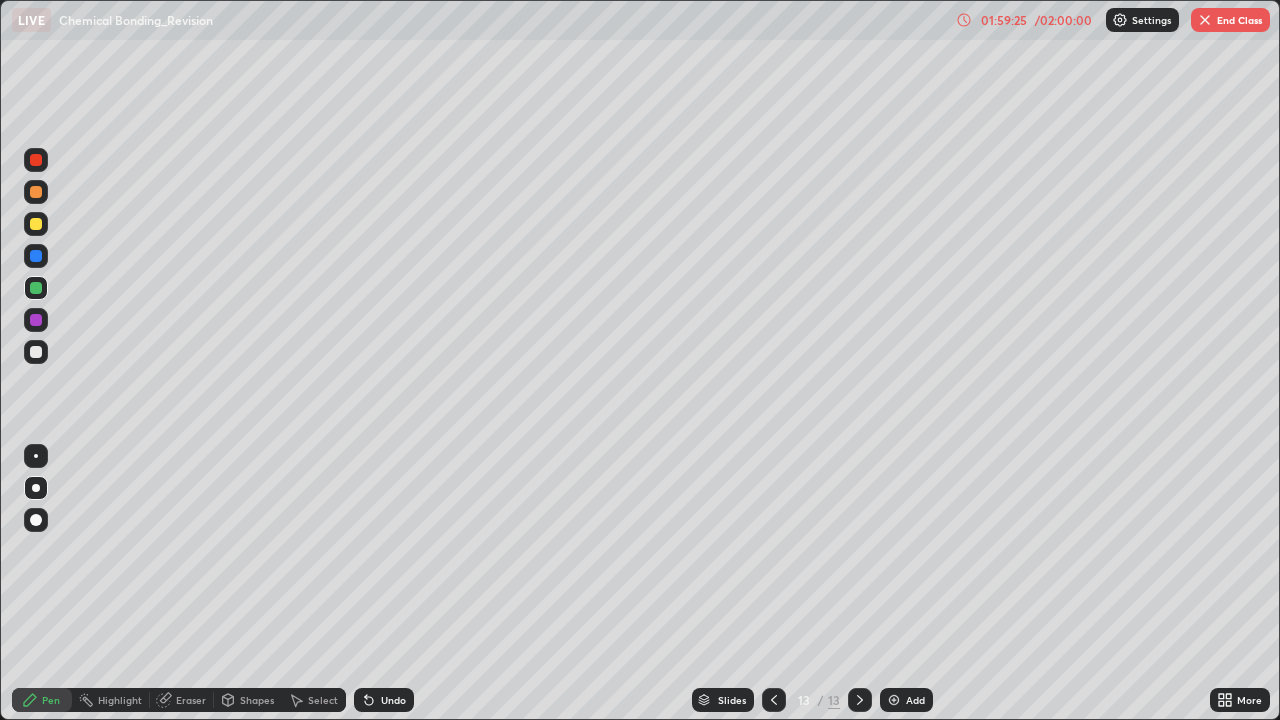 click on "Add" at bounding box center [906, 700] 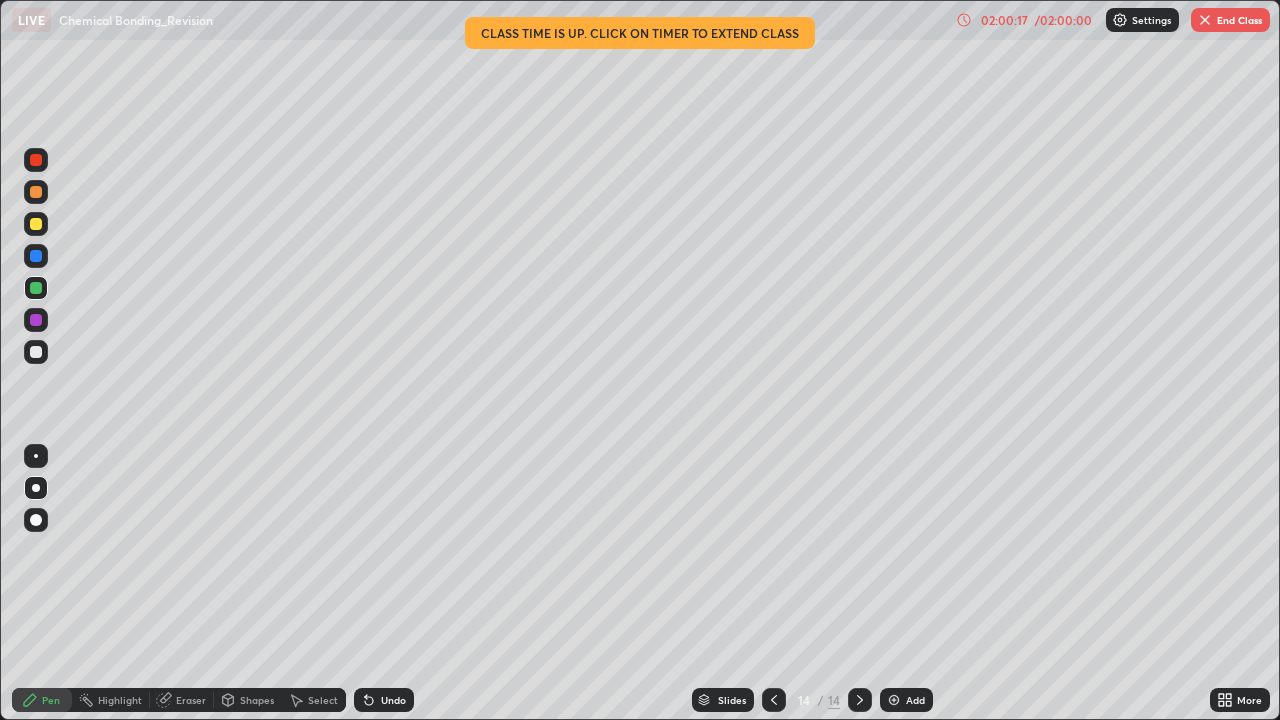 click on "/  02:00:00" at bounding box center (1063, 20) 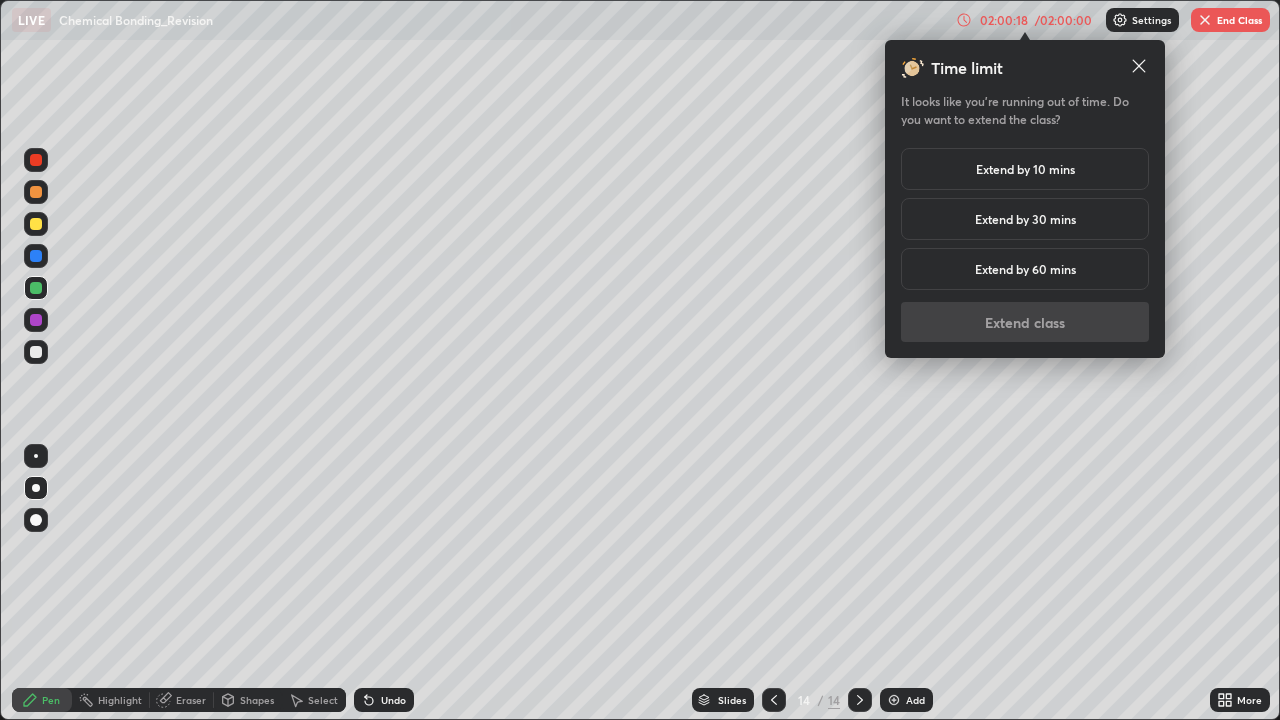 click on "Extend by 60 mins" at bounding box center [1025, 269] 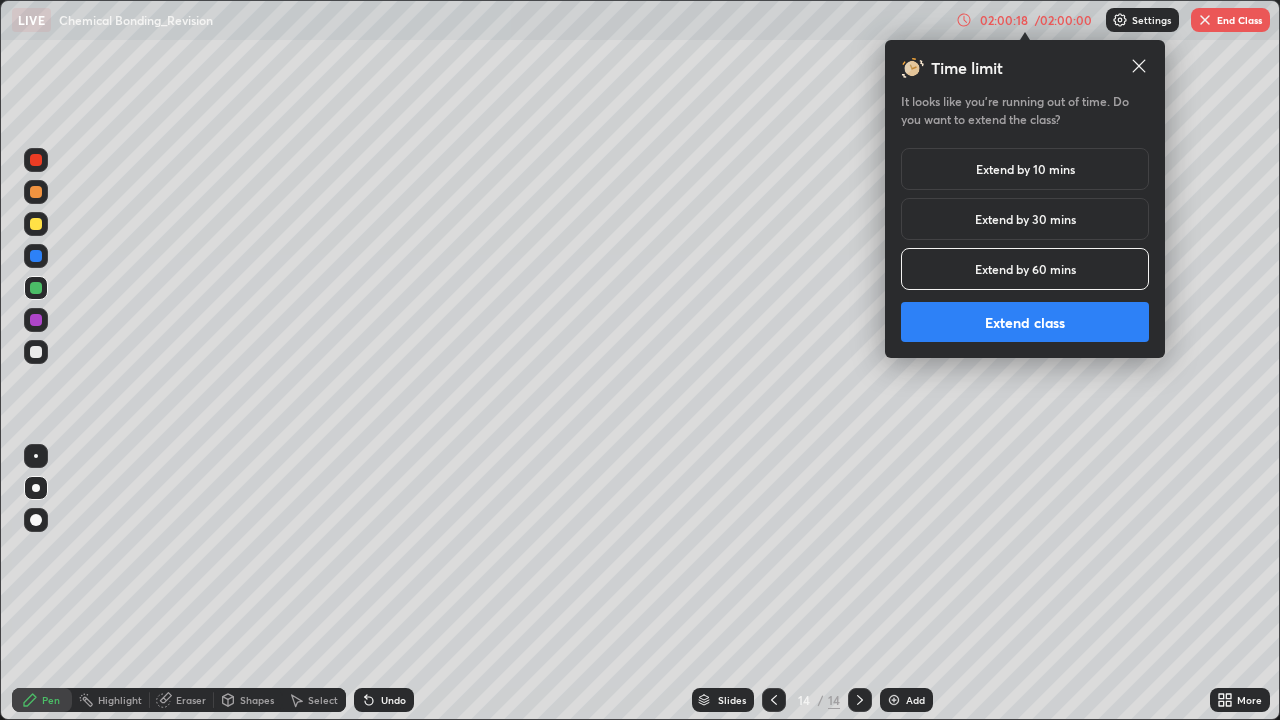 click on "Extend class" at bounding box center (1025, 322) 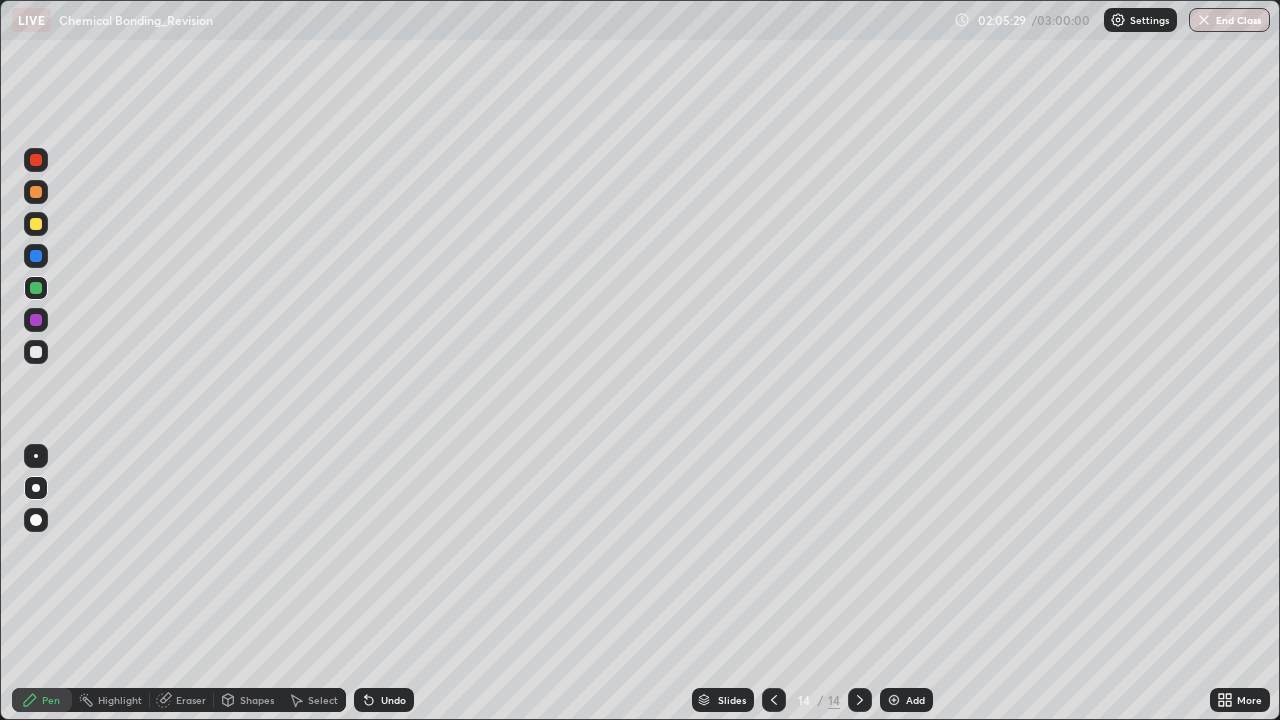 click on "Shapes" at bounding box center [257, 700] 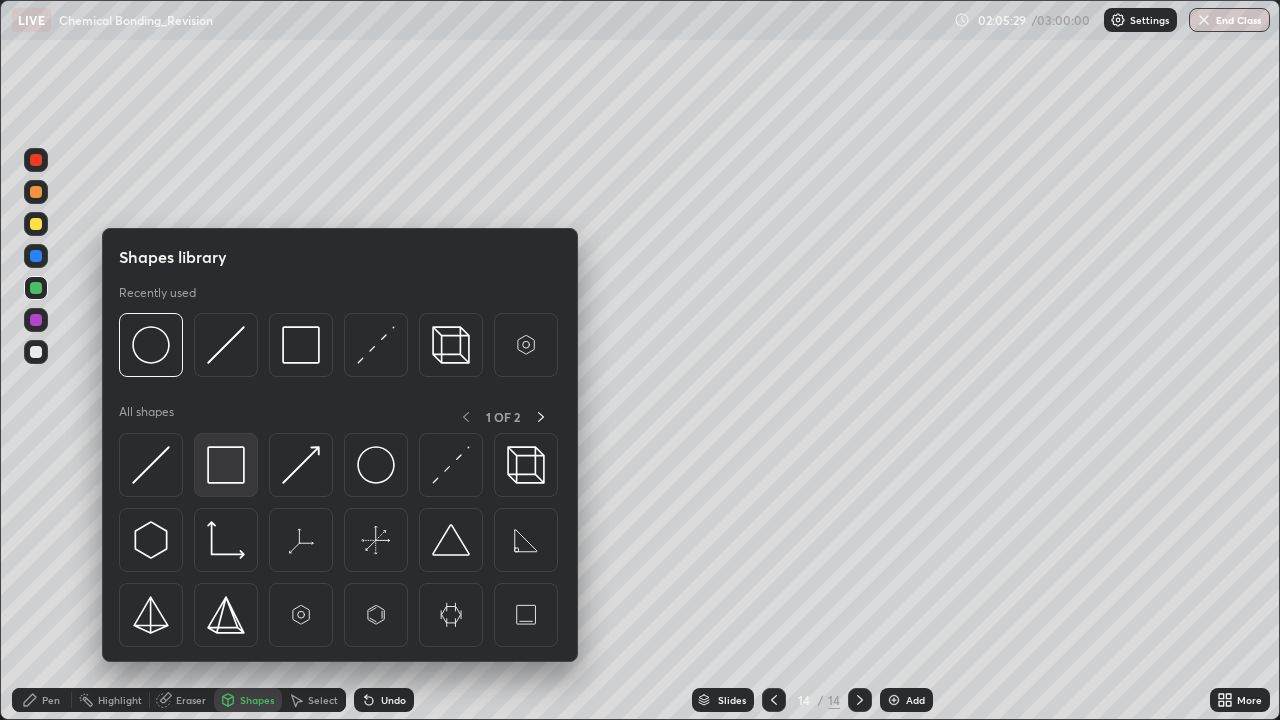click at bounding box center [226, 465] 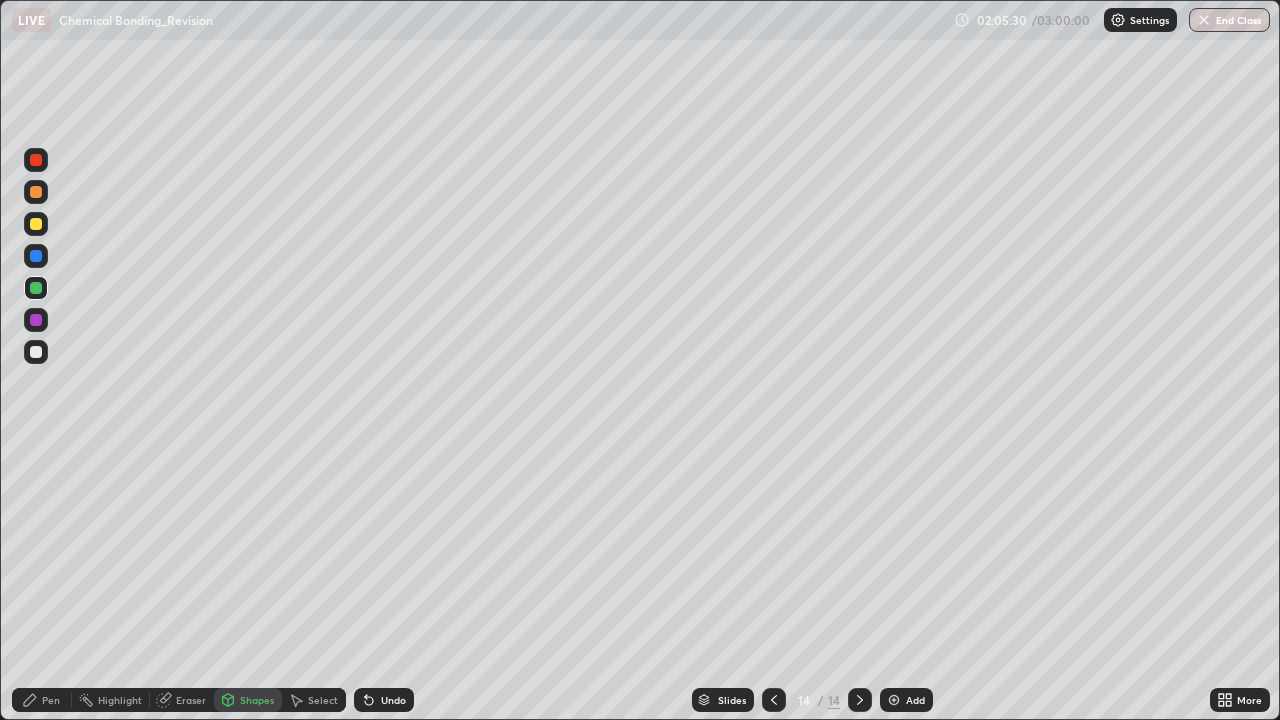 click at bounding box center (36, 320) 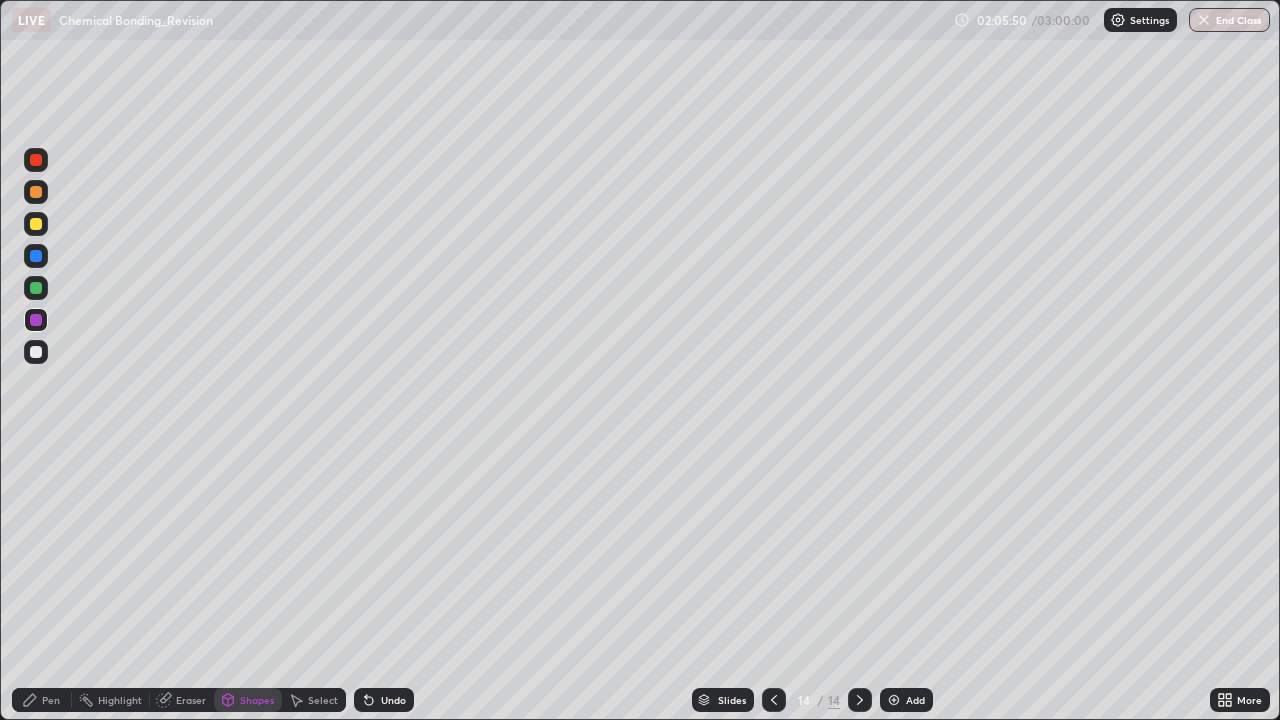 click on "Pen" at bounding box center [51, 700] 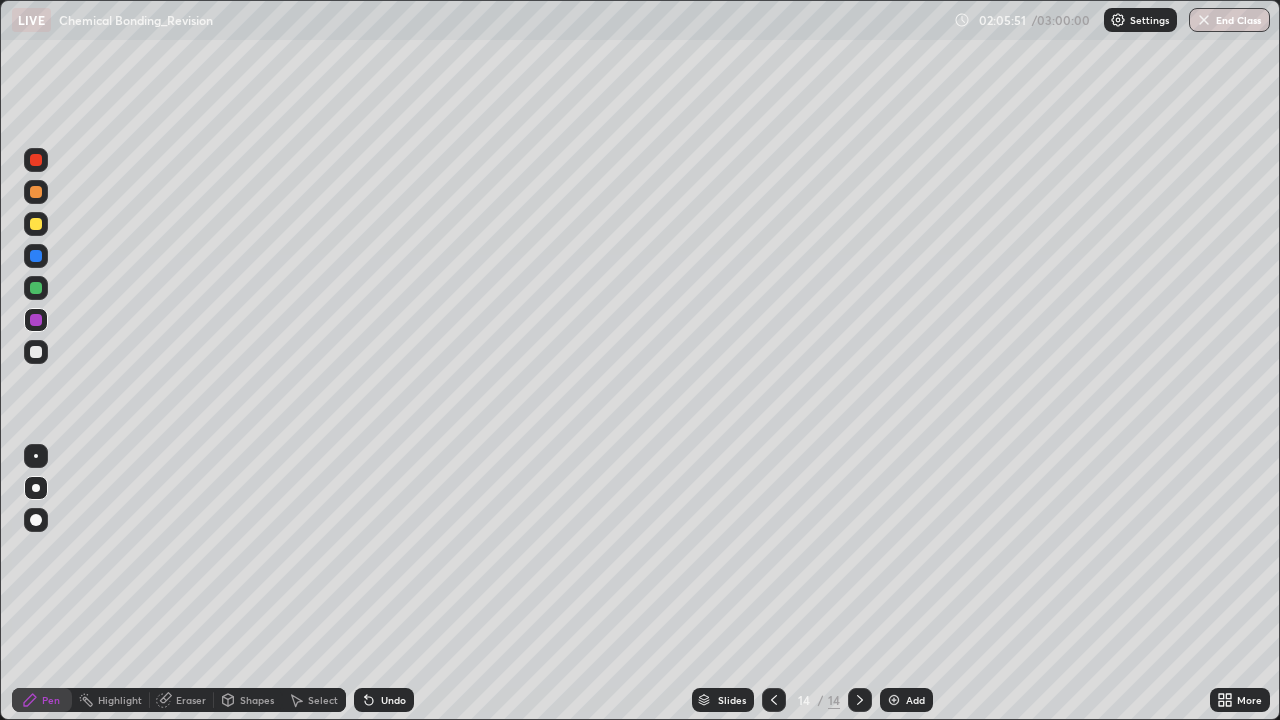 click at bounding box center [36, 352] 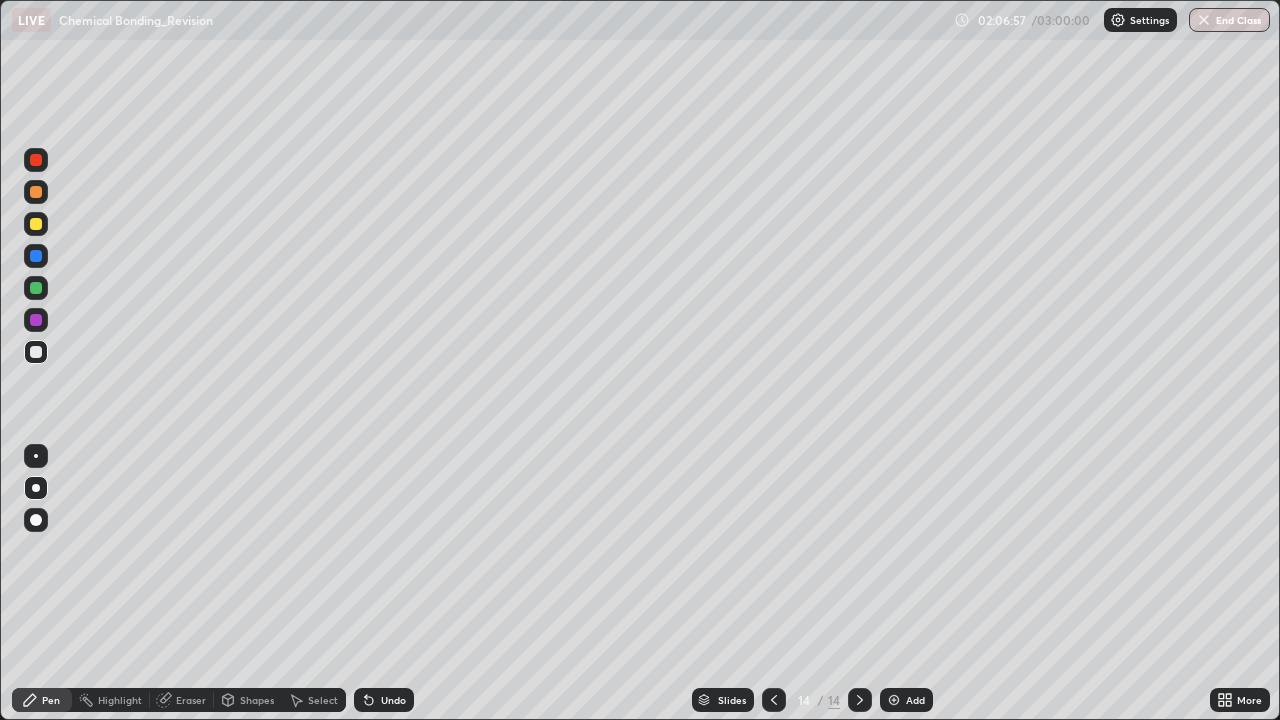 click on "Undo" at bounding box center [393, 700] 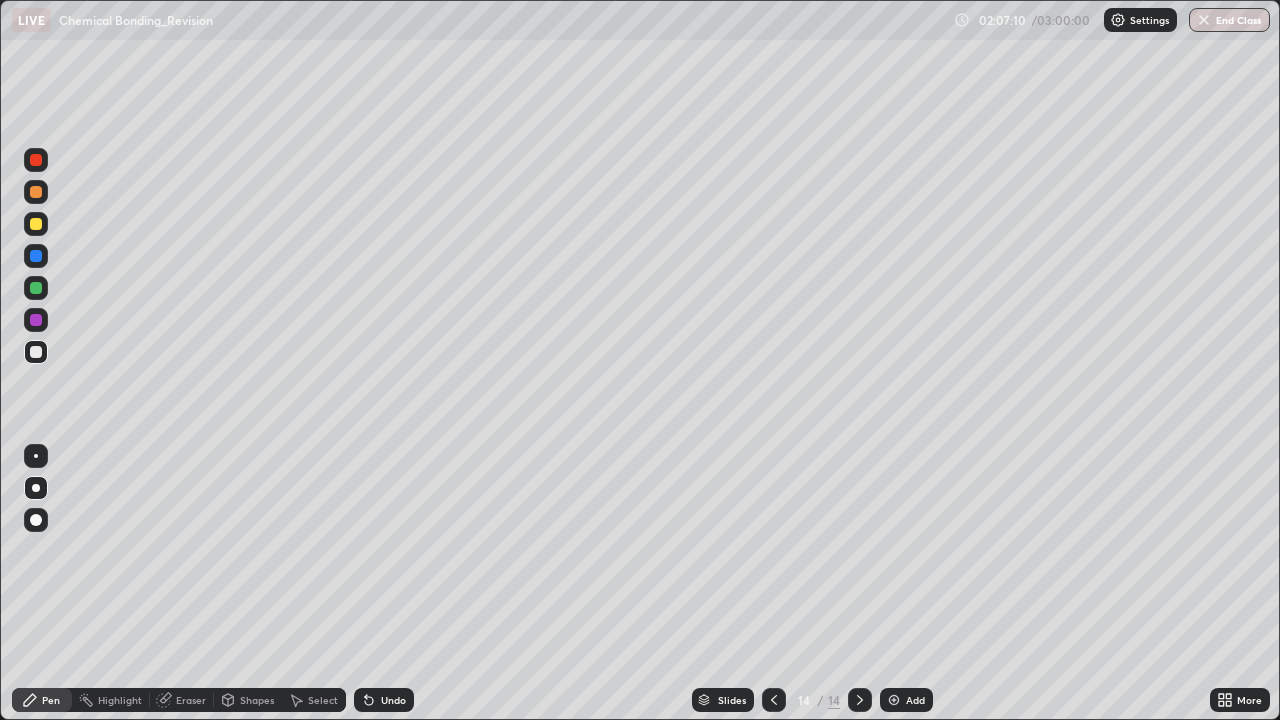 click on "Select" at bounding box center [314, 700] 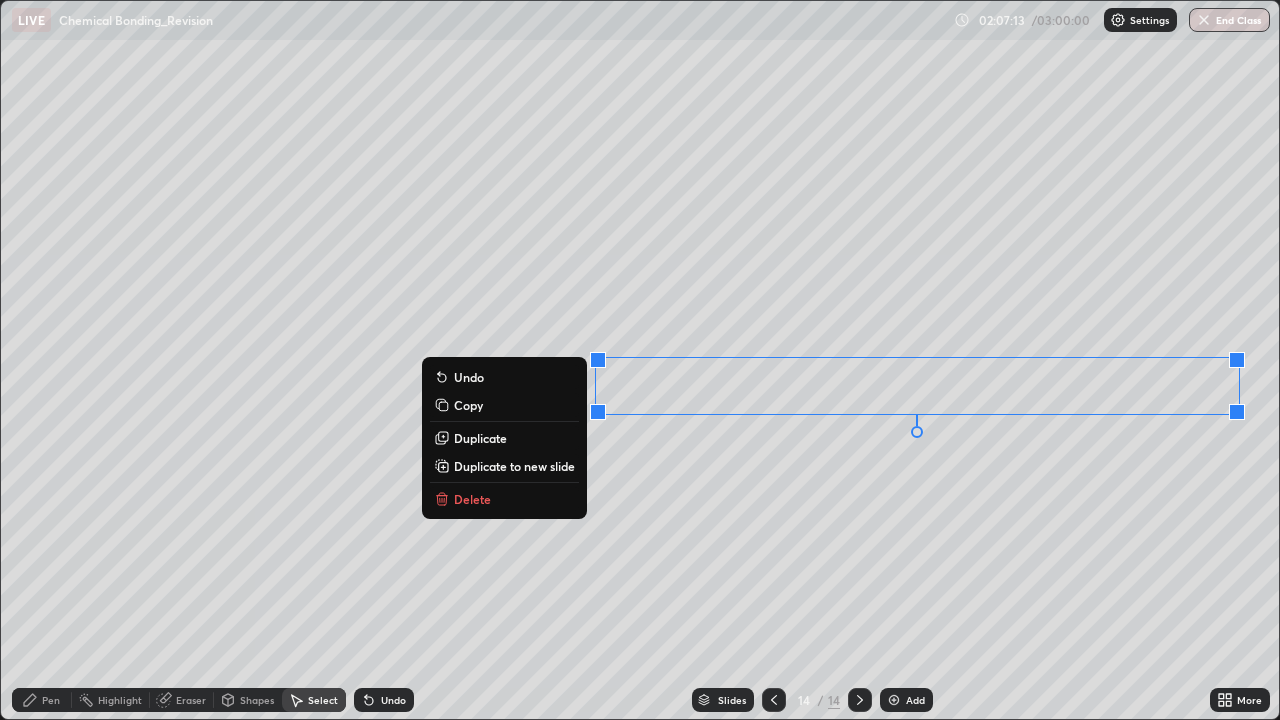 click on "0 ° Undo Copy Duplicate Duplicate to new slide Delete" at bounding box center [640, 360] 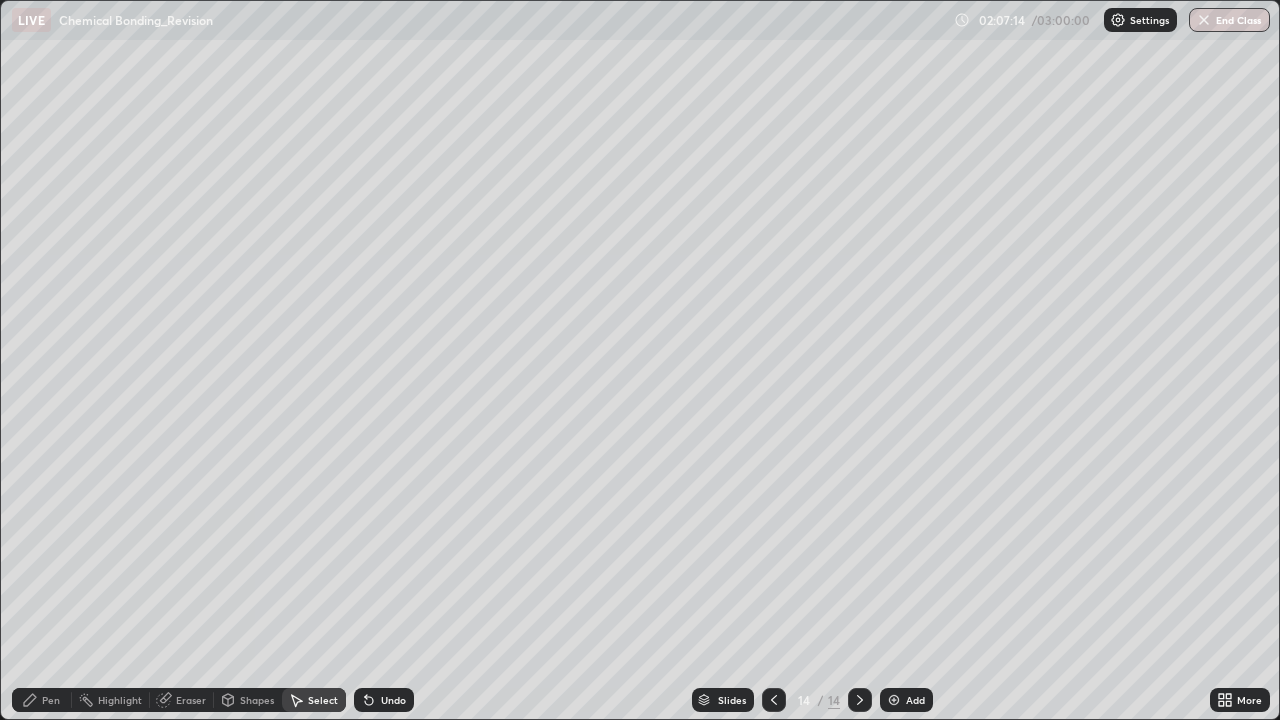 click on "Pen" at bounding box center [51, 700] 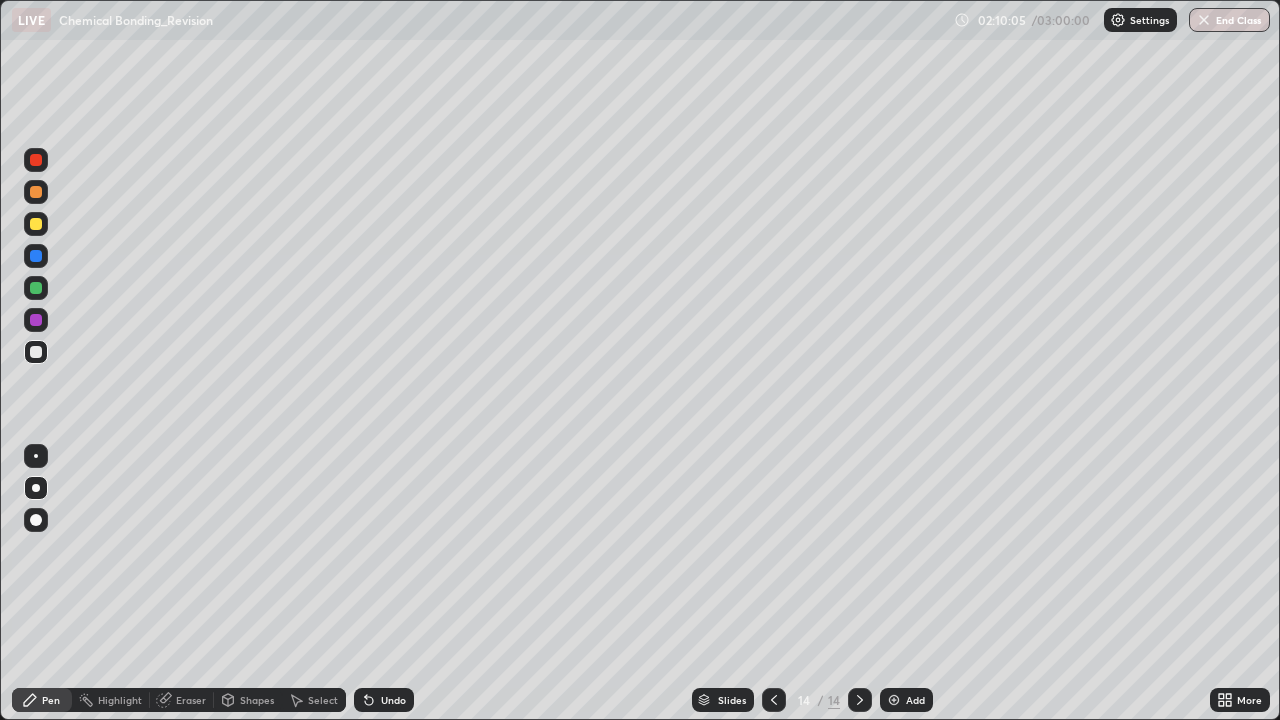 click on "Add" at bounding box center [906, 700] 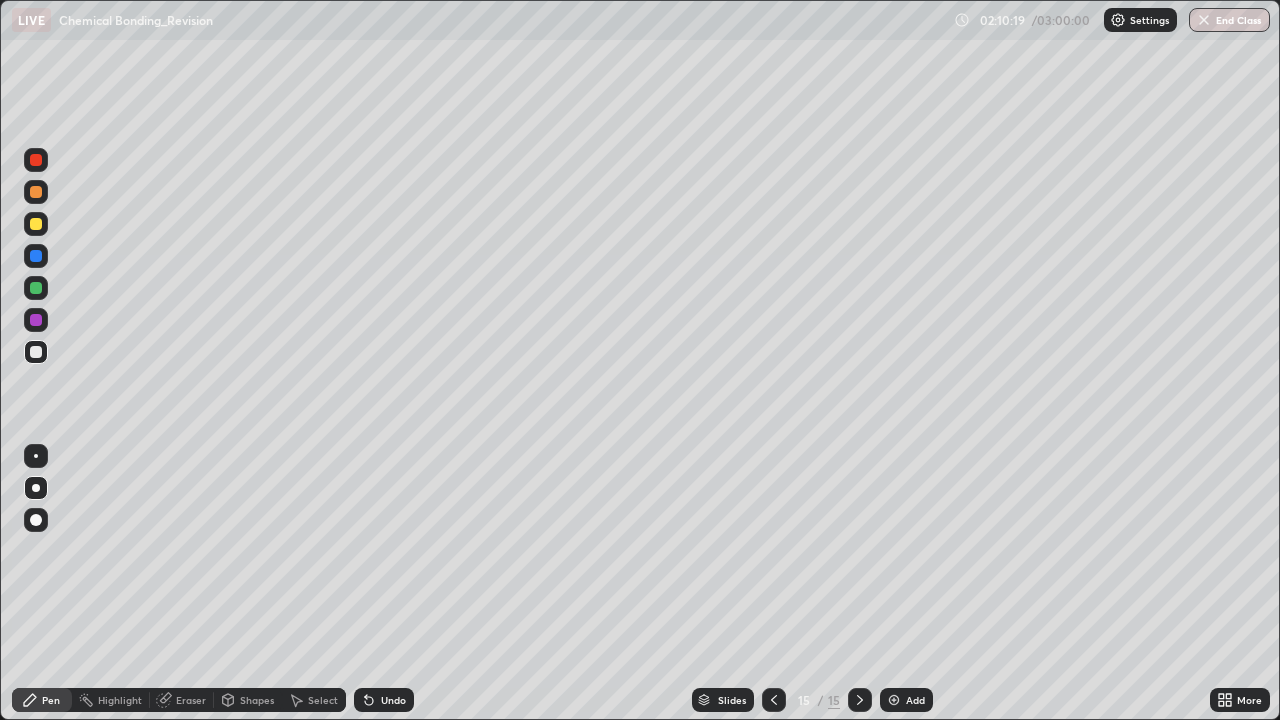 click on "Undo" at bounding box center [384, 700] 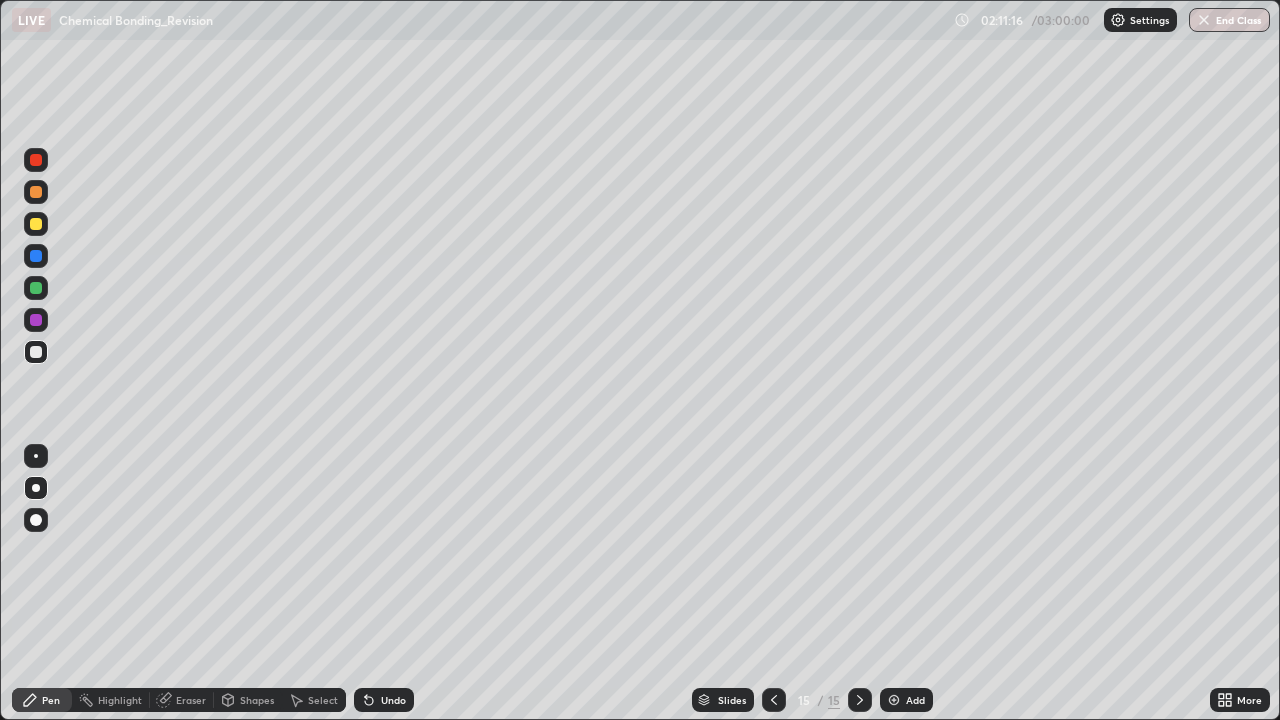 click 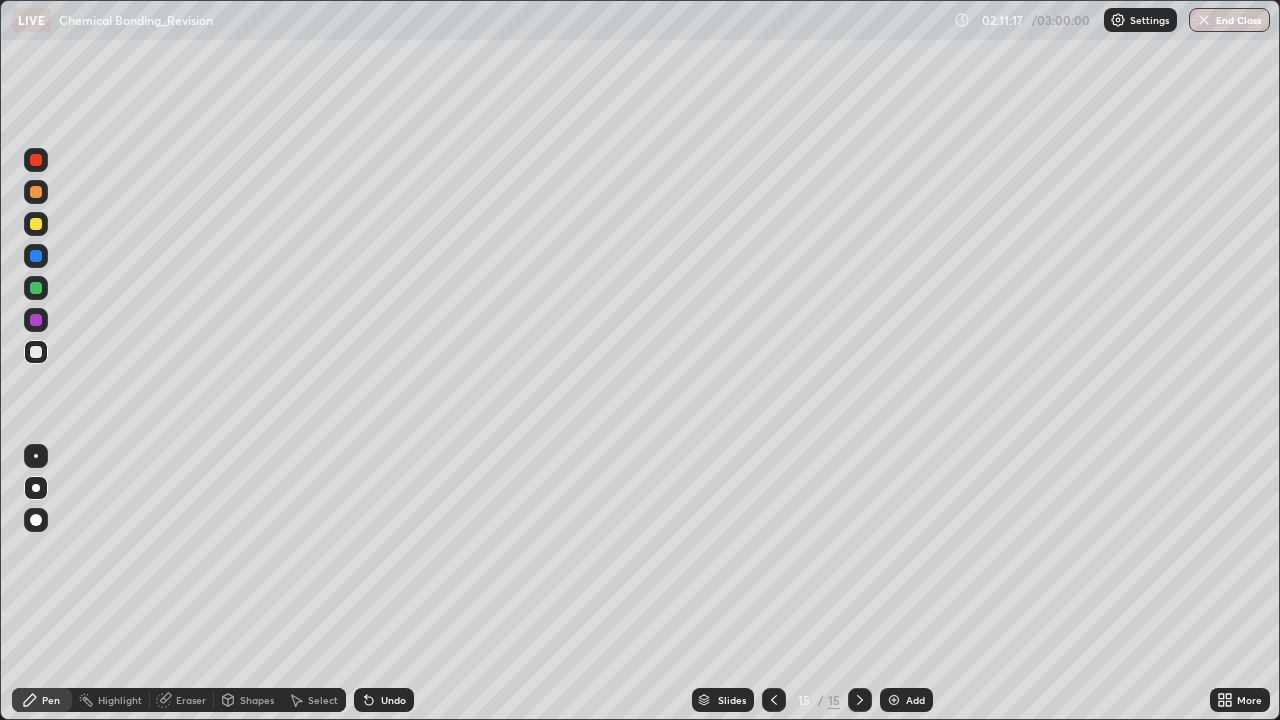 click 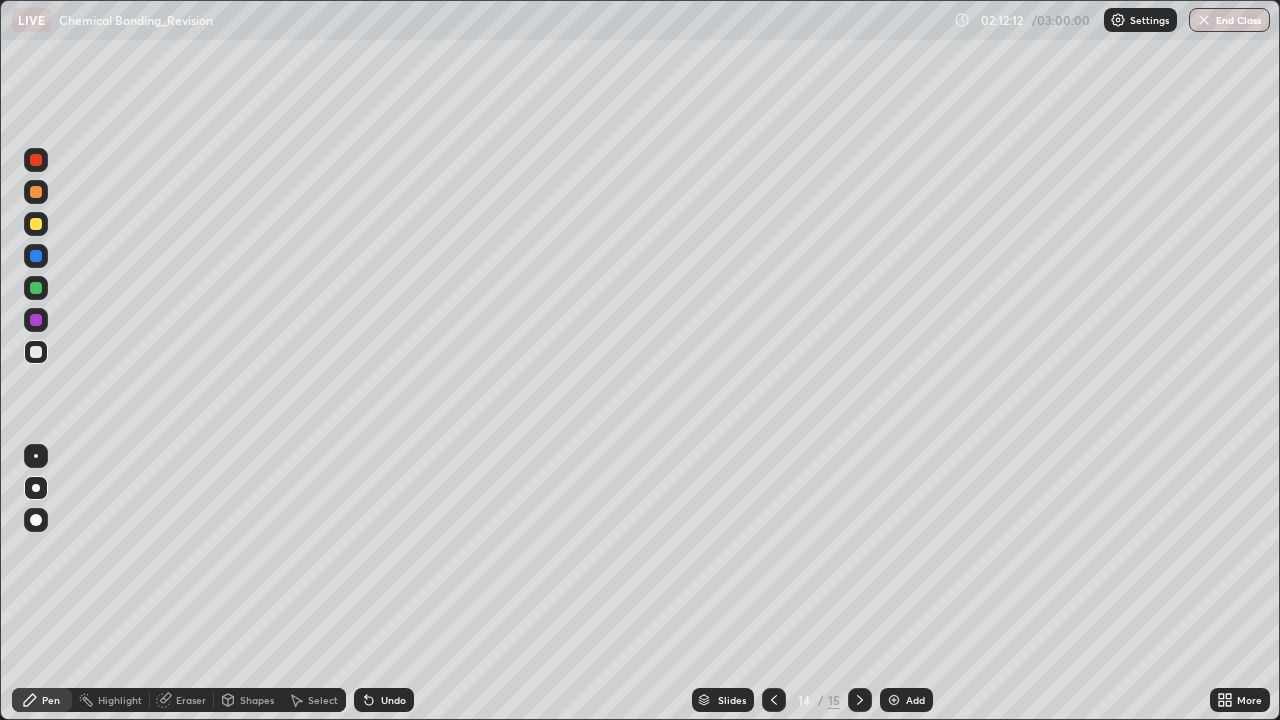 click on "Shapes" at bounding box center (248, 700) 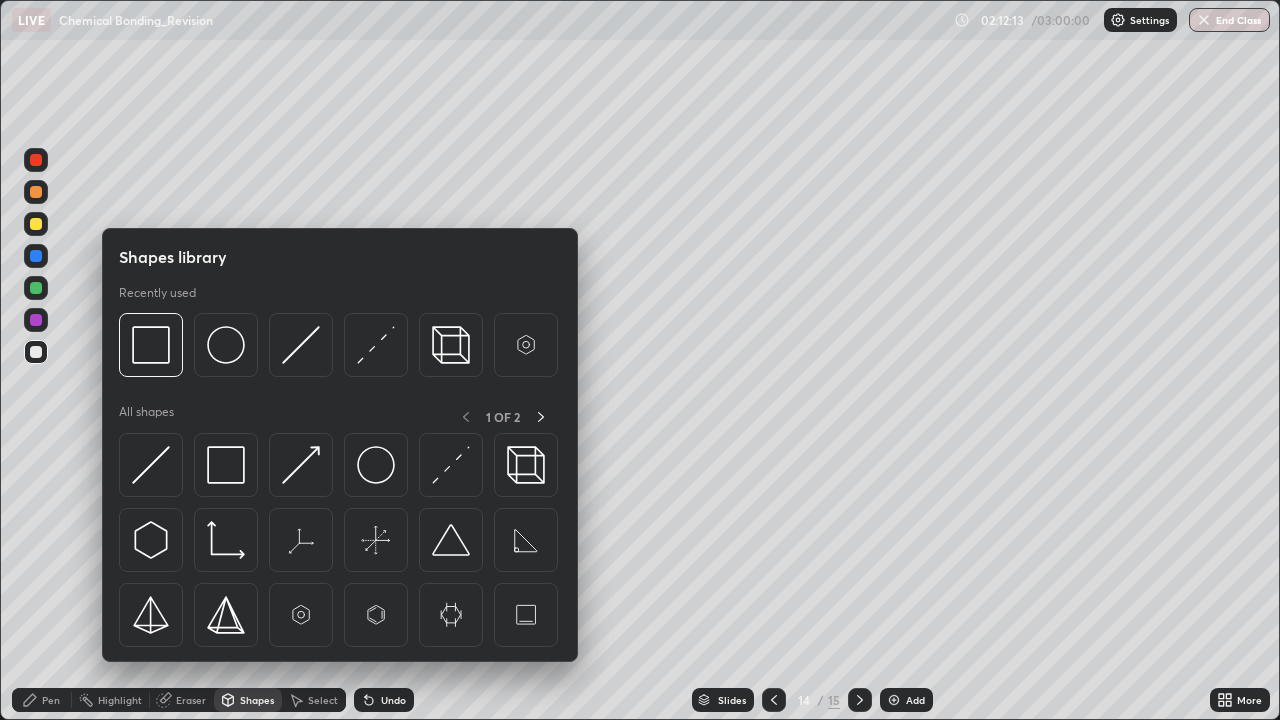 click on "Select" at bounding box center [314, 700] 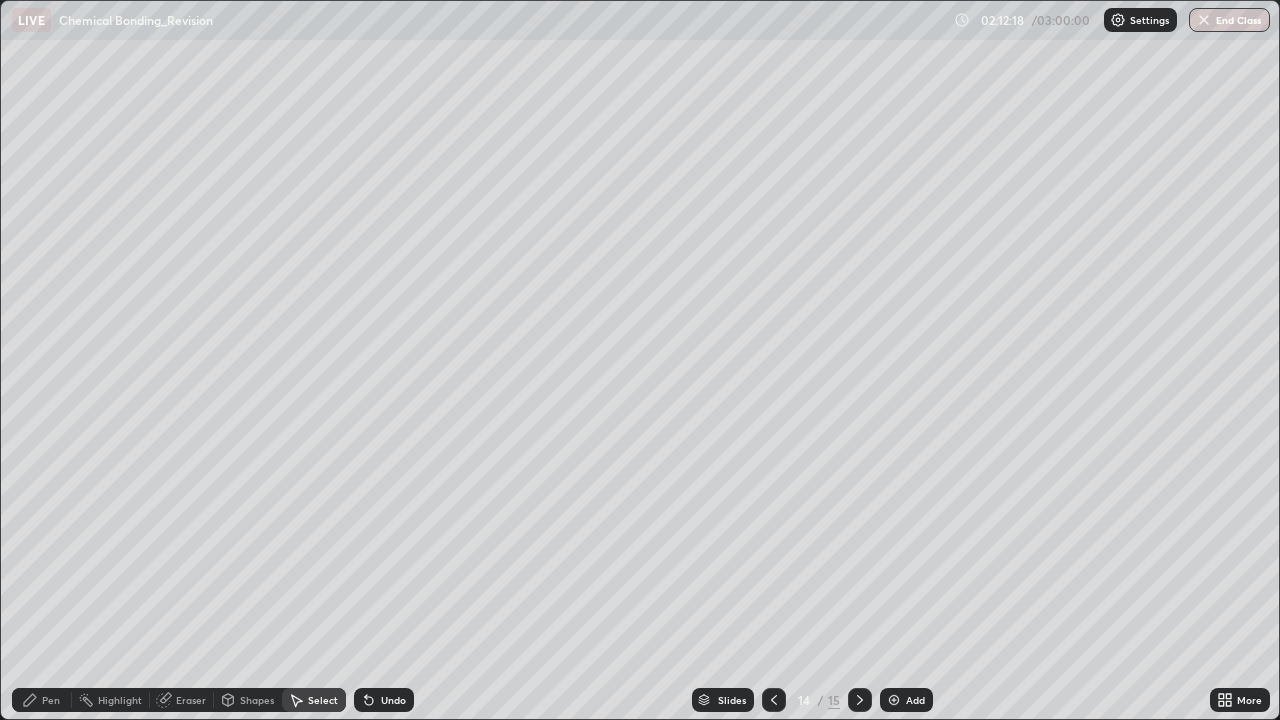 click on "Pen" at bounding box center (51, 700) 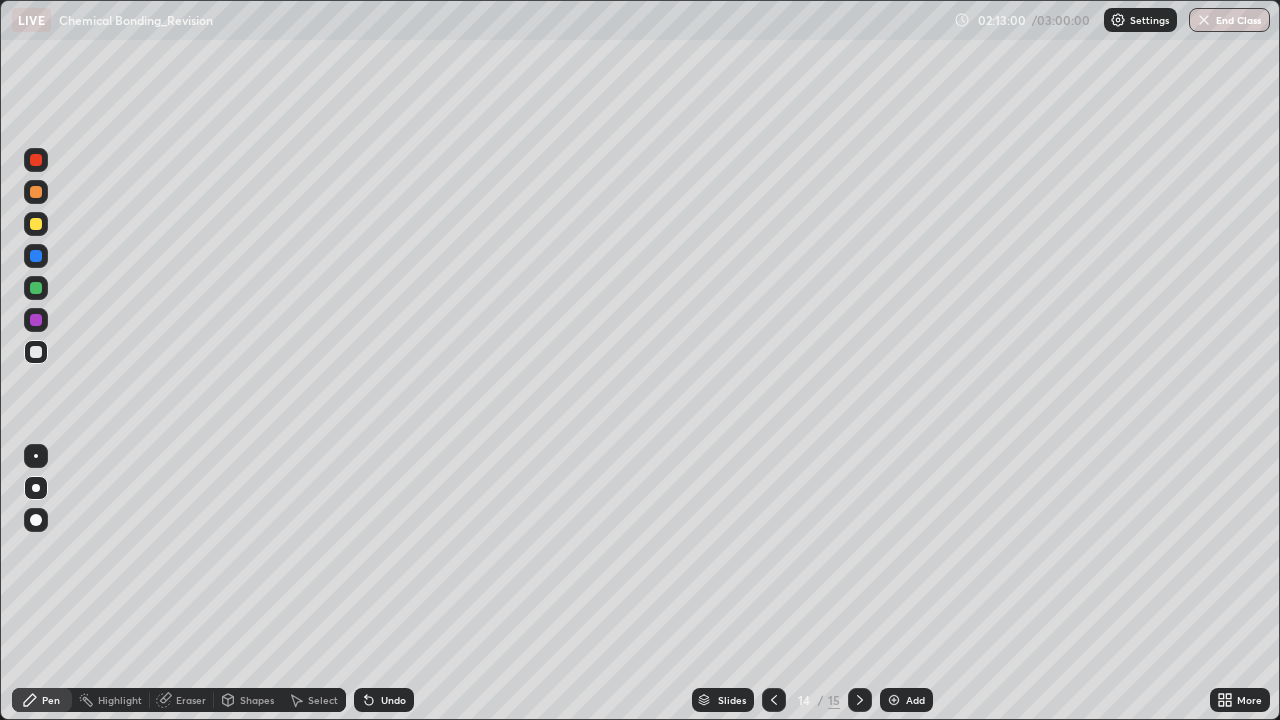 click 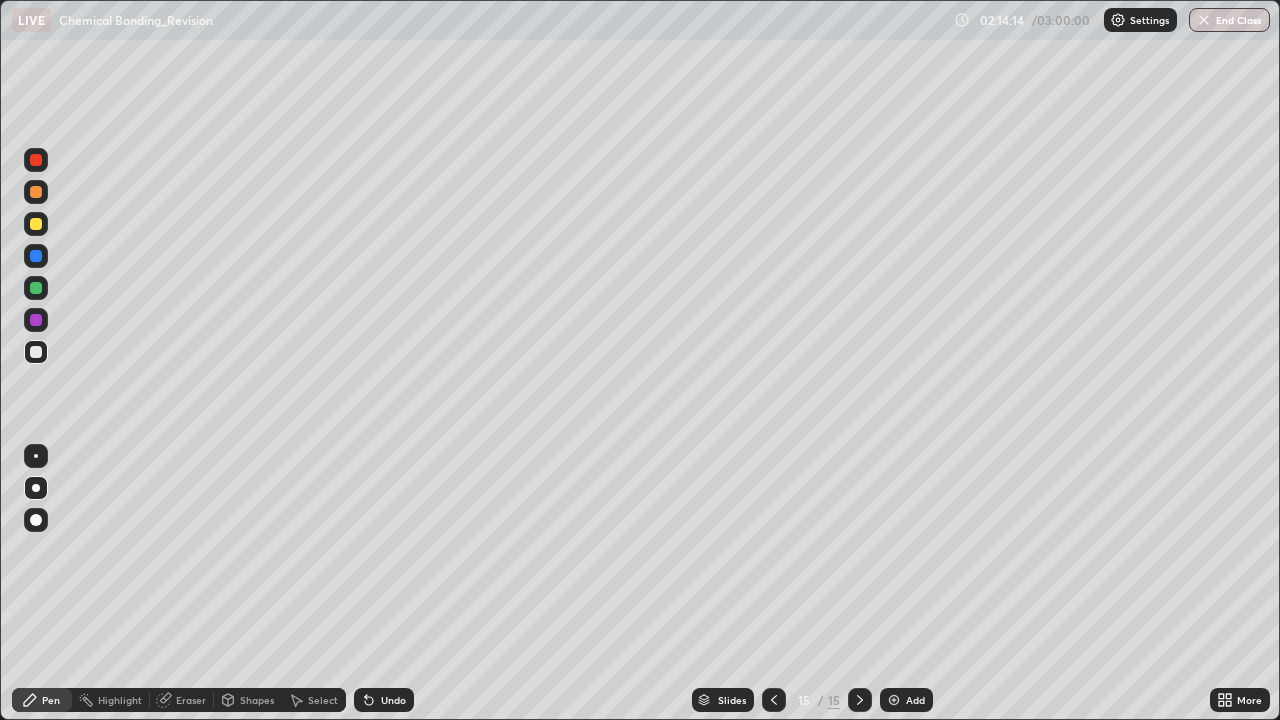 click on "Shapes" at bounding box center (257, 700) 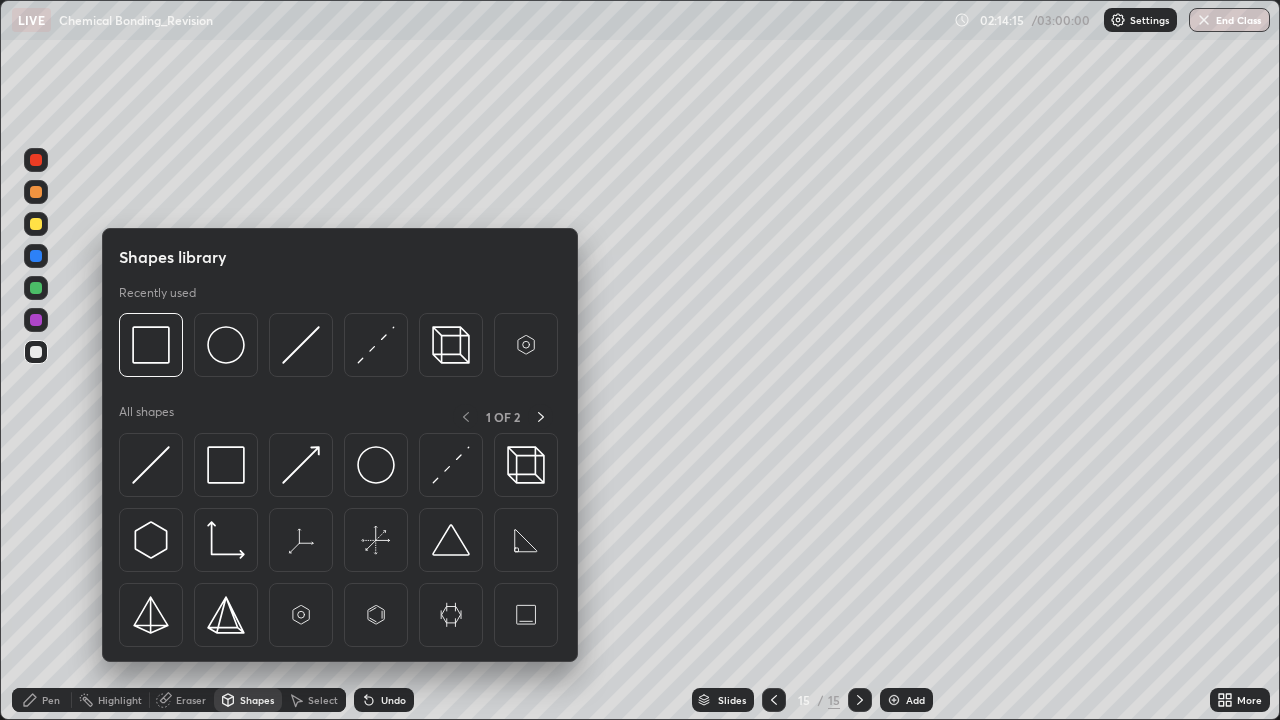 click on "Eraser" at bounding box center (191, 700) 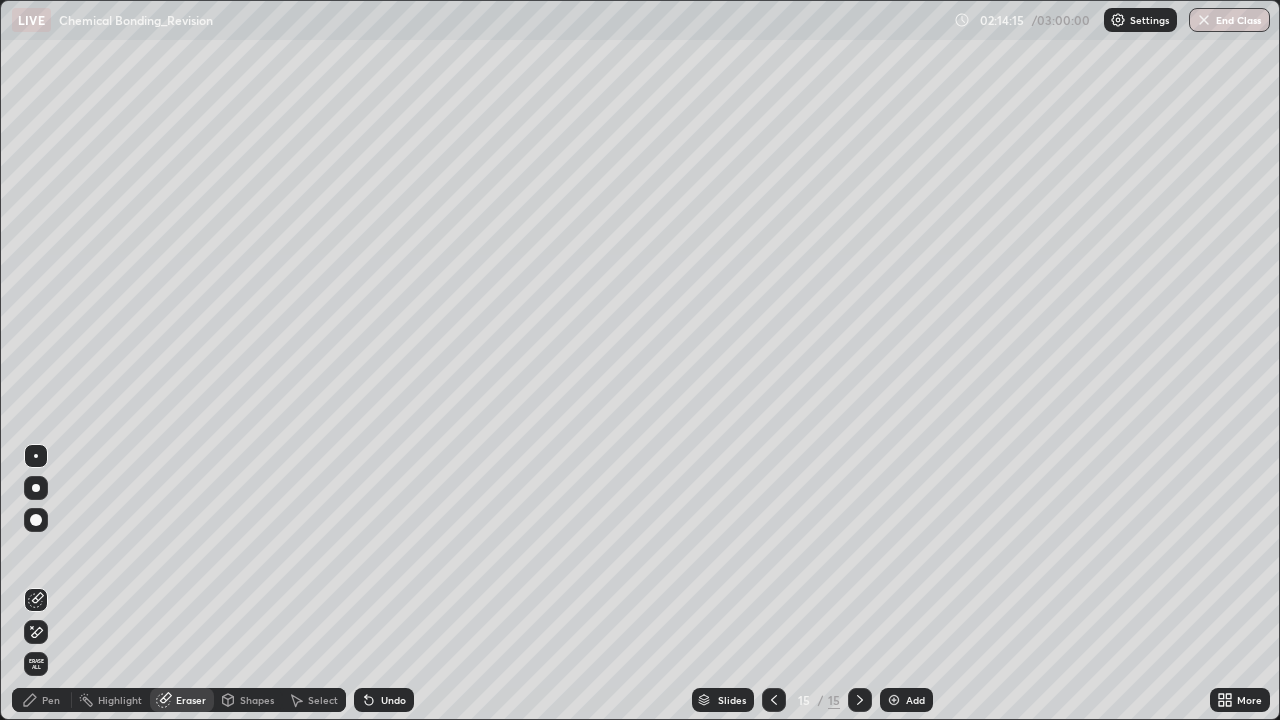 click at bounding box center (36, 632) 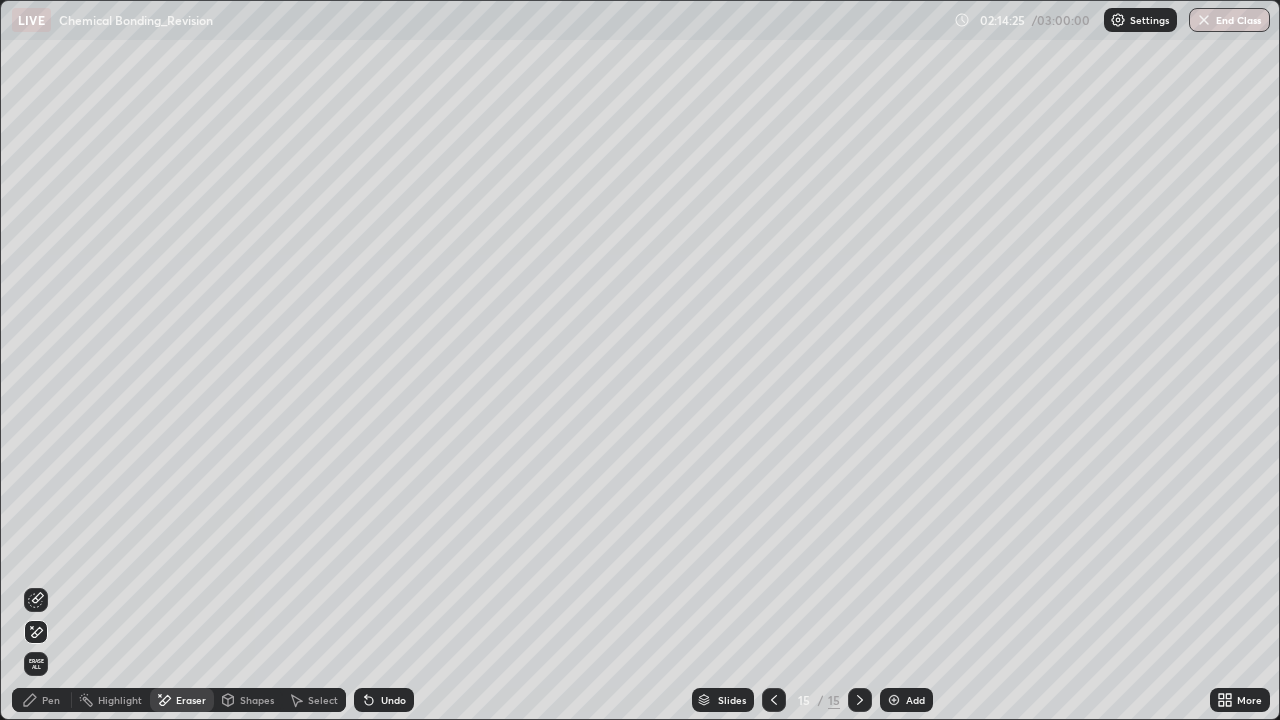 click on "Select" at bounding box center (323, 700) 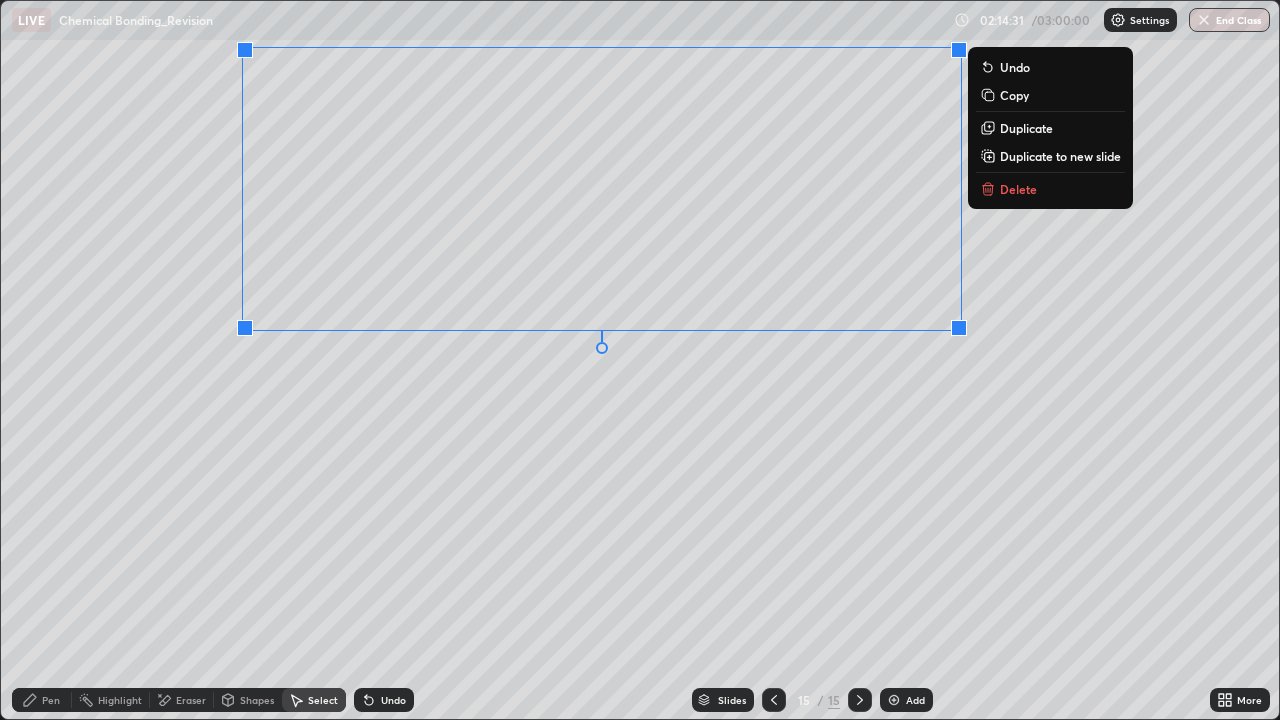 click on "0 ° Undo Copy Duplicate Duplicate to new slide Delete" at bounding box center [640, 360] 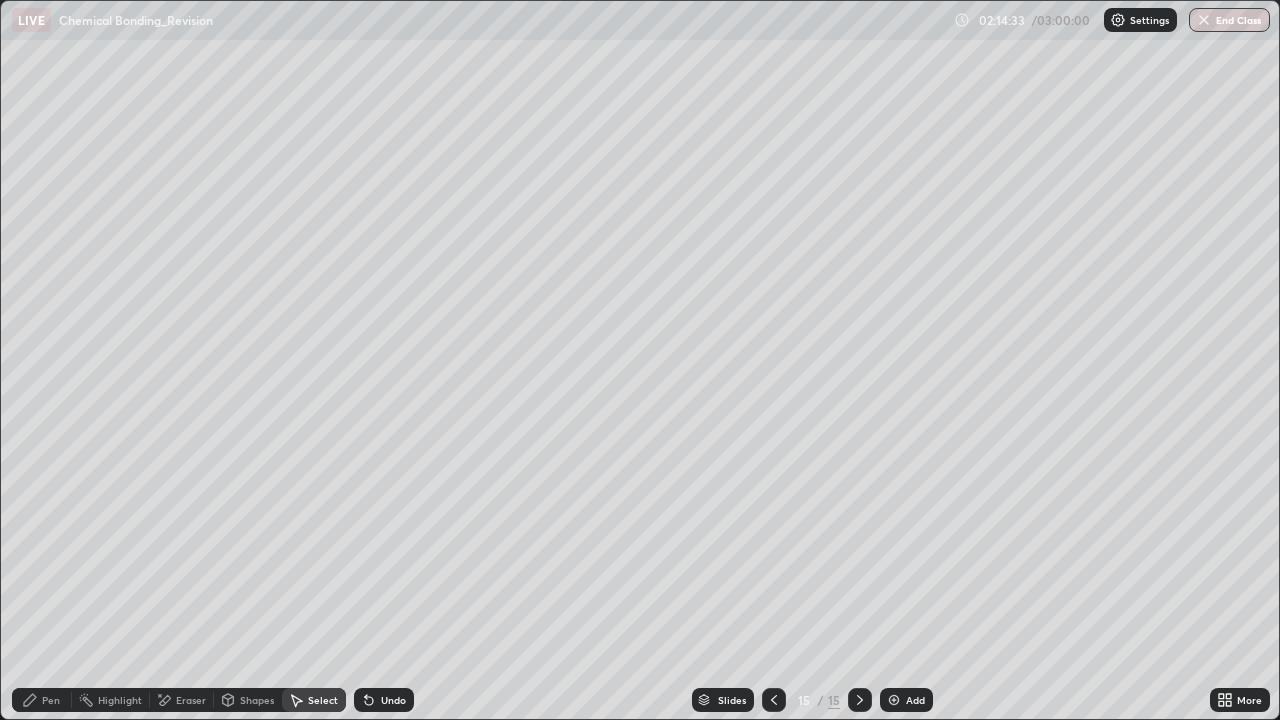 click on "Eraser" at bounding box center [191, 700] 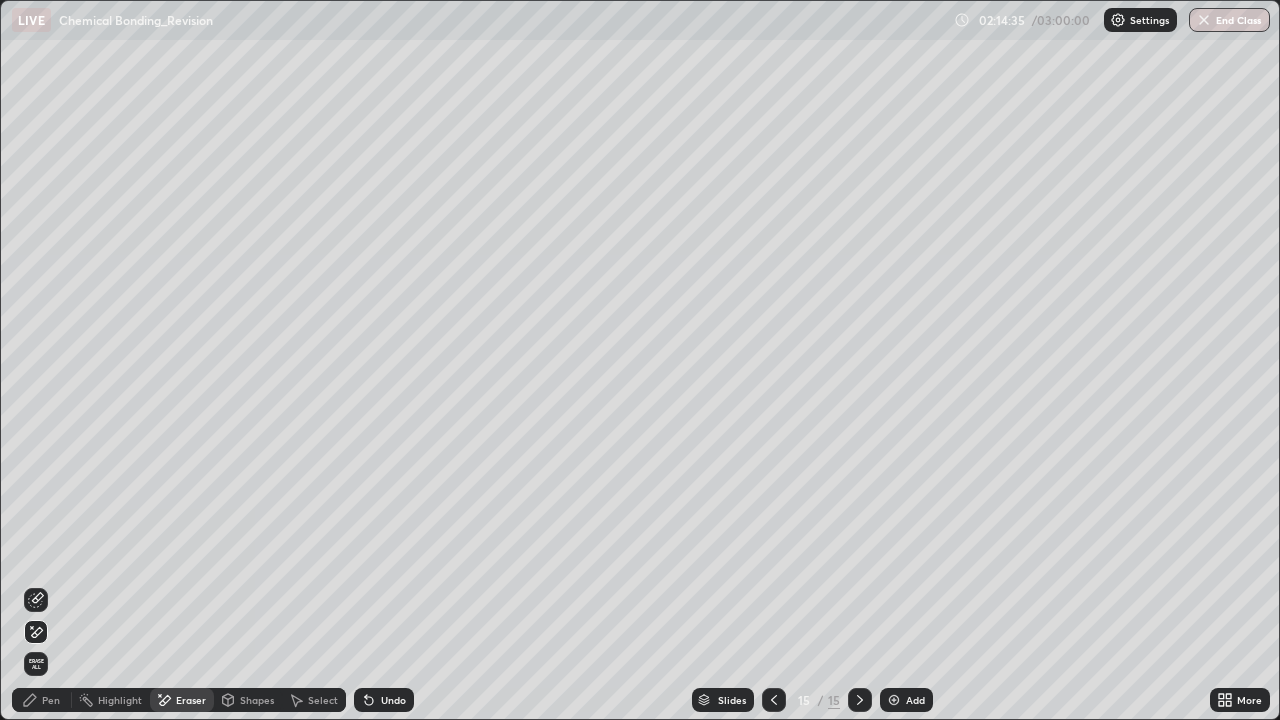 click on "Undo" at bounding box center (384, 700) 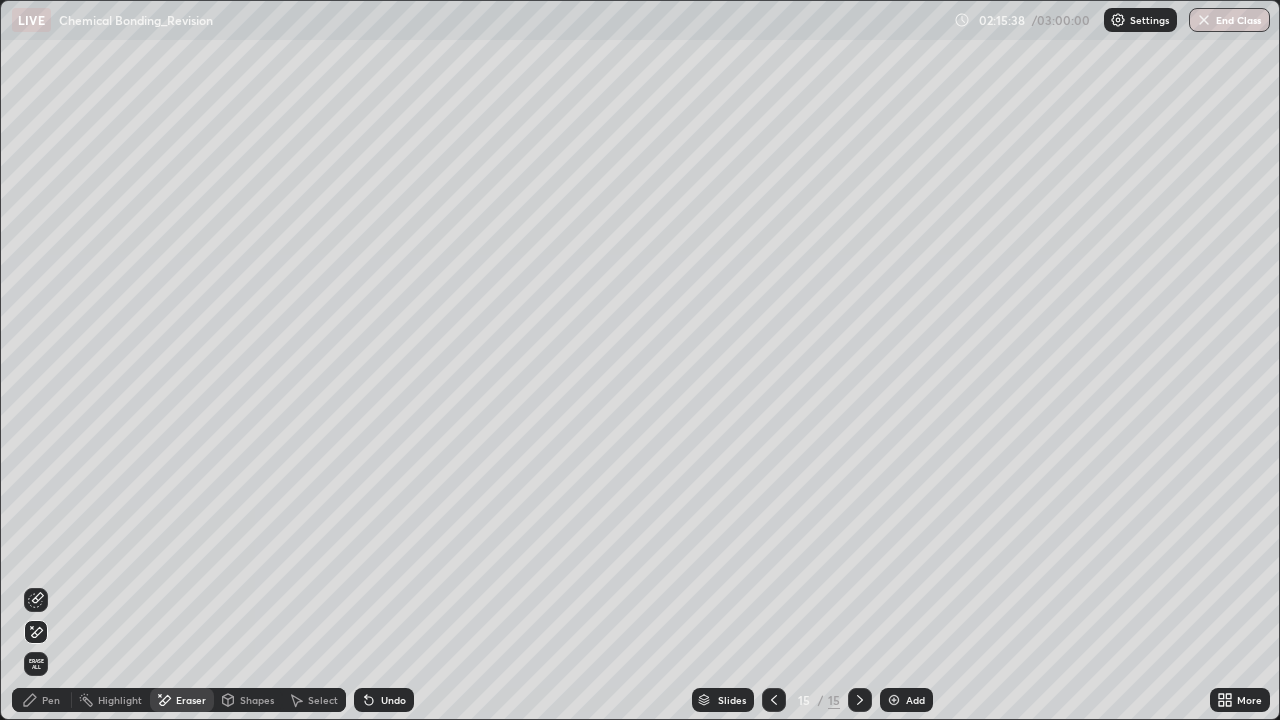 click on "Add" at bounding box center (906, 700) 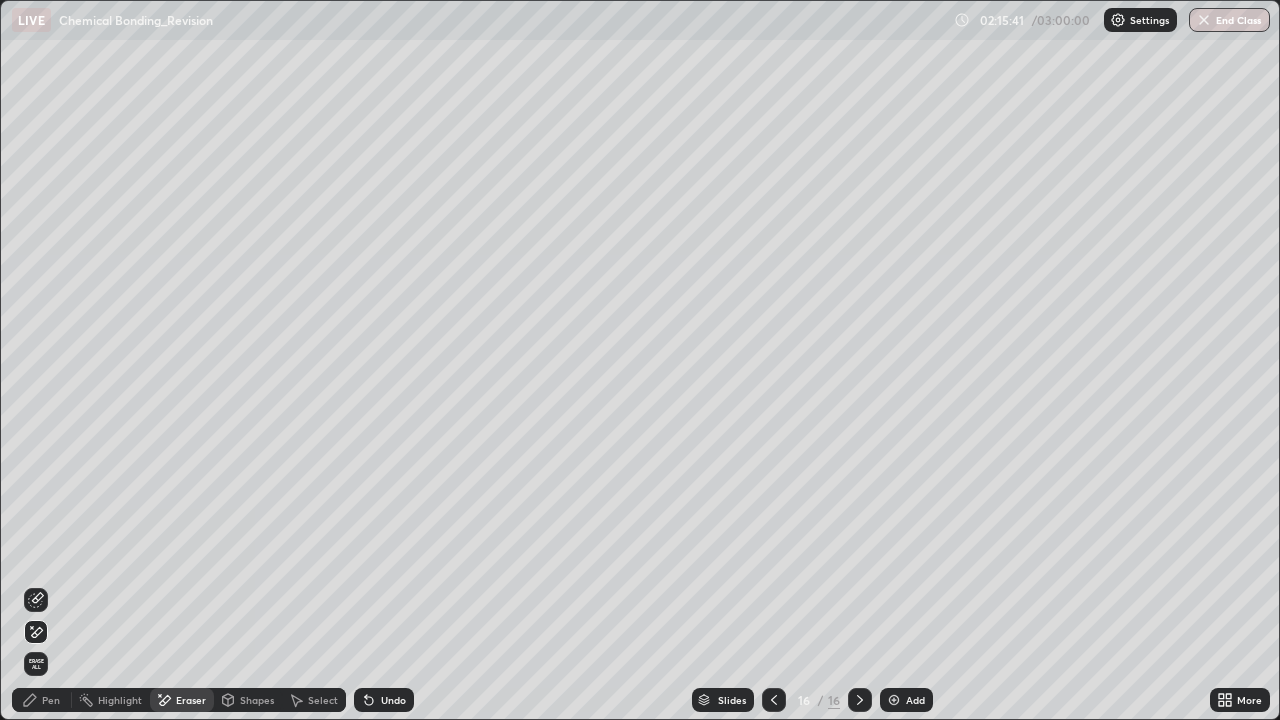 click on "Pen" at bounding box center [42, 700] 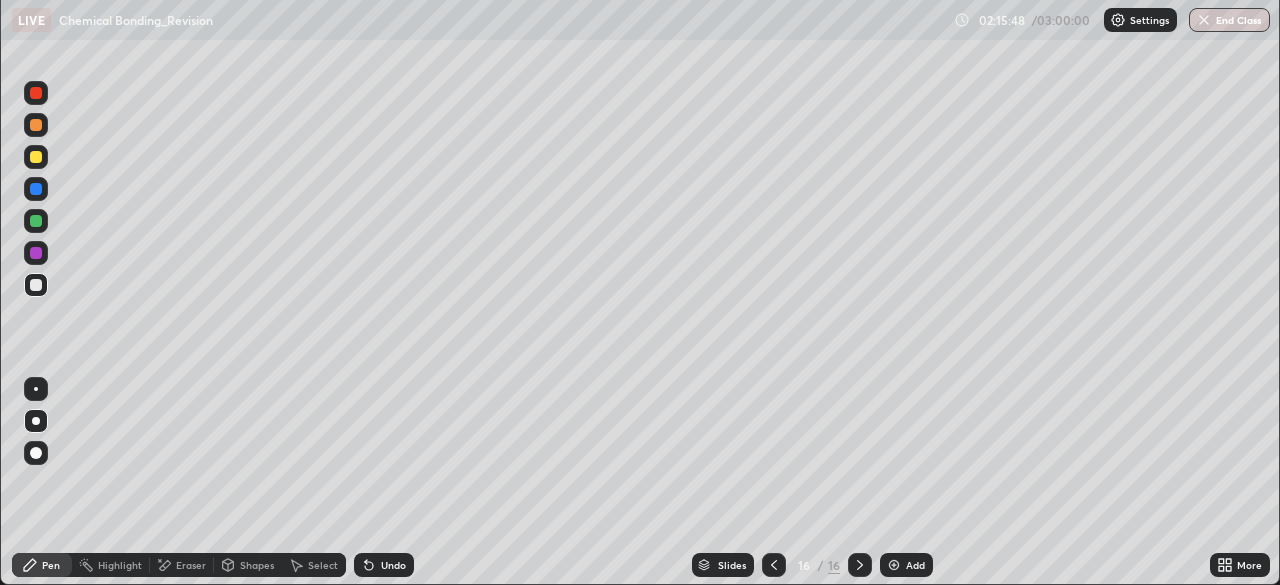 scroll, scrollTop: 585, scrollLeft: 1280, axis: both 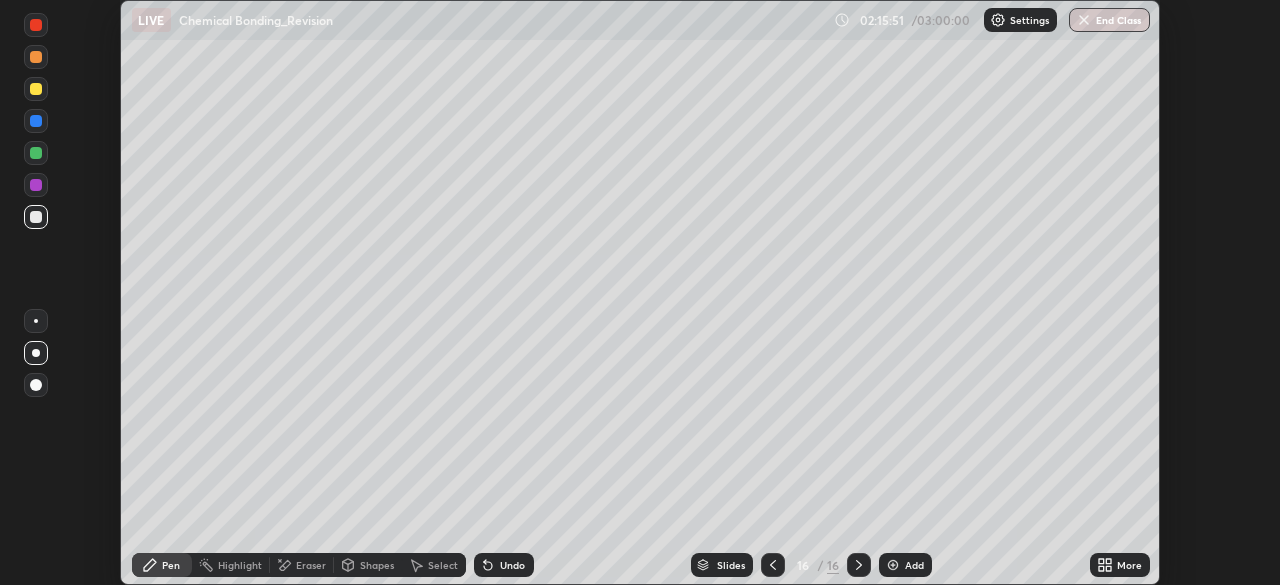 click 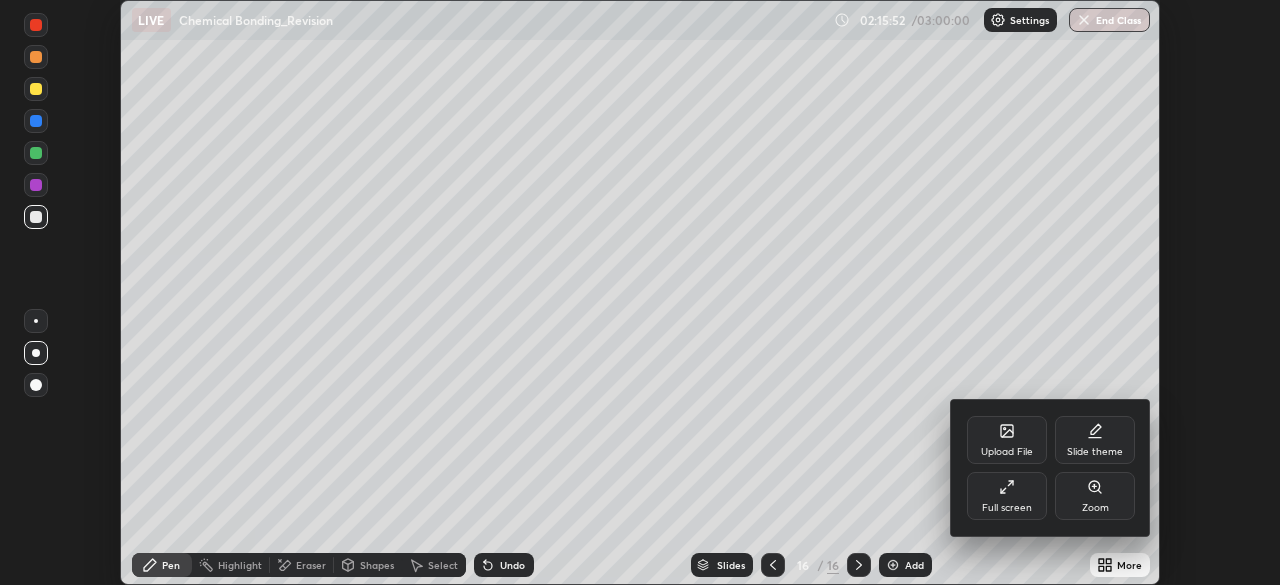 click on "Full screen" at bounding box center (1007, 496) 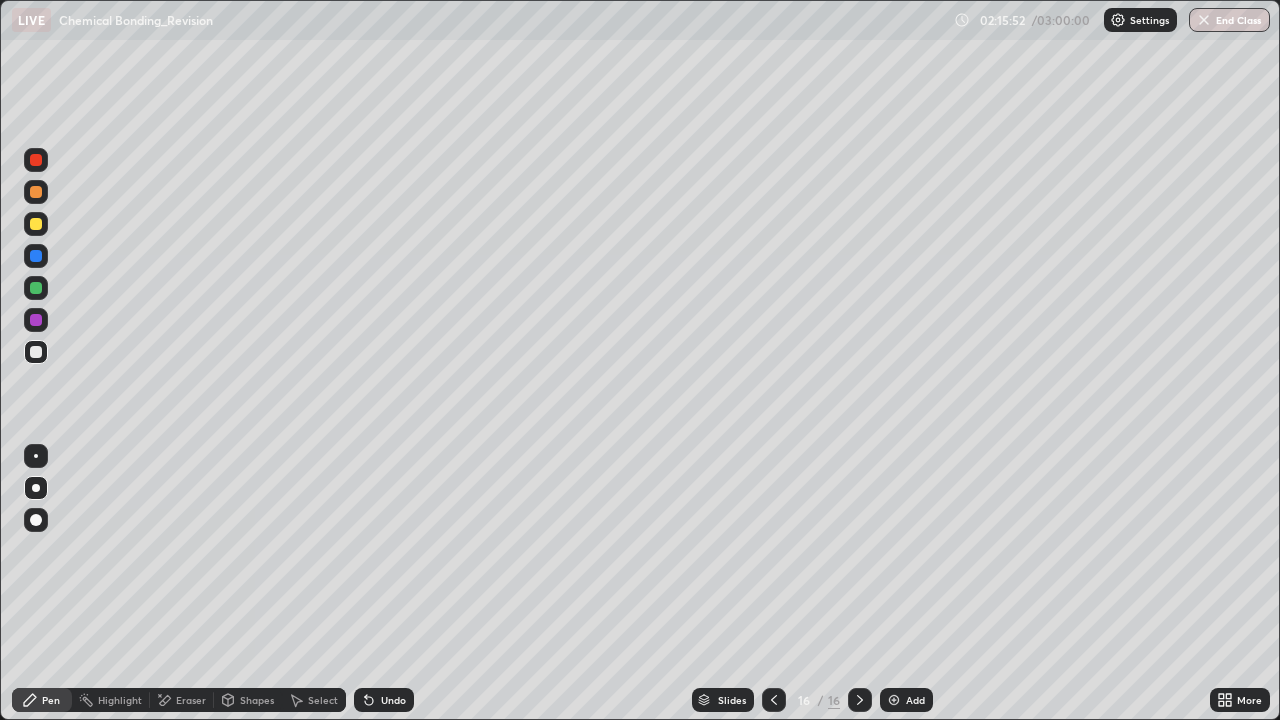 scroll, scrollTop: 99280, scrollLeft: 98720, axis: both 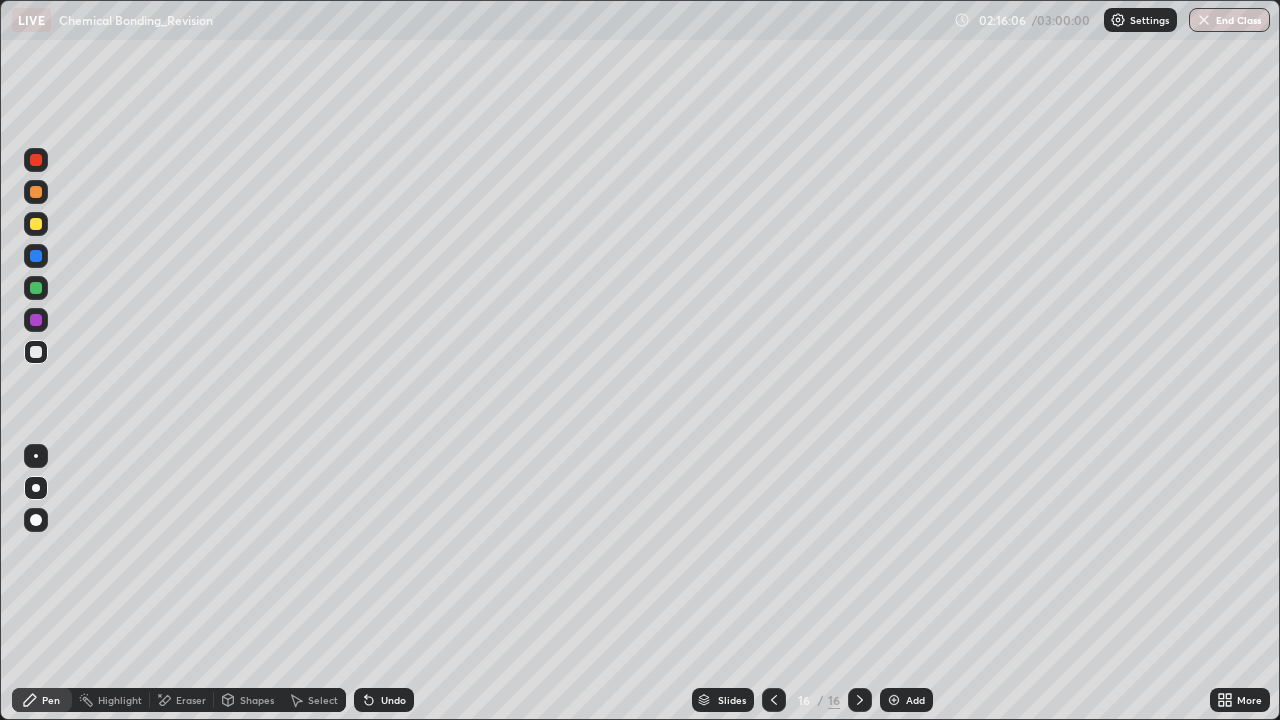 click on "Undo" at bounding box center (393, 700) 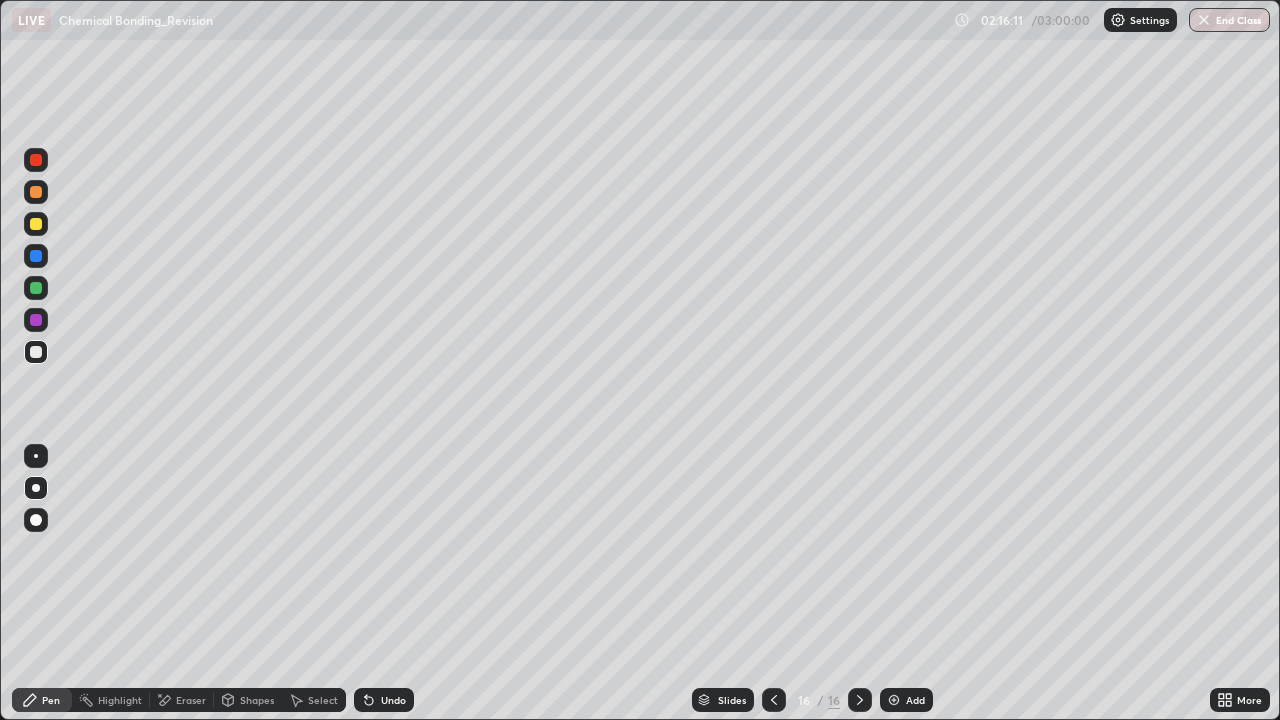 click on "Undo" at bounding box center [393, 700] 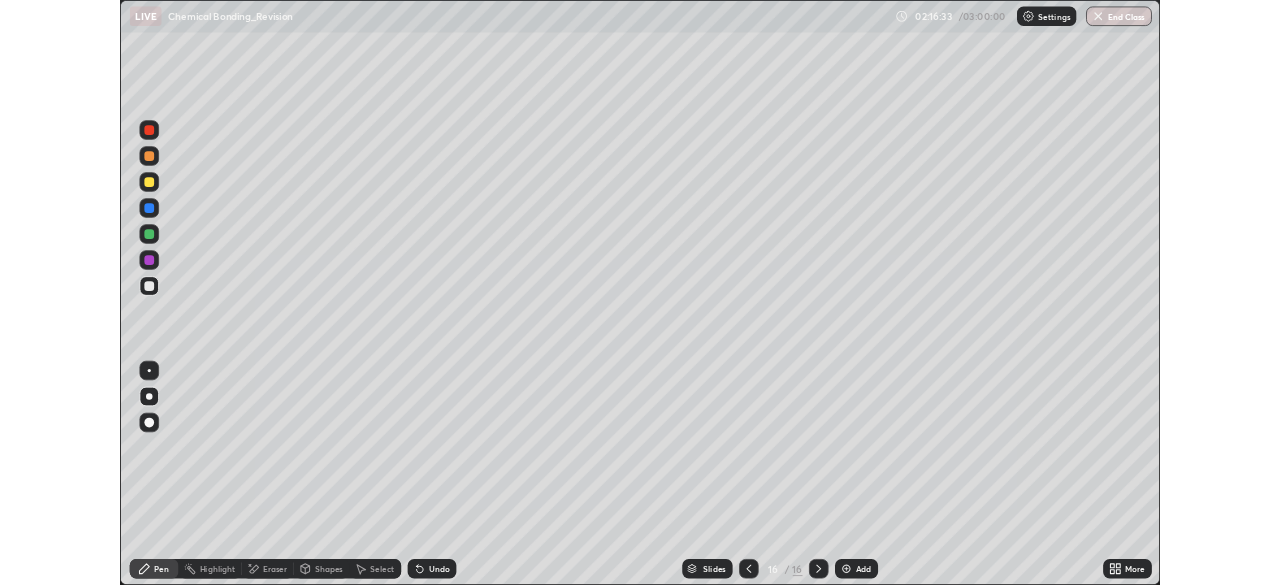 scroll, scrollTop: 585, scrollLeft: 1280, axis: both 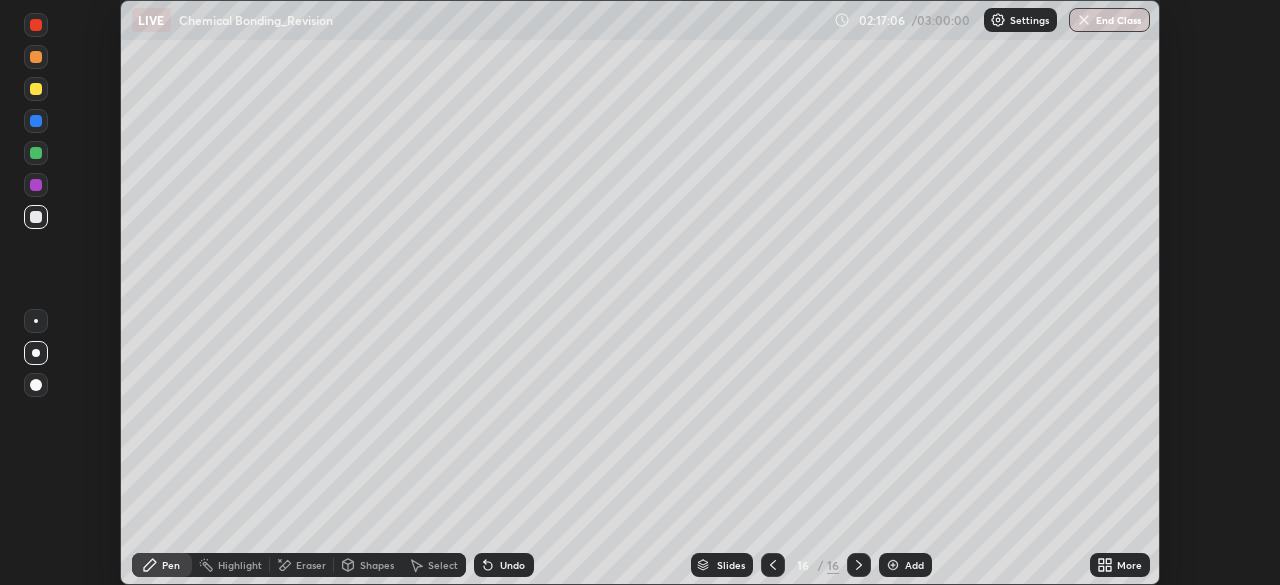 click 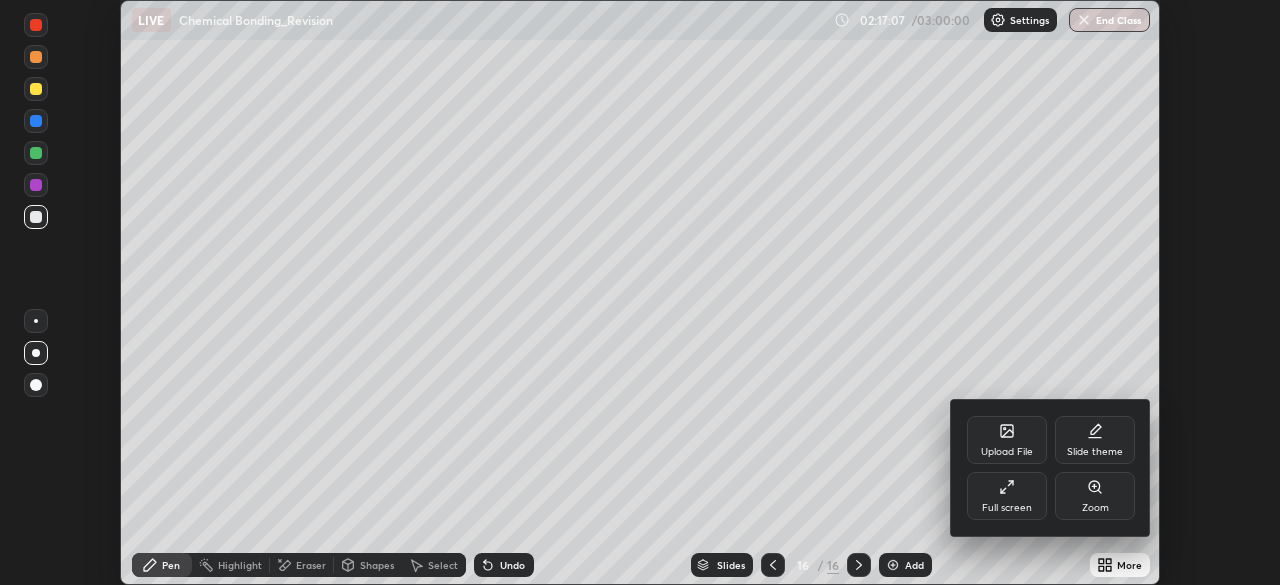 click on "Full screen" at bounding box center (1007, 496) 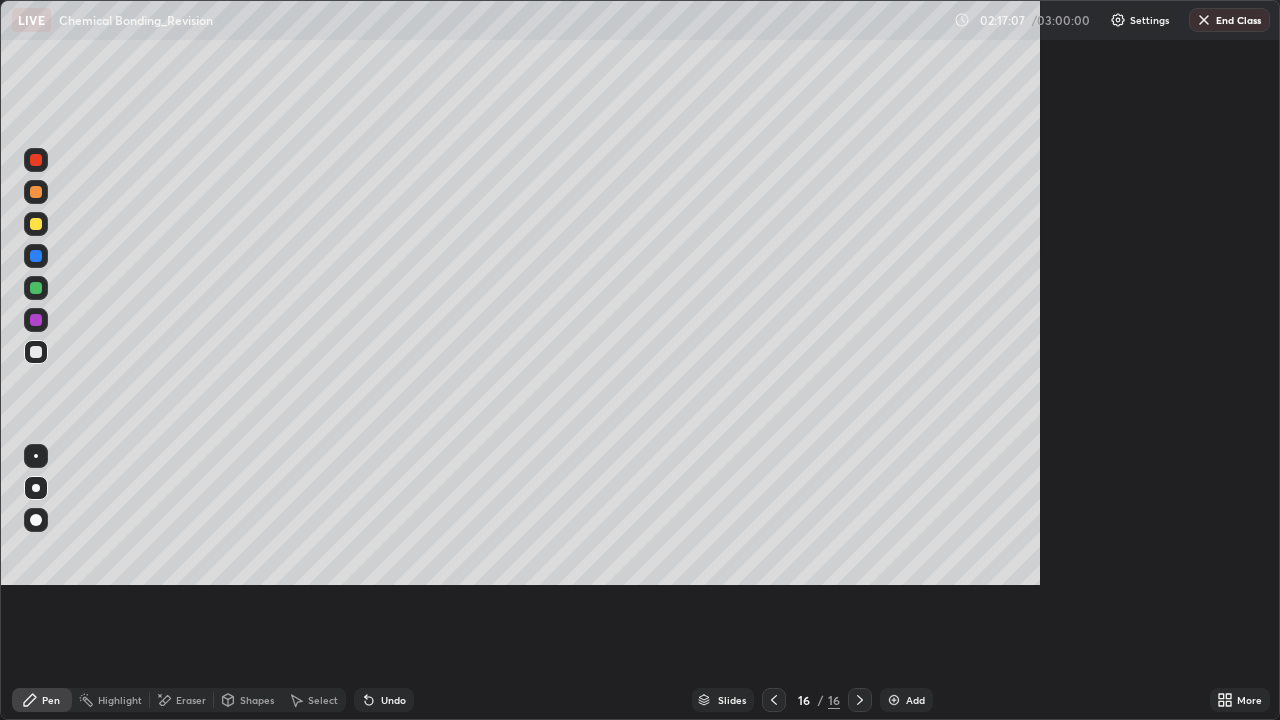 scroll, scrollTop: 99280, scrollLeft: 98720, axis: both 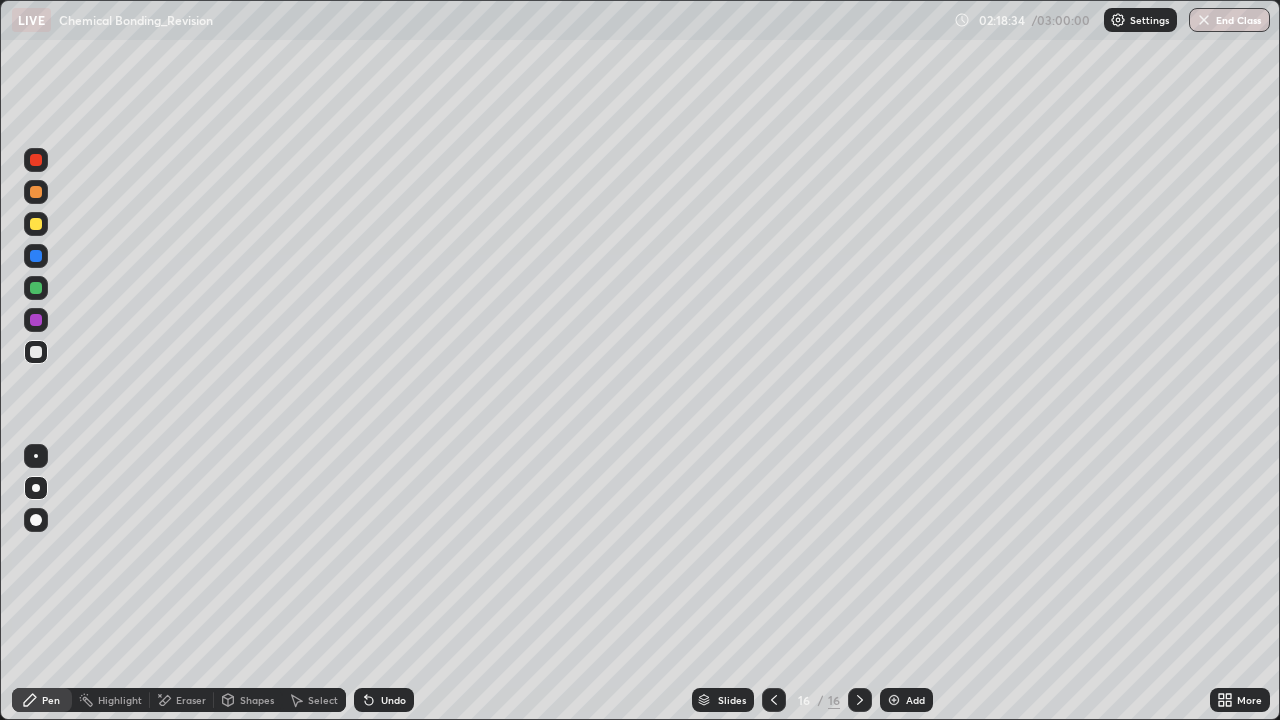 click on "Add" at bounding box center [915, 700] 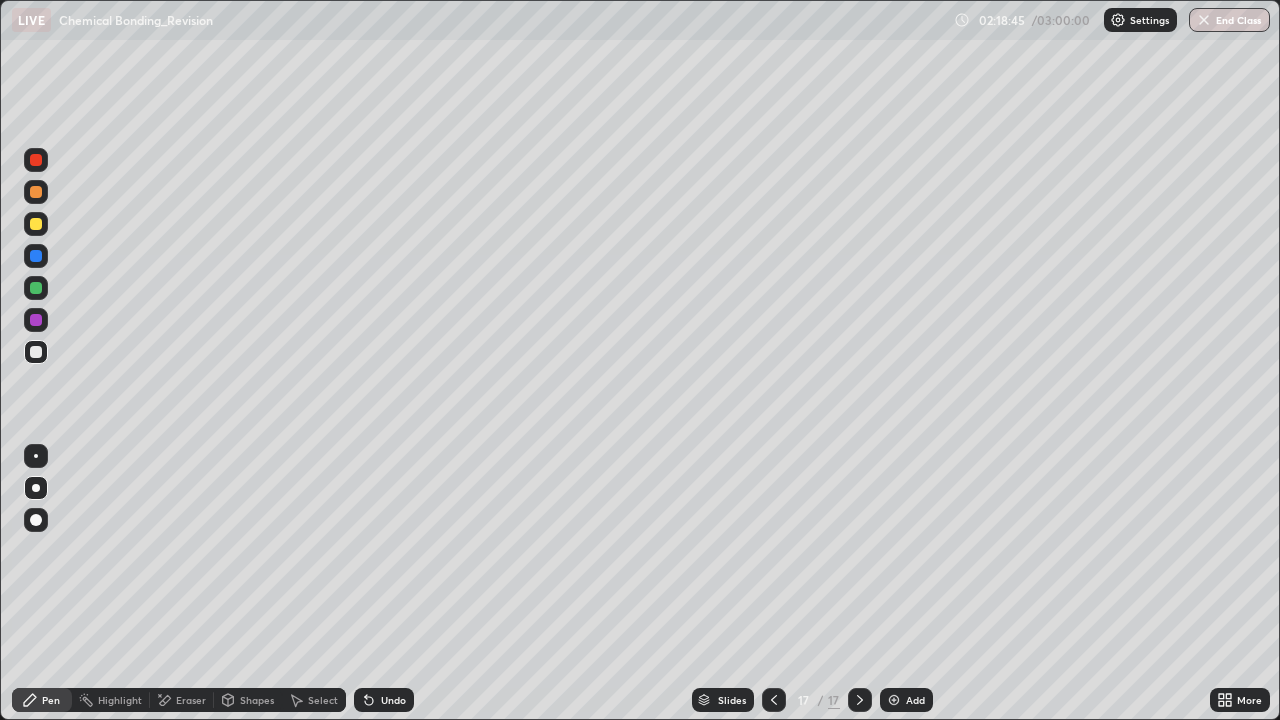 click on "Undo" at bounding box center [384, 700] 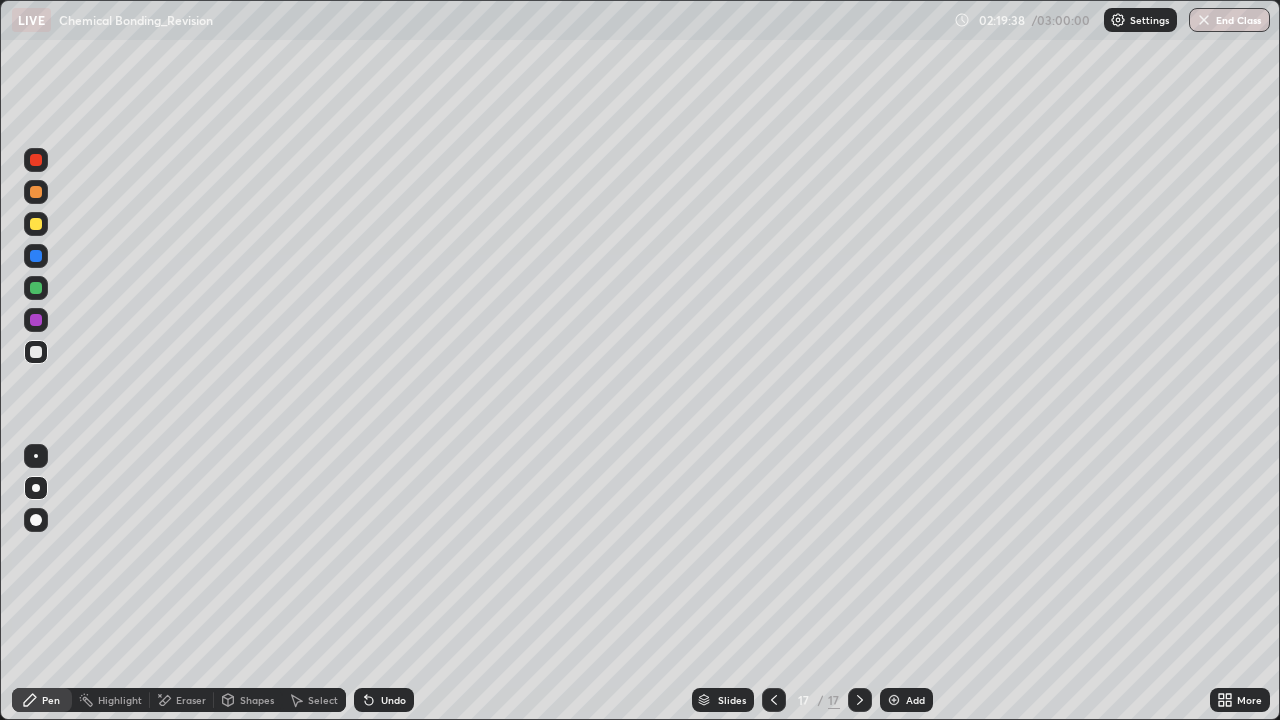 click on "Pen" at bounding box center (51, 700) 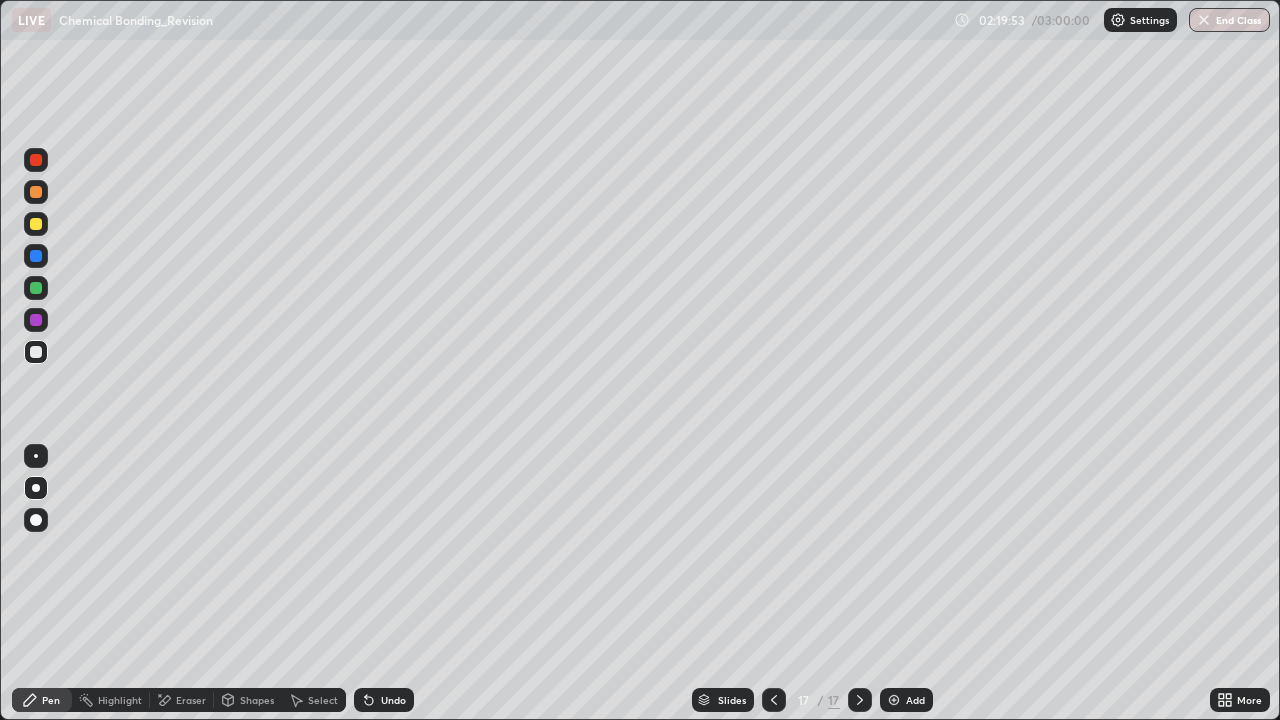 click at bounding box center (36, 288) 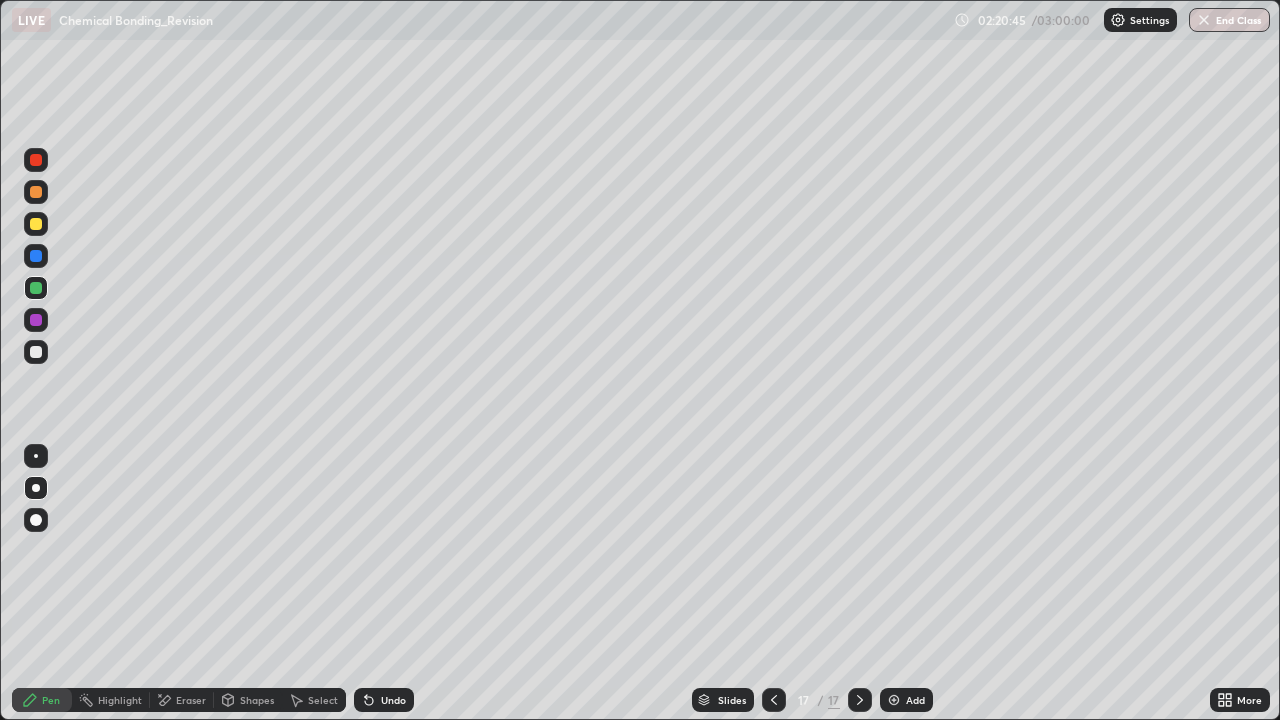 click on "Eraser" at bounding box center (191, 700) 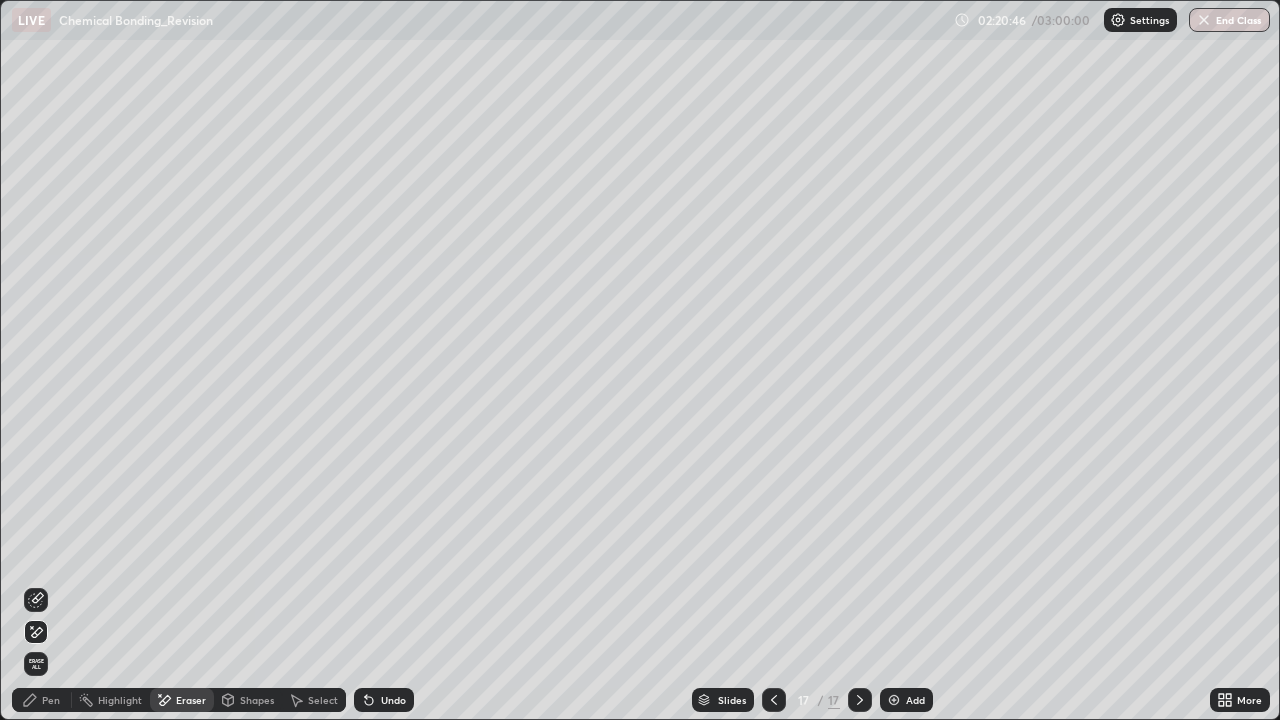 click 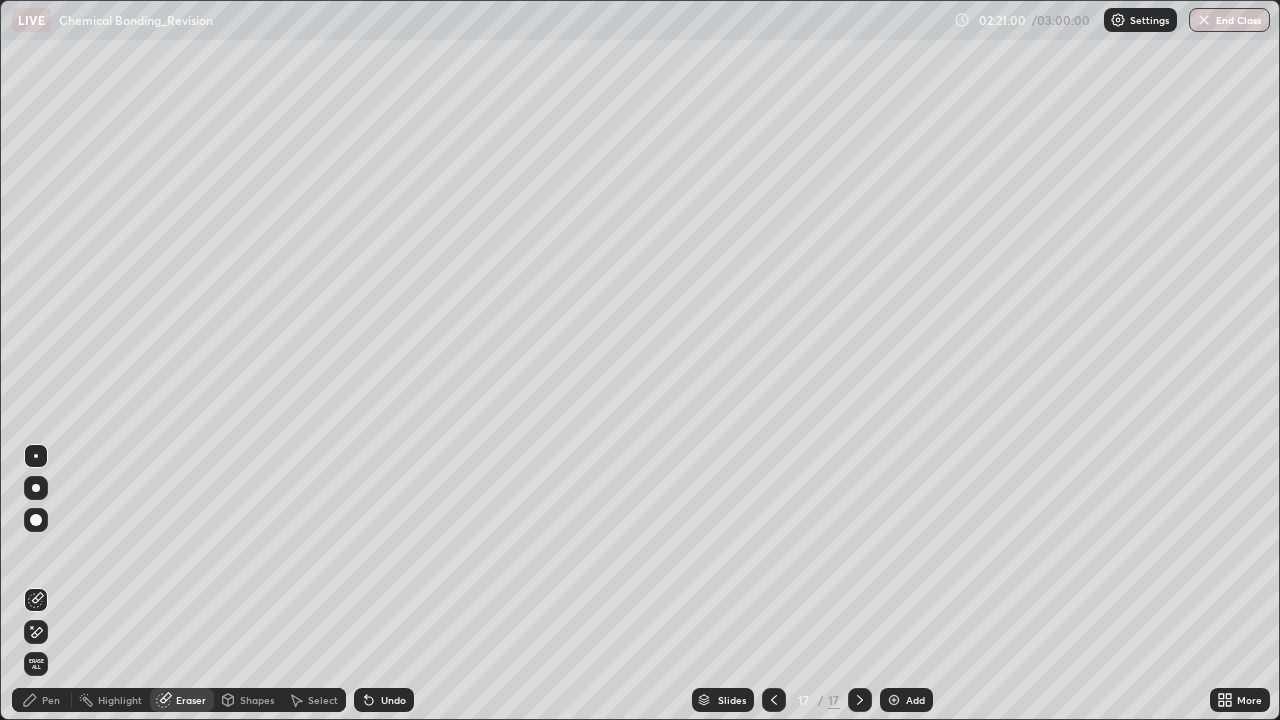 click on "Pen" at bounding box center (42, 700) 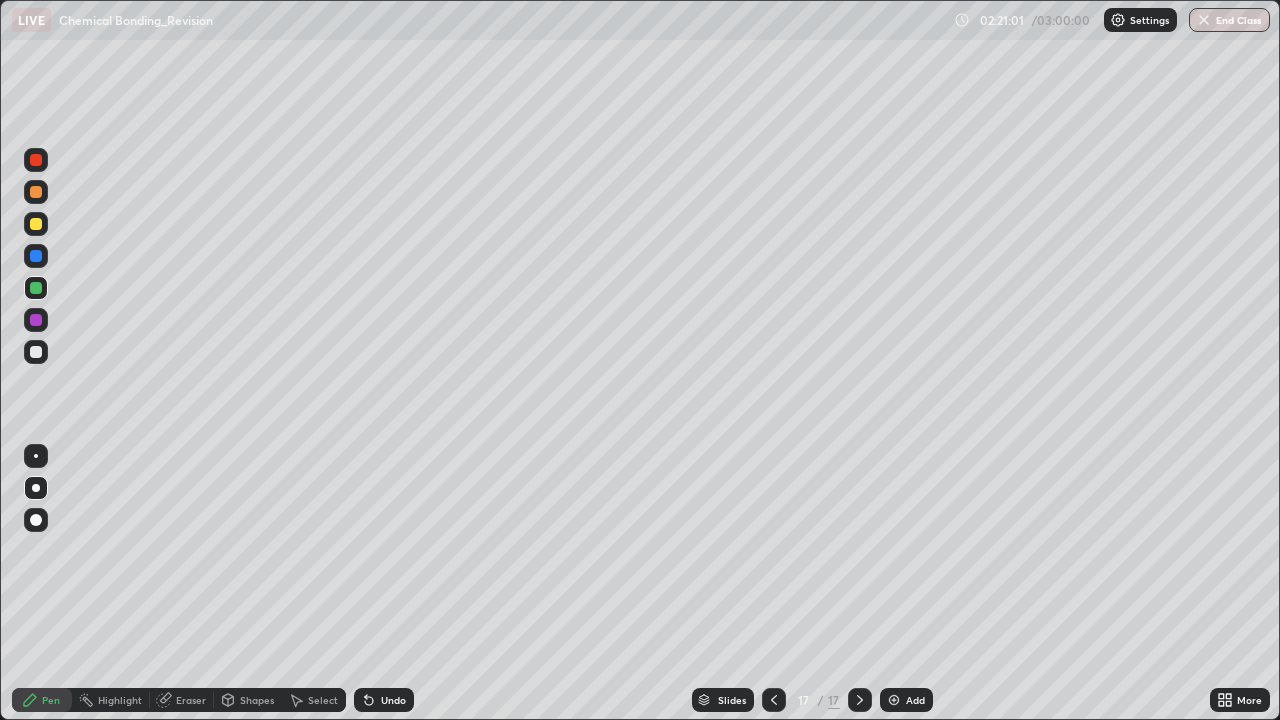 click at bounding box center (36, 320) 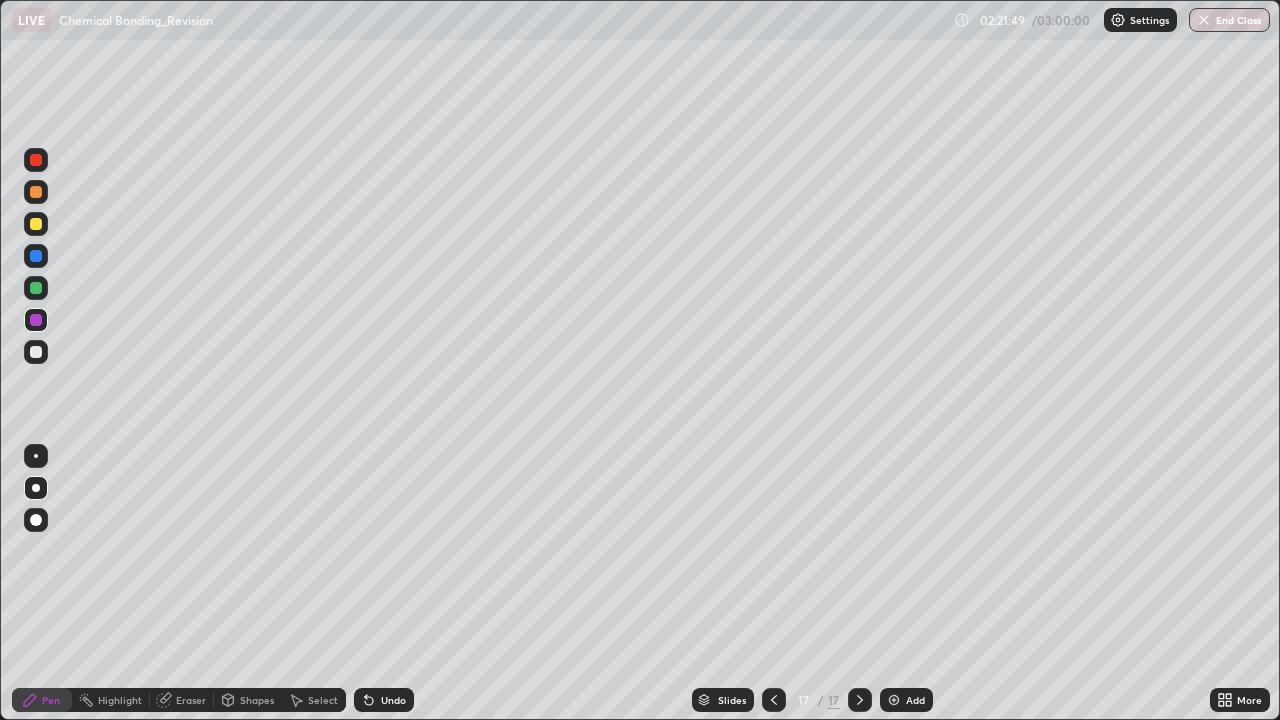 click on "Add" at bounding box center (915, 700) 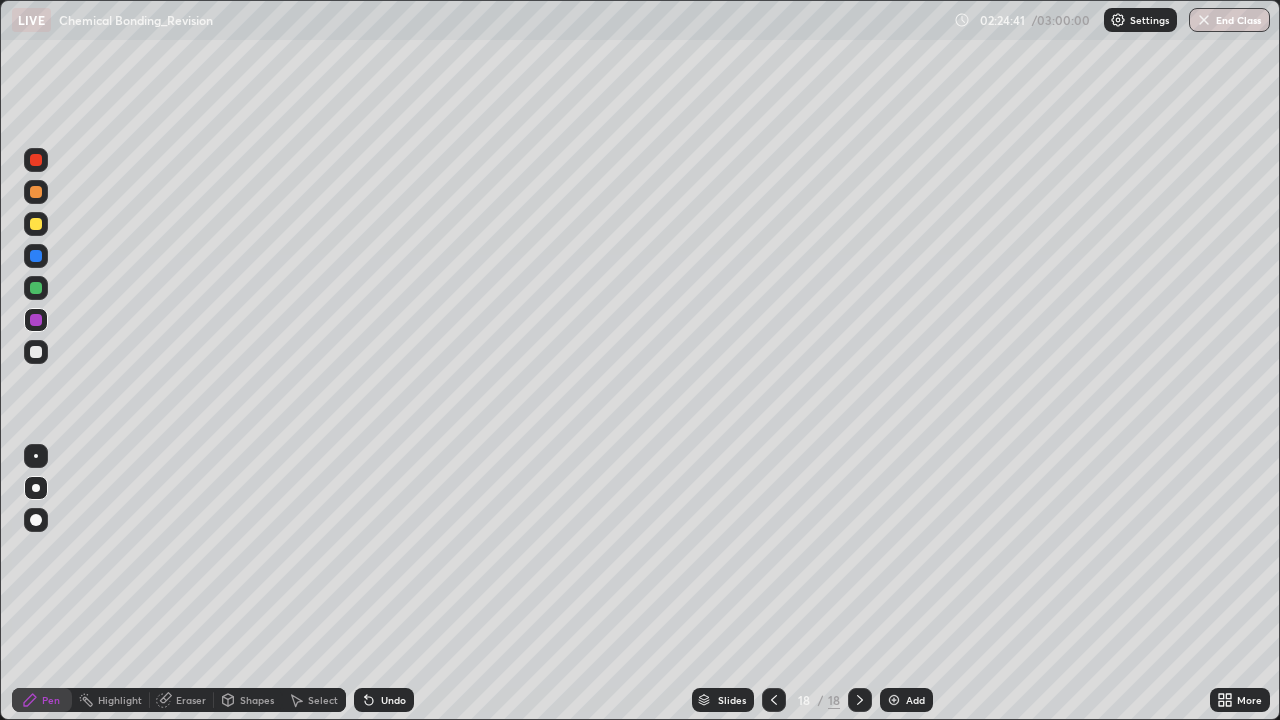 click at bounding box center (36, 224) 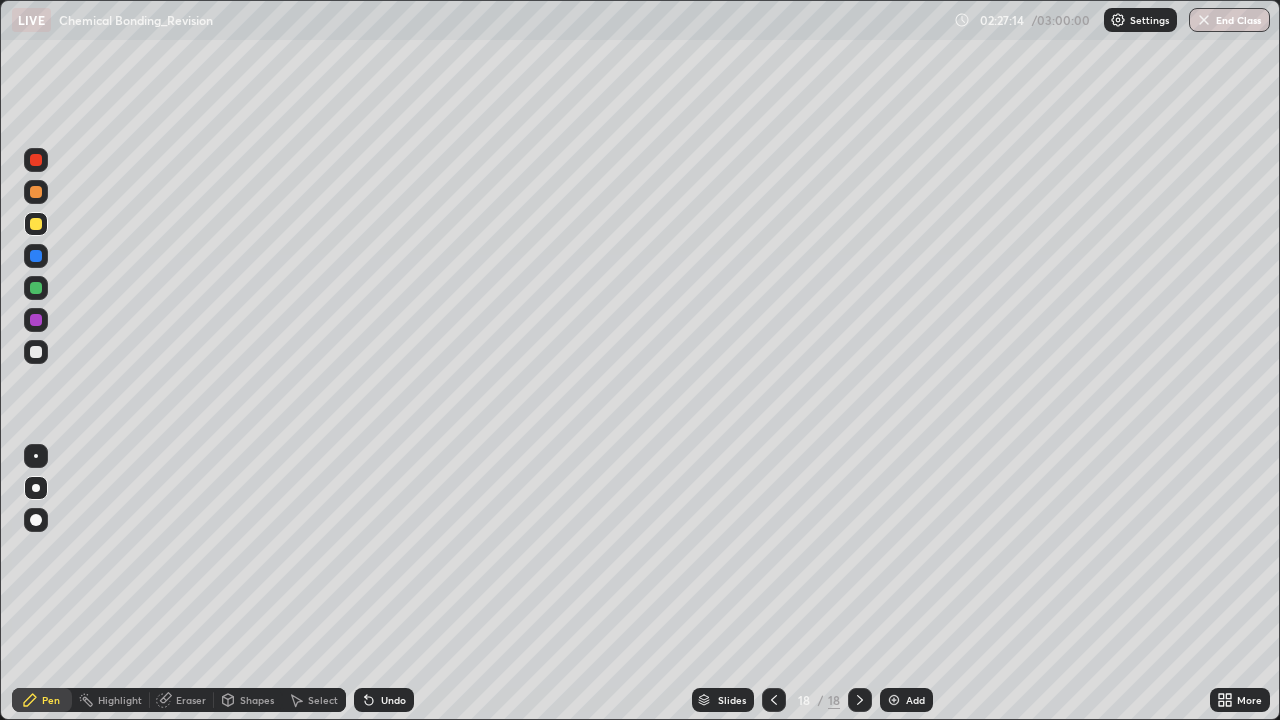 click on "Undo" at bounding box center [393, 700] 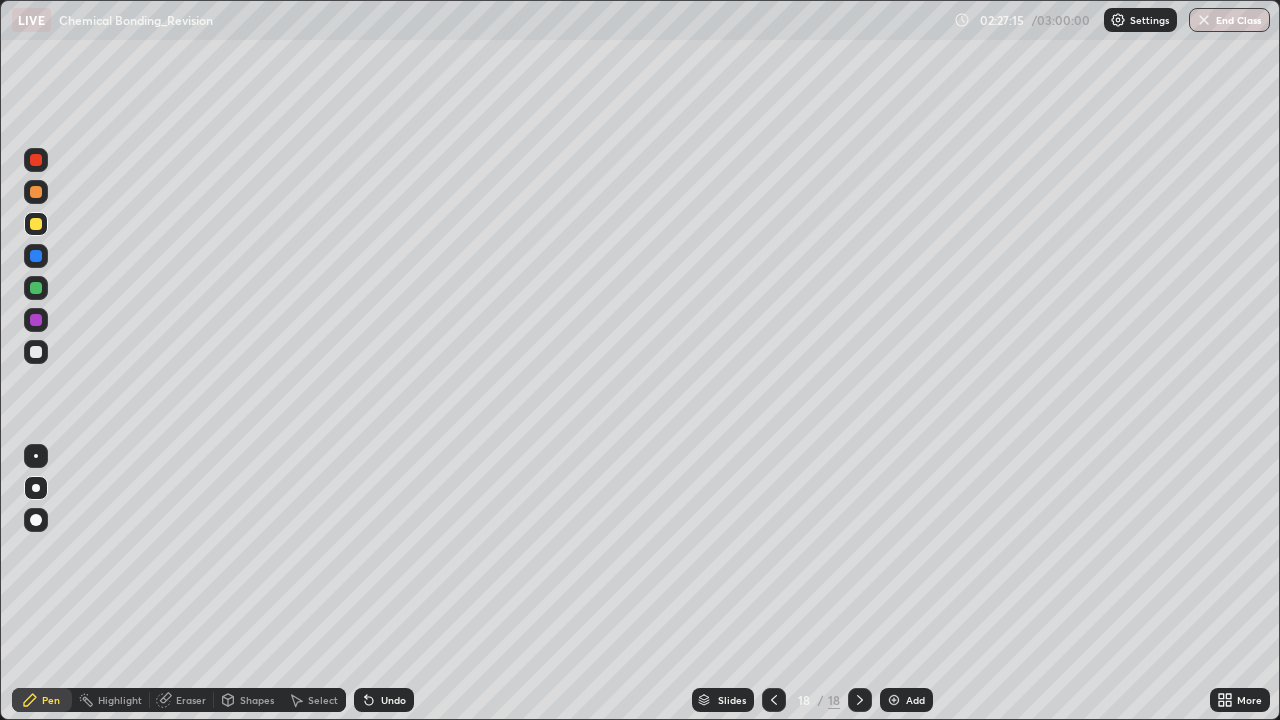 click on "Undo" at bounding box center [393, 700] 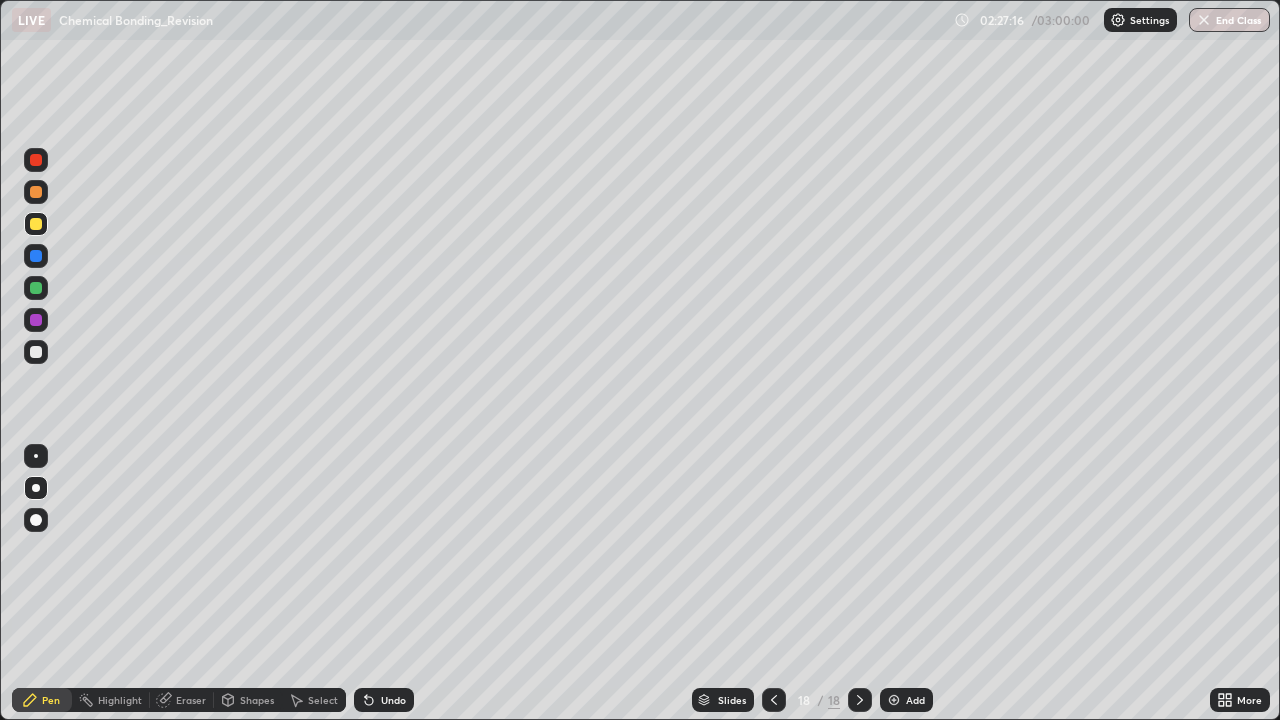 click on "Select" at bounding box center (314, 700) 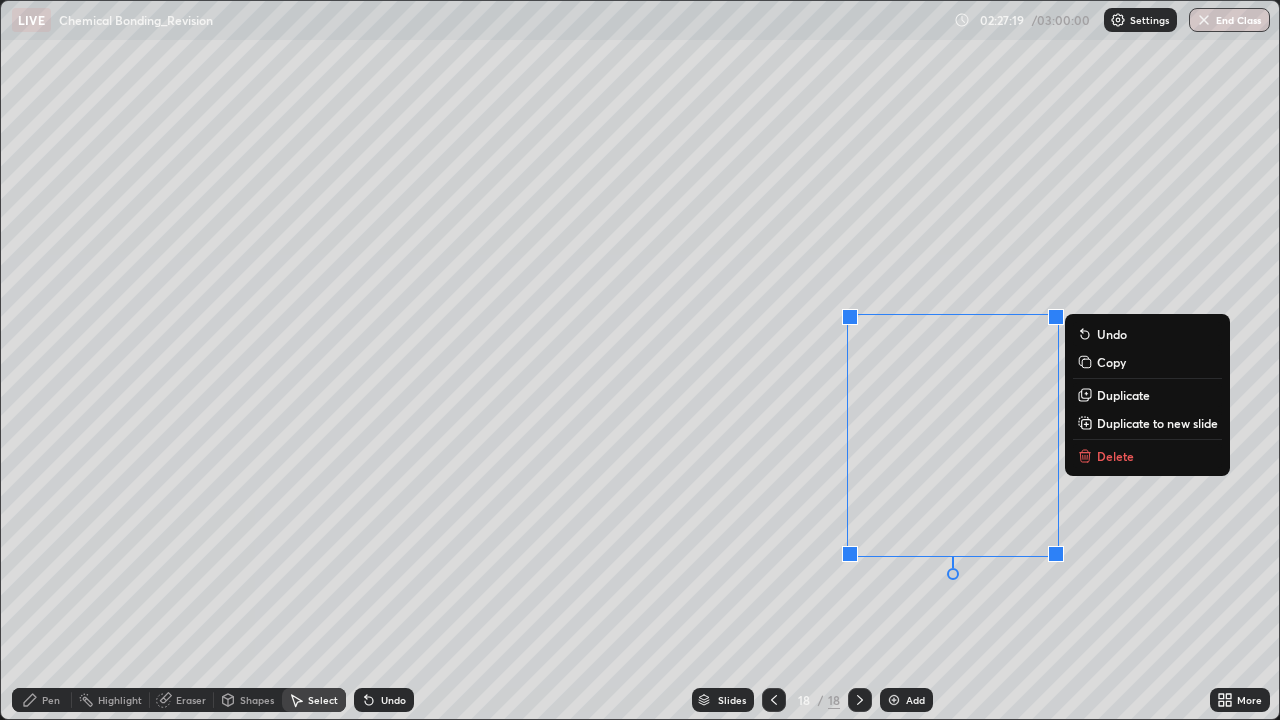 click on "0 ° Undo Copy Duplicate Duplicate to new slide Delete" at bounding box center [640, 360] 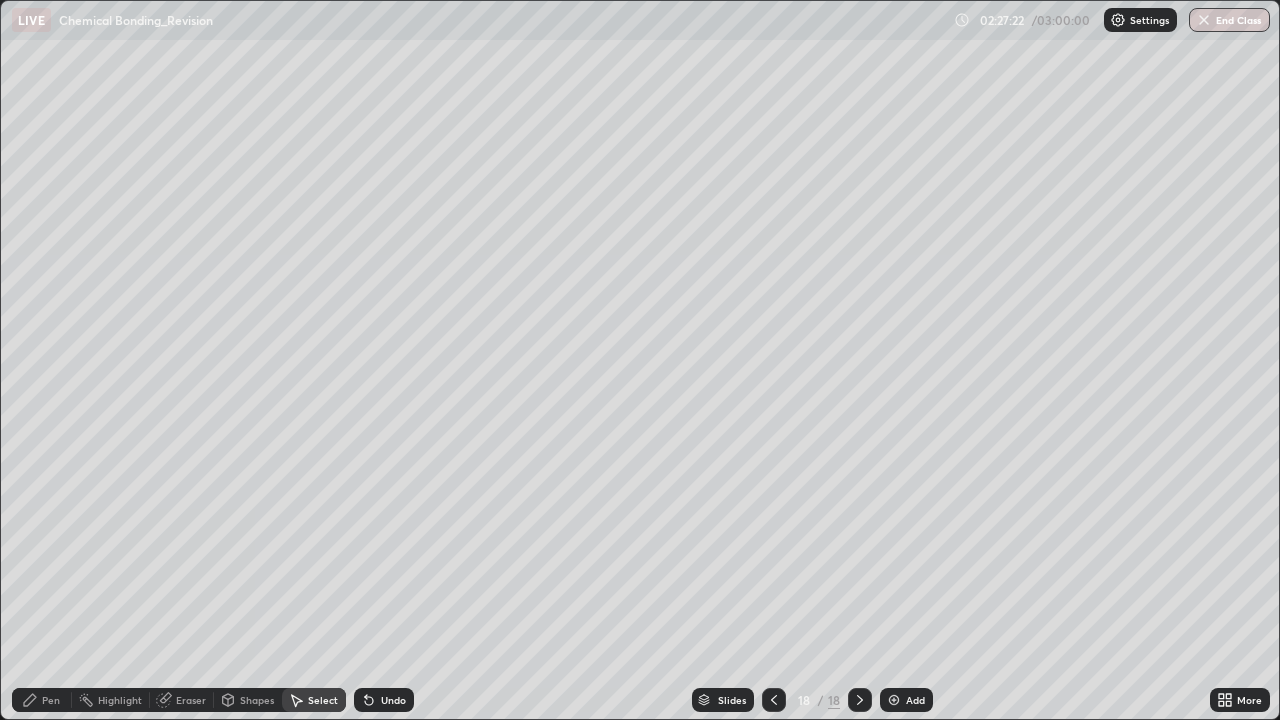 click on "Pen" at bounding box center (51, 700) 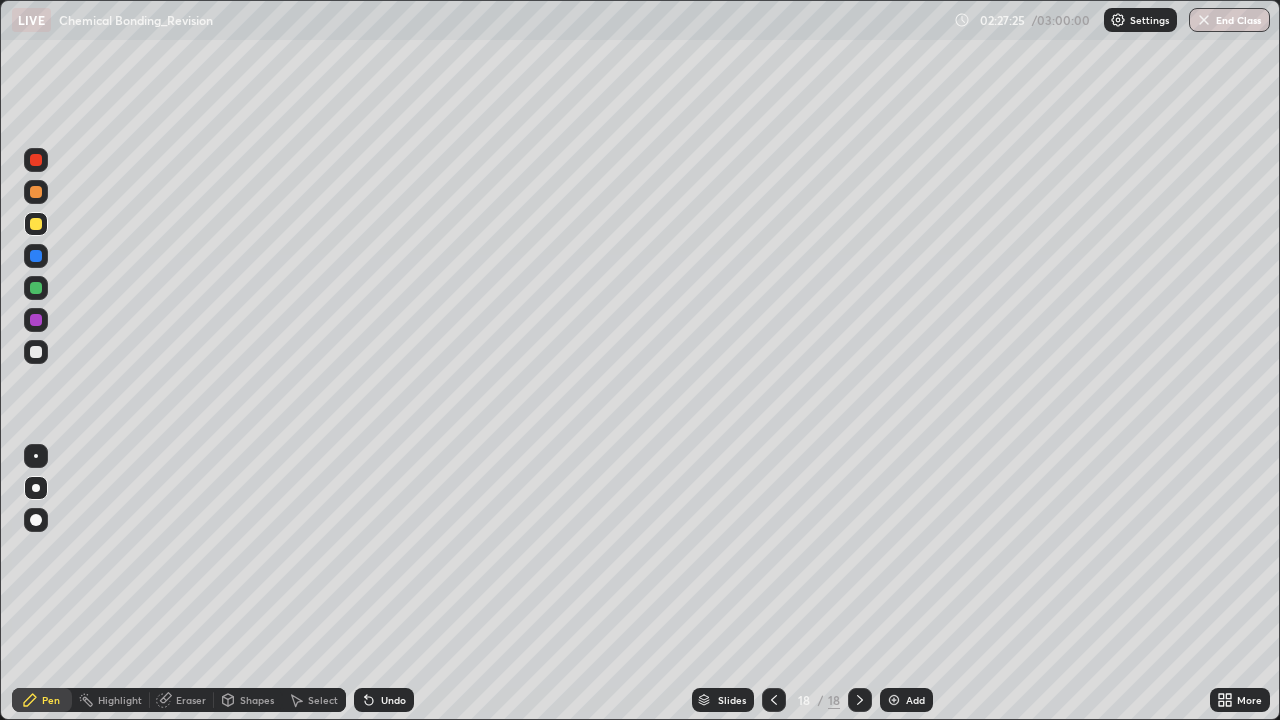 click at bounding box center (36, 320) 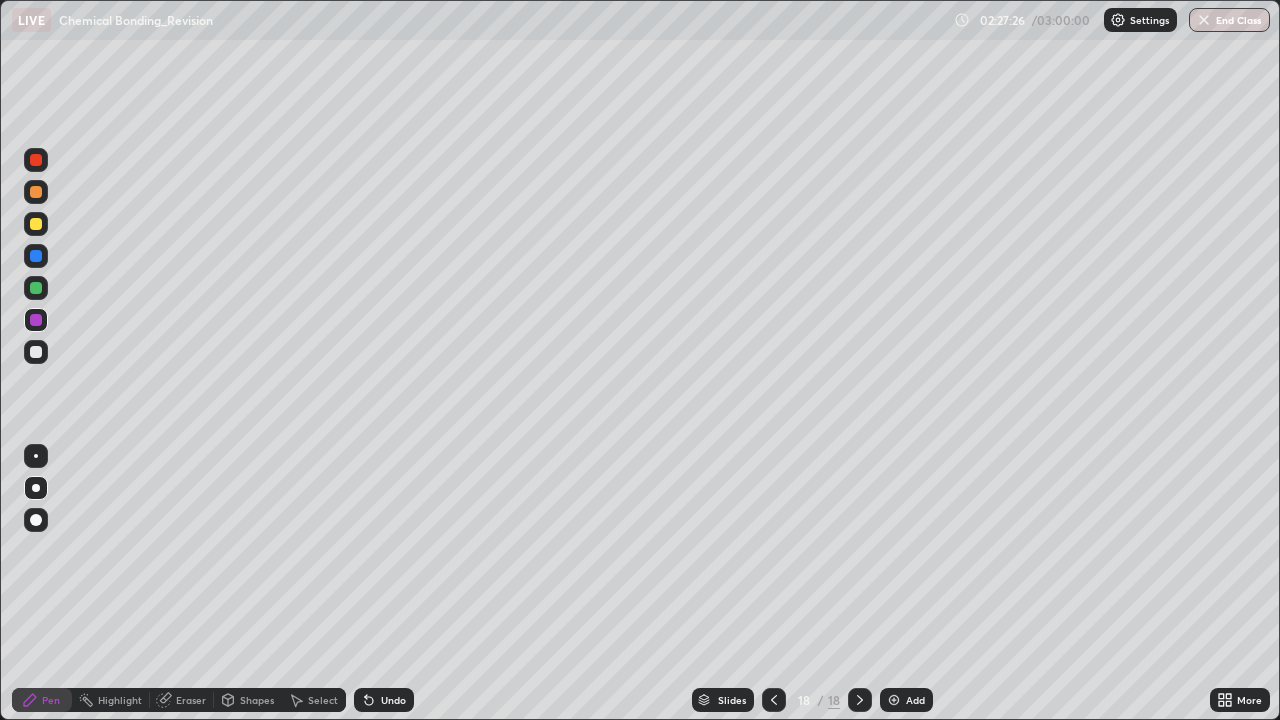 click at bounding box center (36, 288) 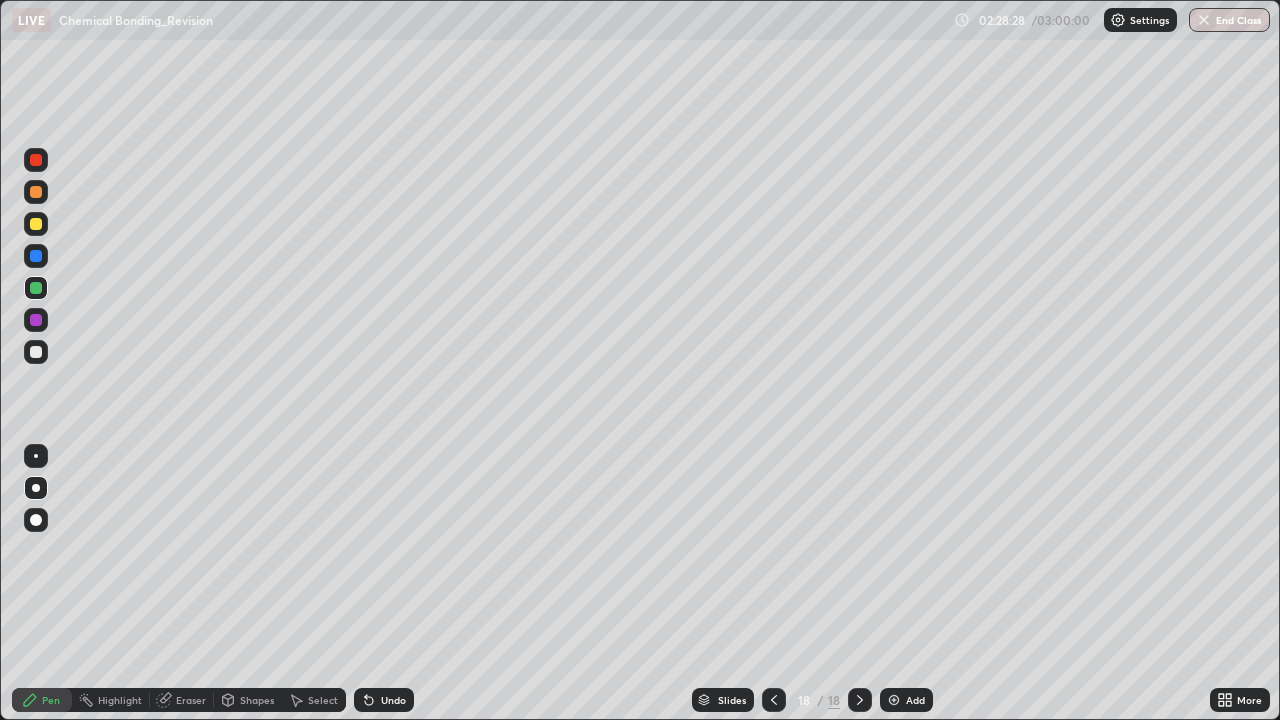 click at bounding box center [36, 288] 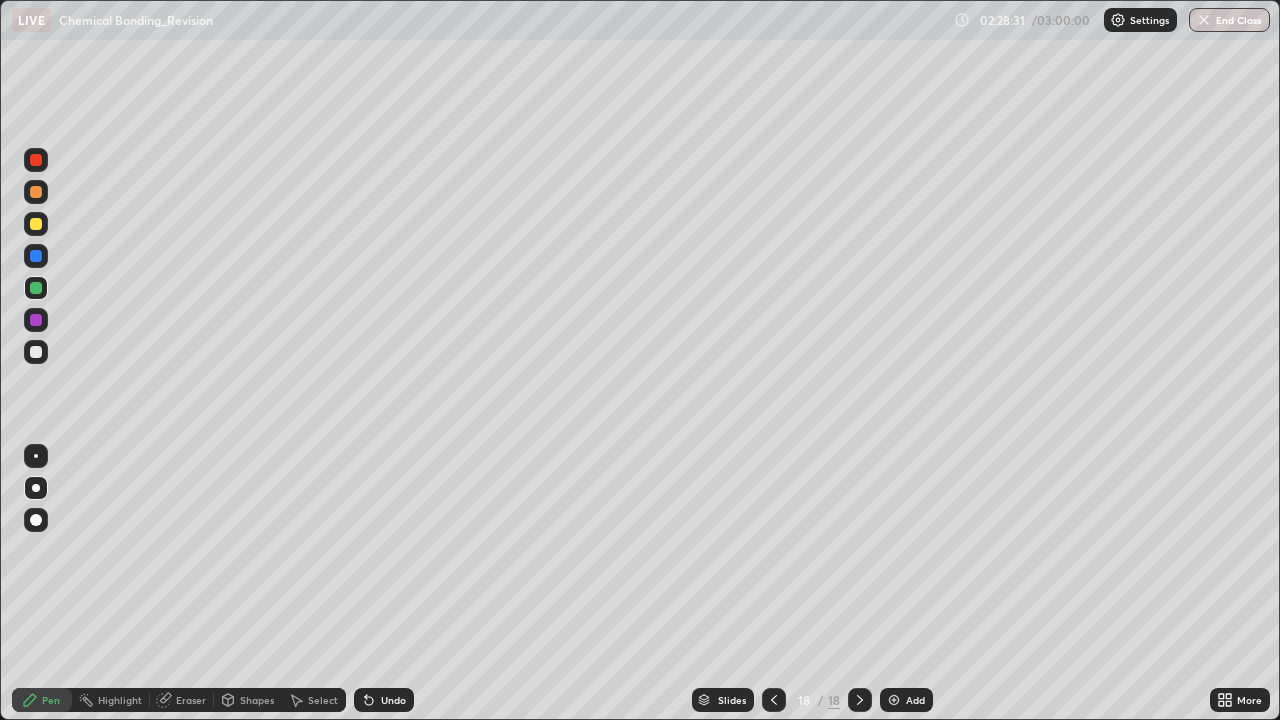 click at bounding box center [36, 520] 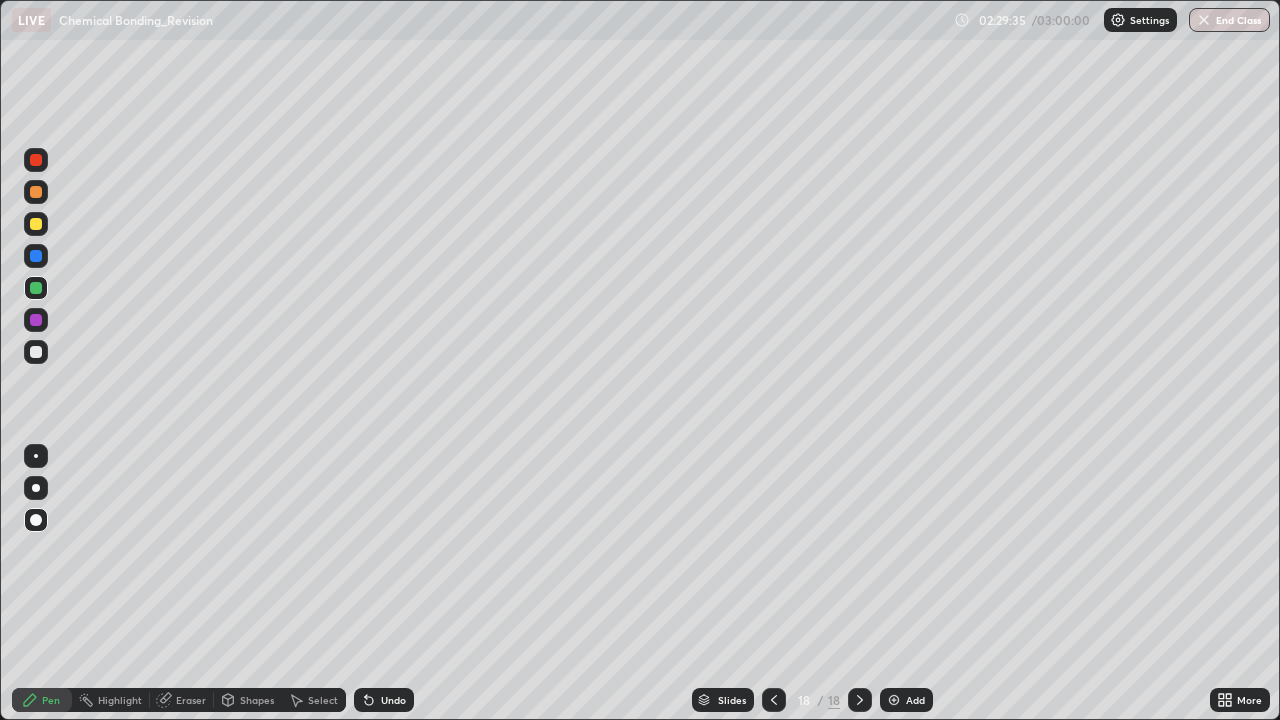 click at bounding box center [36, 488] 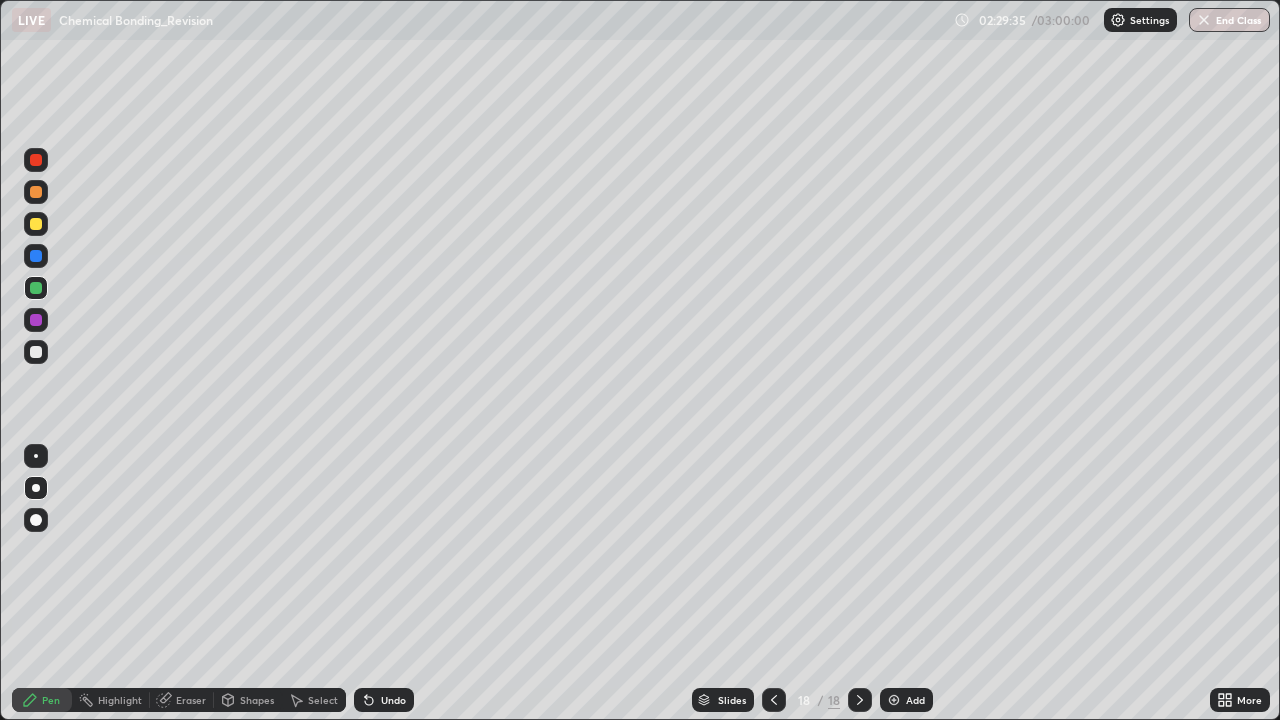 click at bounding box center [36, 456] 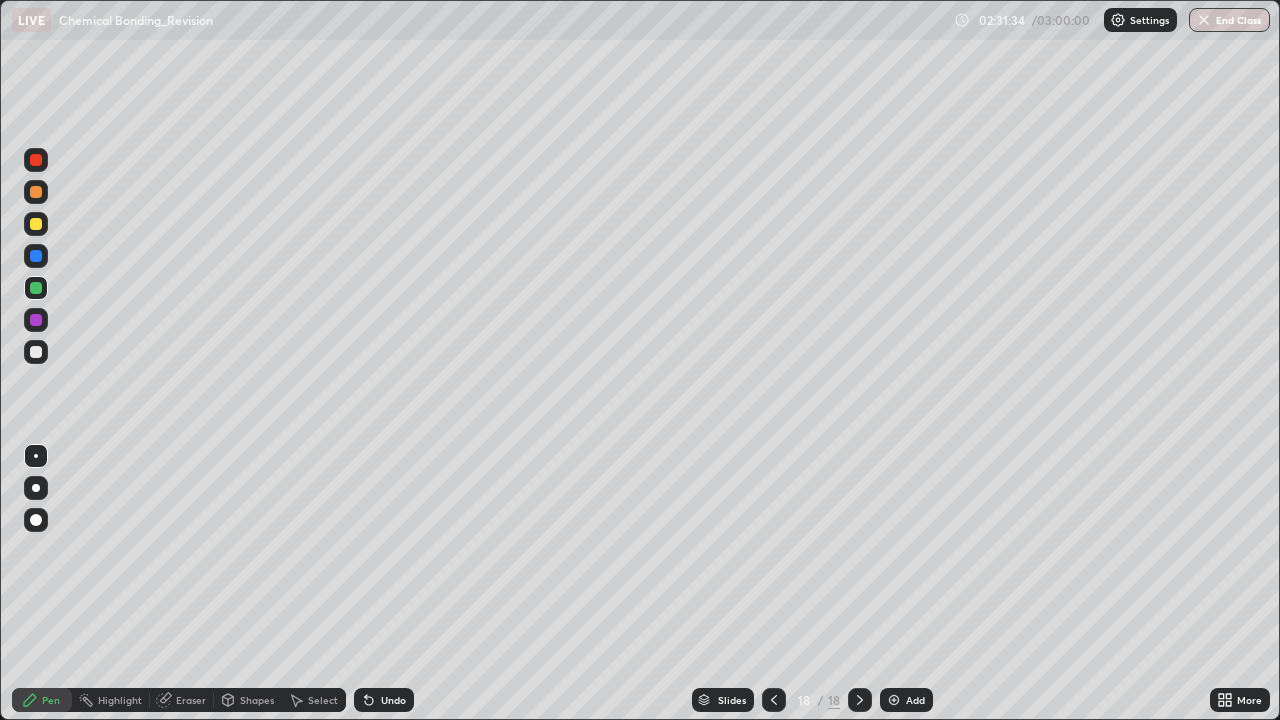 click at bounding box center [894, 700] 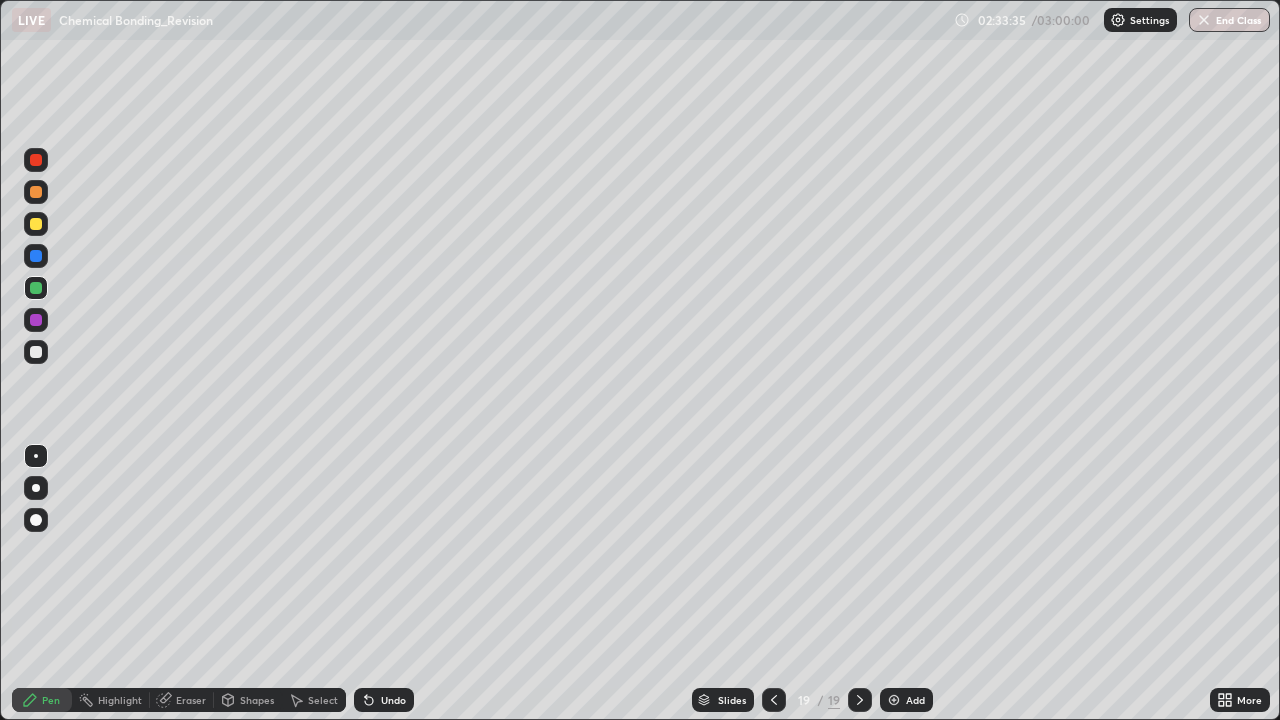 click on "Add" at bounding box center (915, 700) 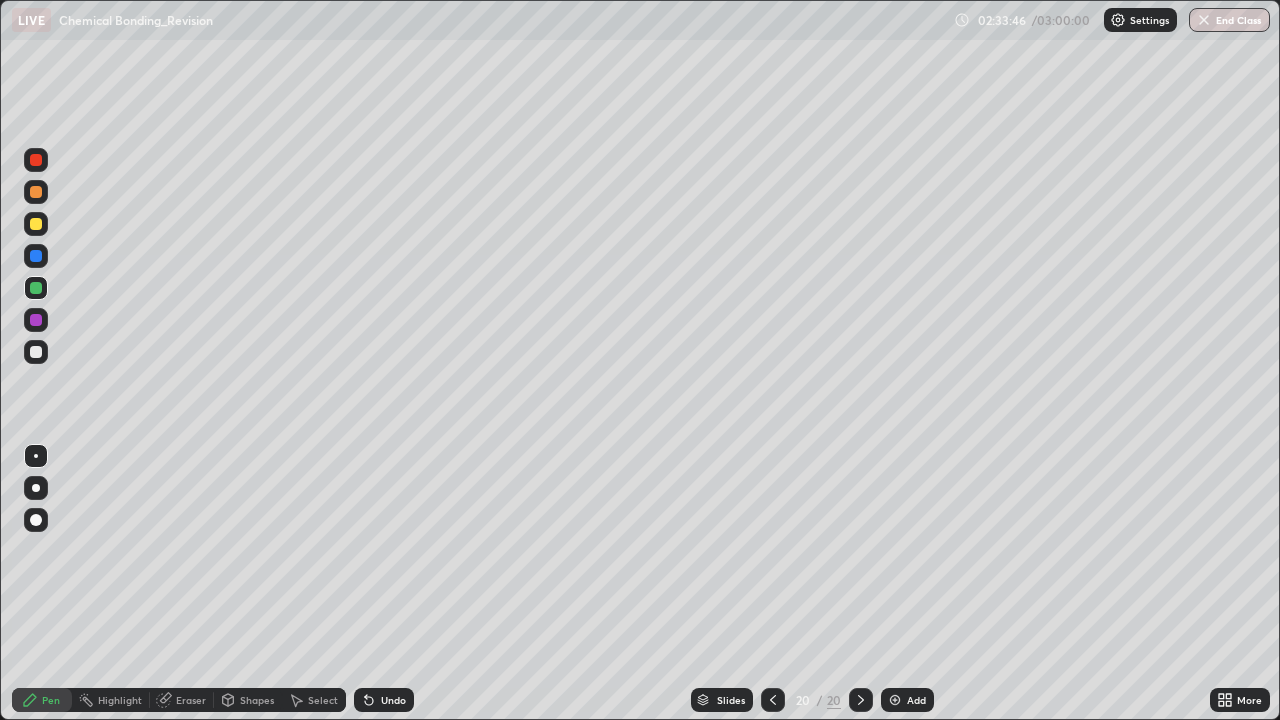 click on "Undo" at bounding box center [393, 700] 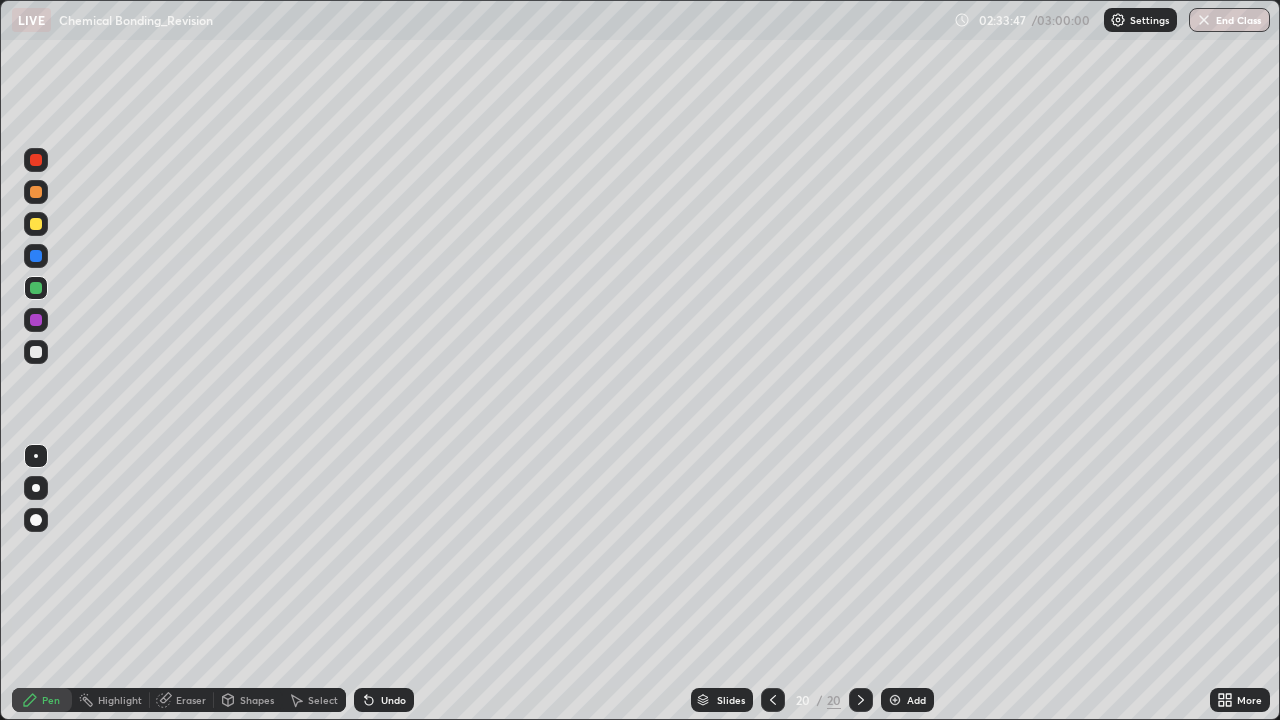 click at bounding box center (36, 488) 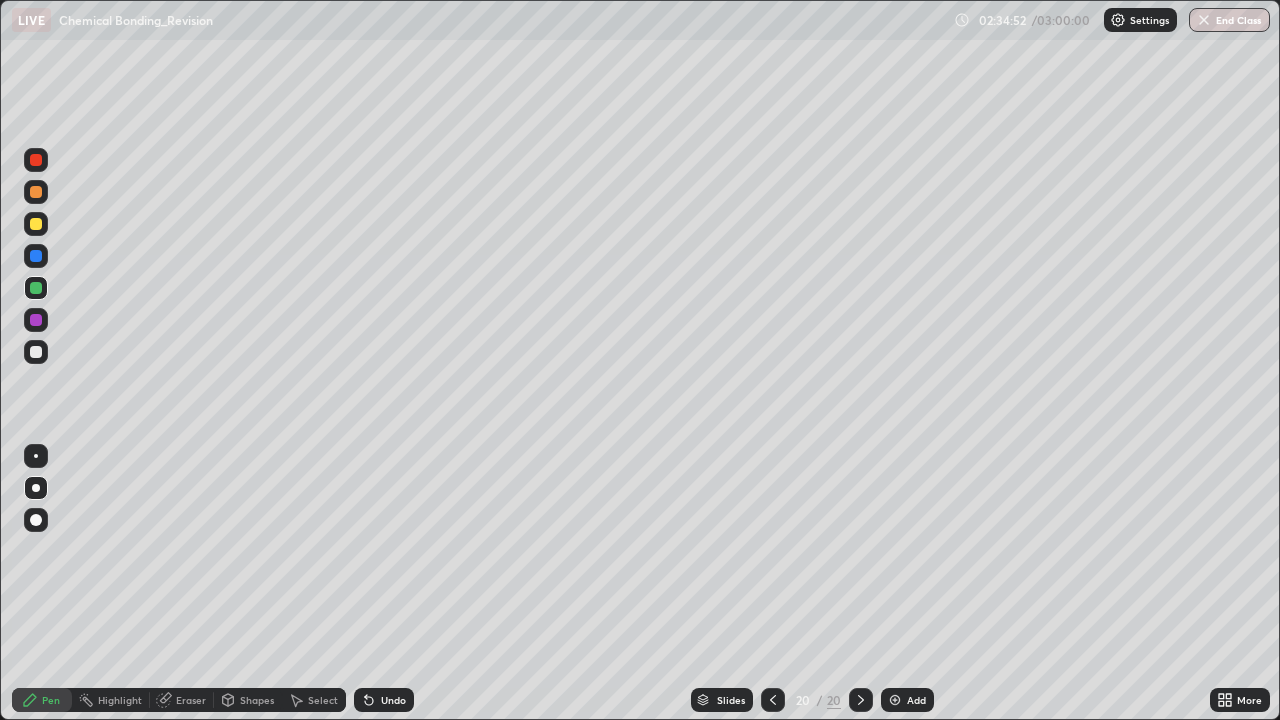 click at bounding box center (36, 224) 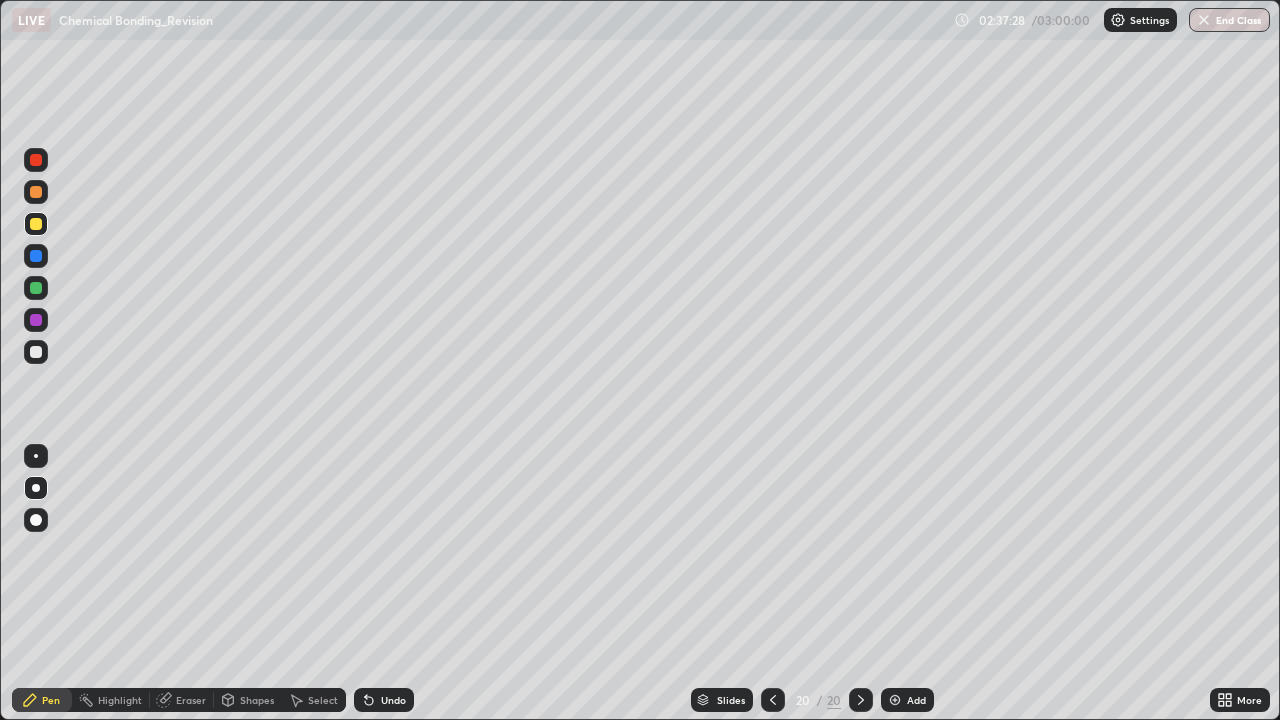 click at bounding box center [895, 700] 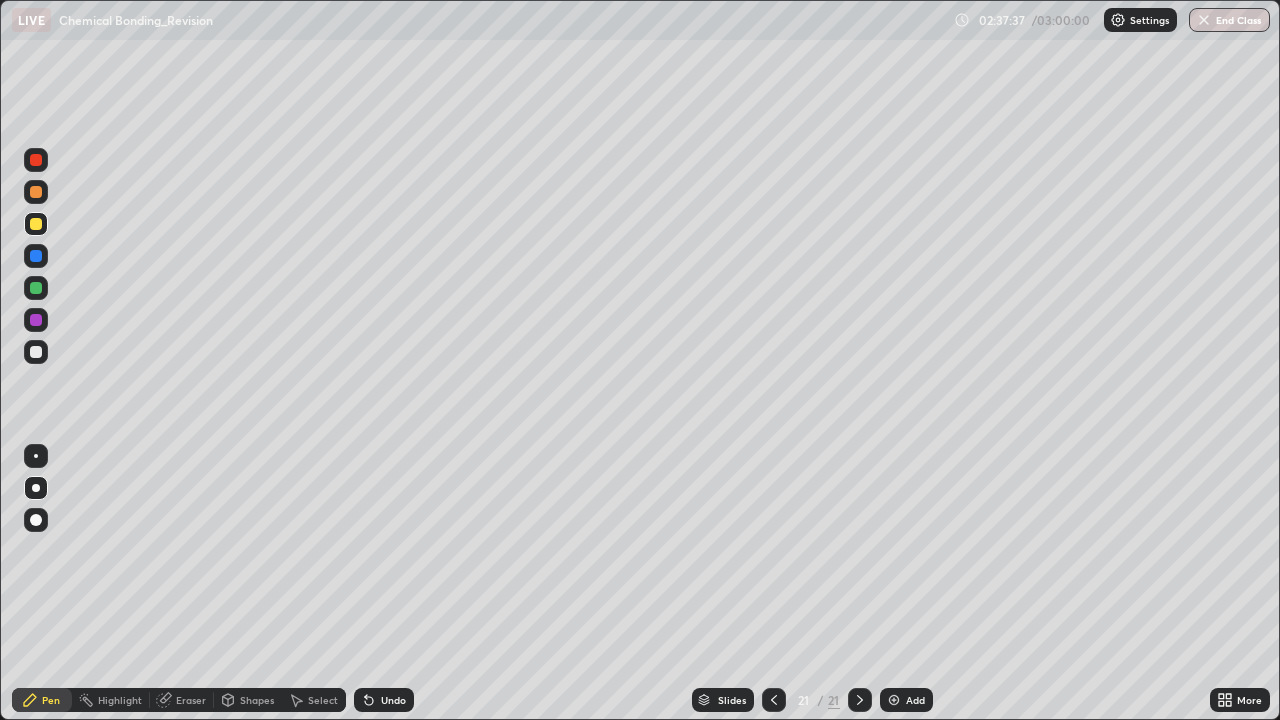 click on "Undo" at bounding box center (393, 700) 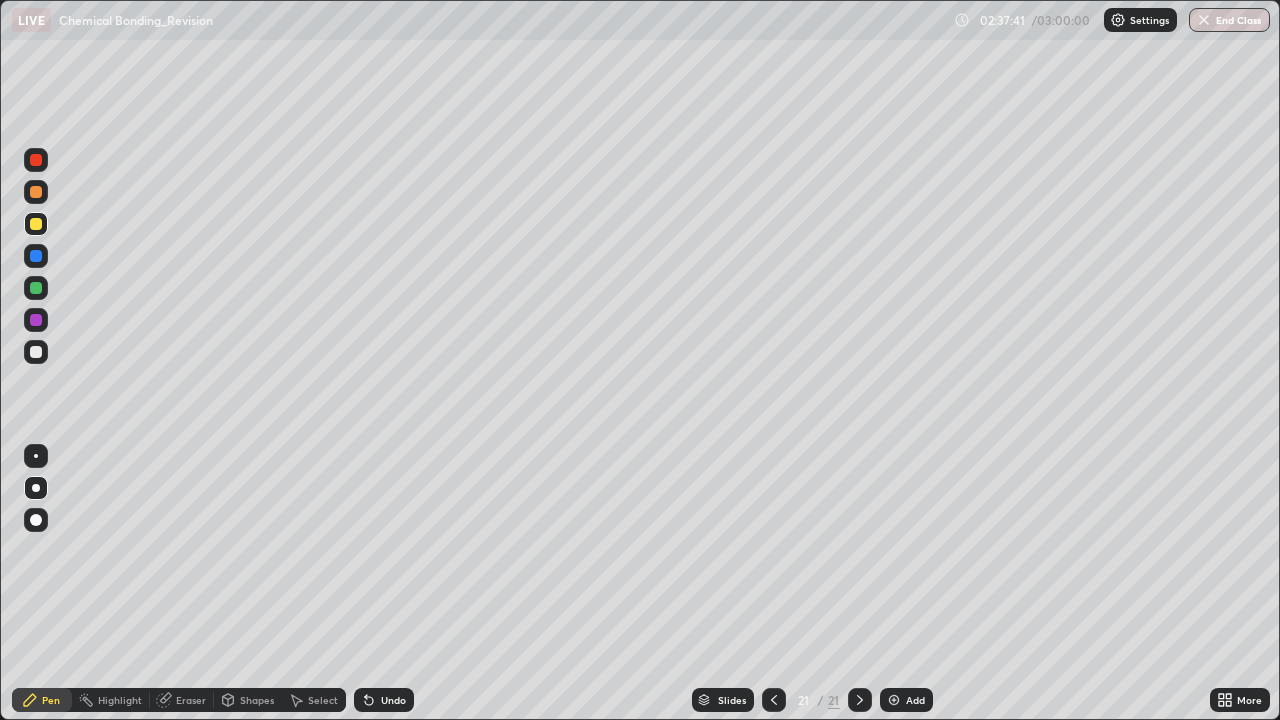 click on "Undo" at bounding box center [393, 700] 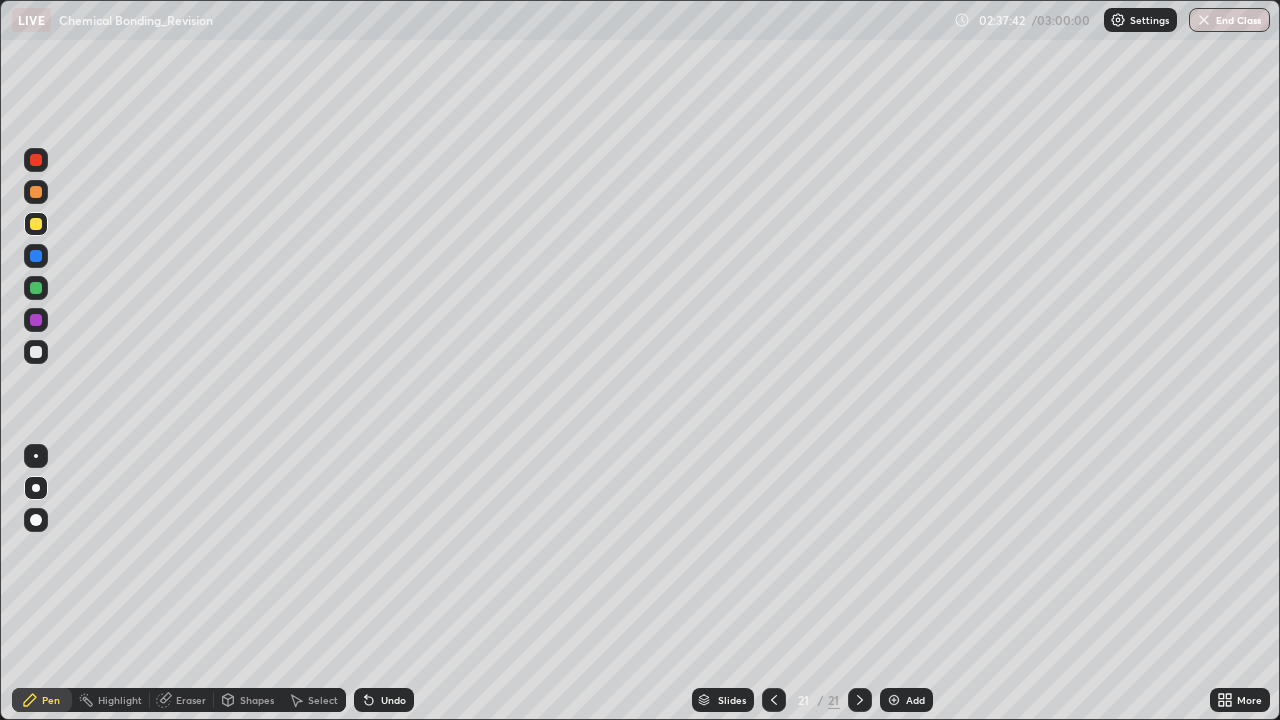click on "Undo" at bounding box center [384, 700] 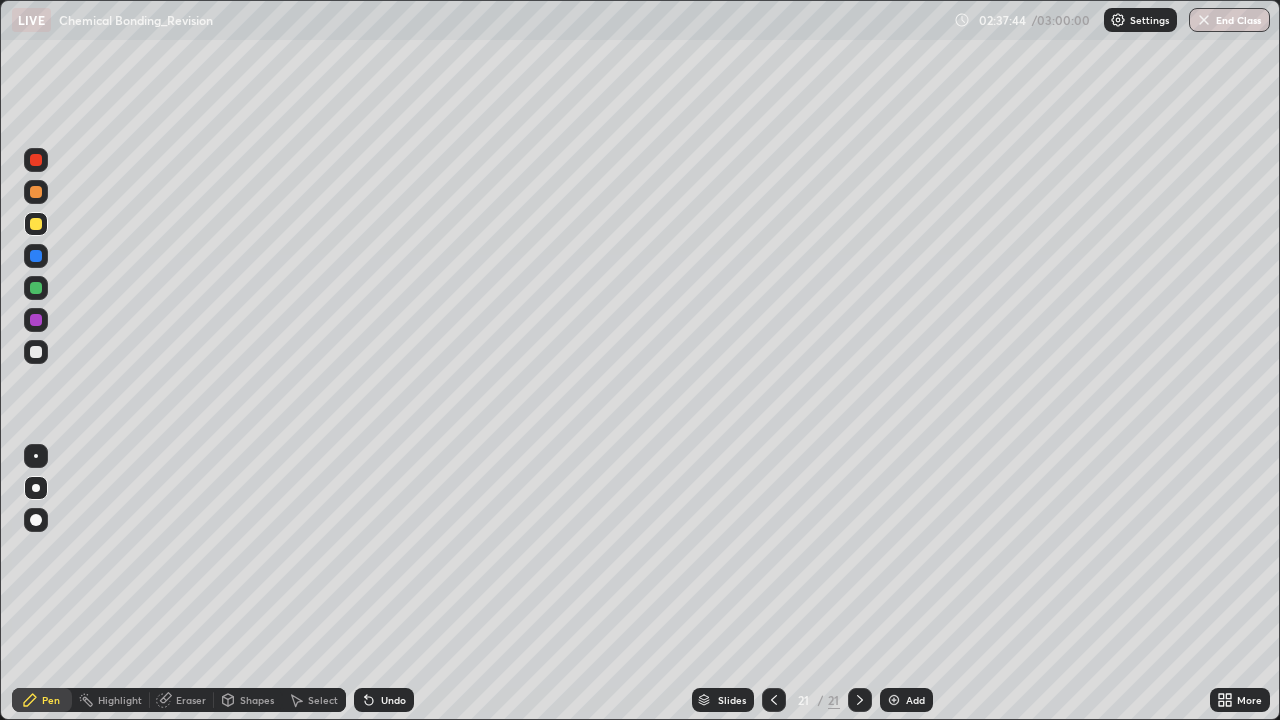 click on "Undo" at bounding box center [393, 700] 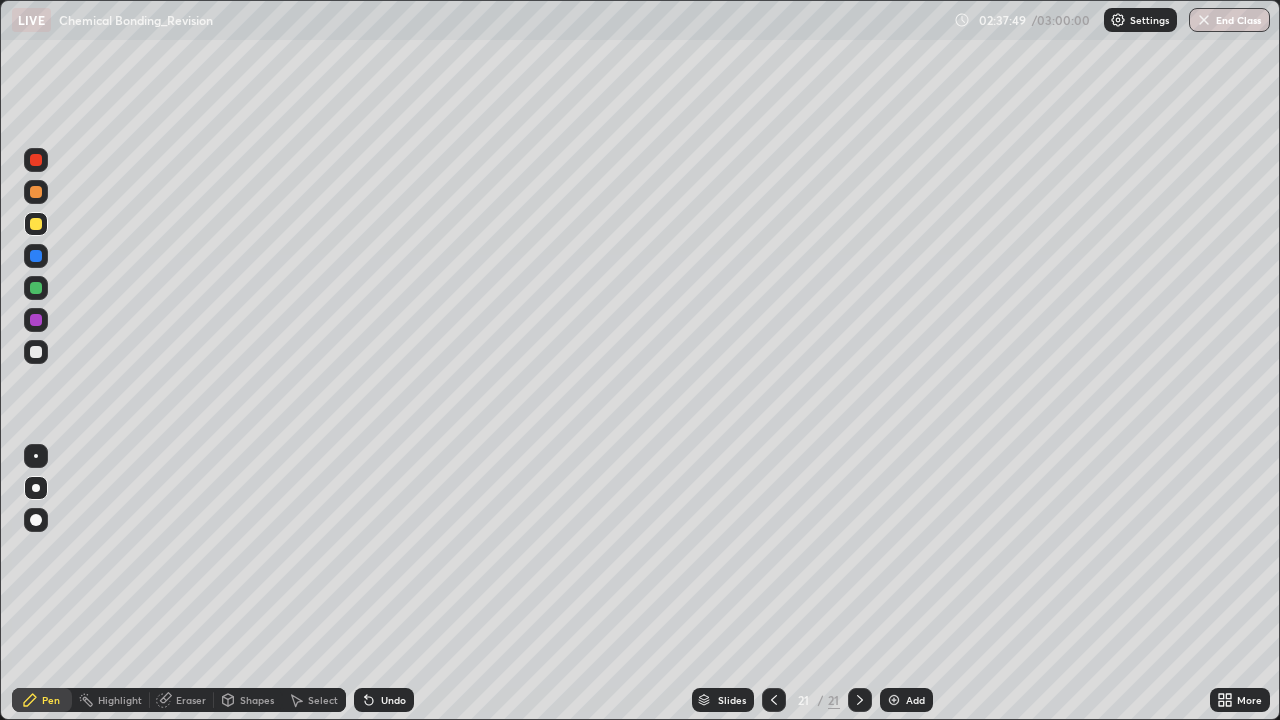click at bounding box center [36, 192] 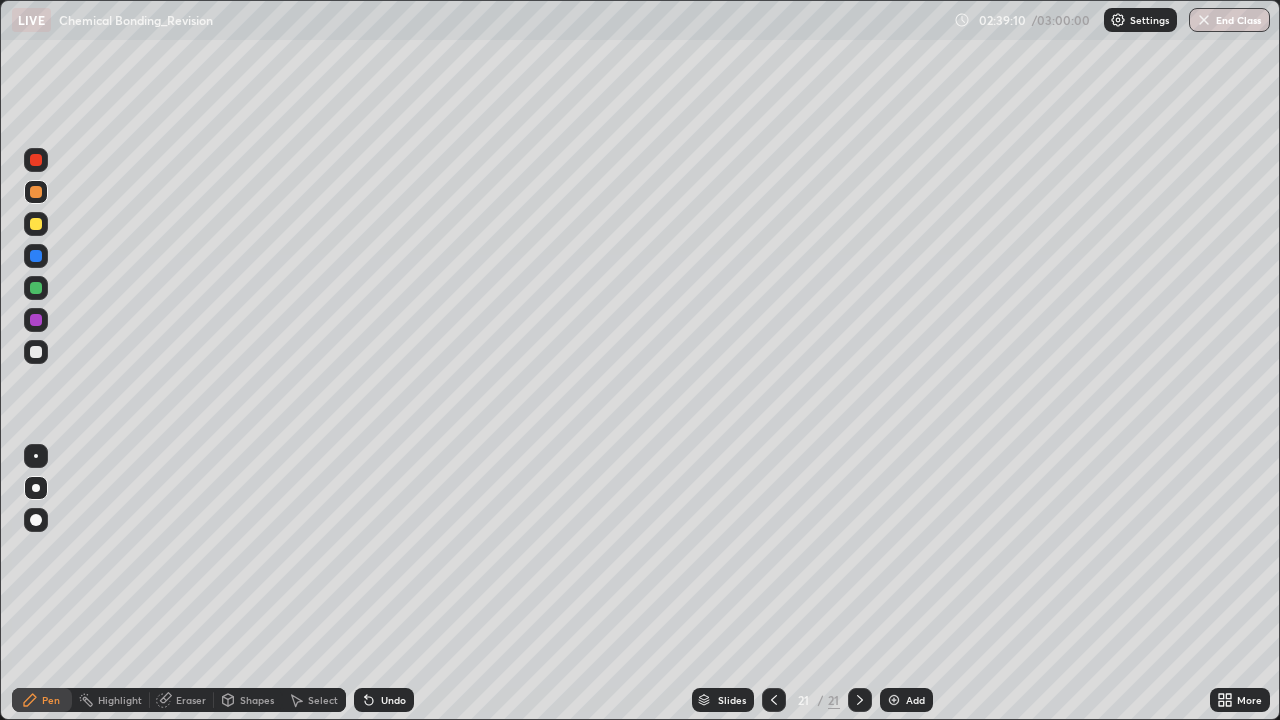click 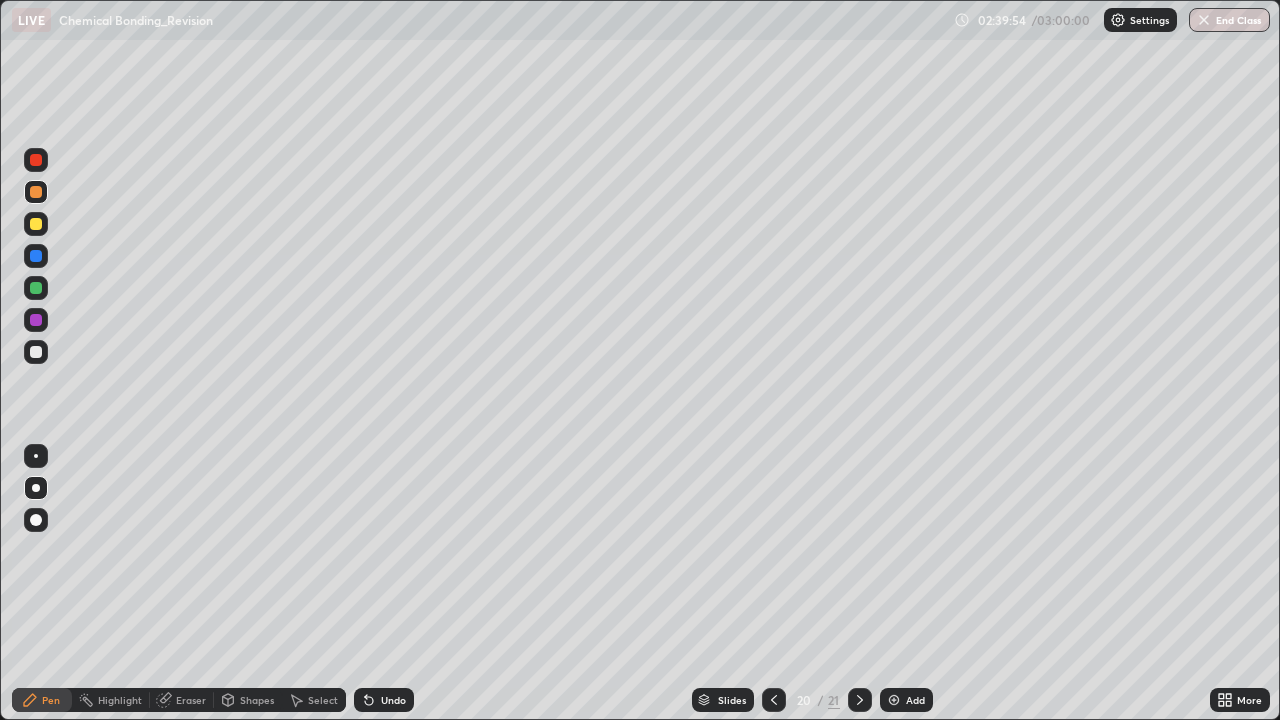 click at bounding box center (860, 700) 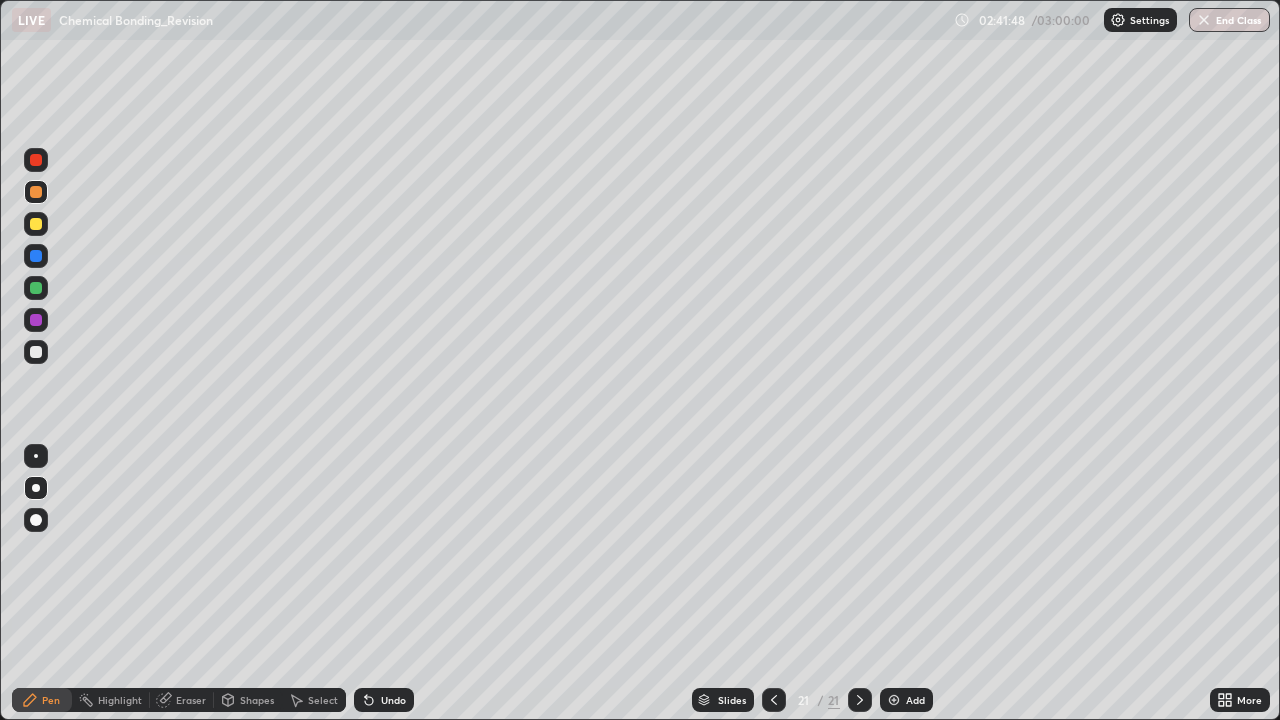 click on "Undo" at bounding box center (393, 700) 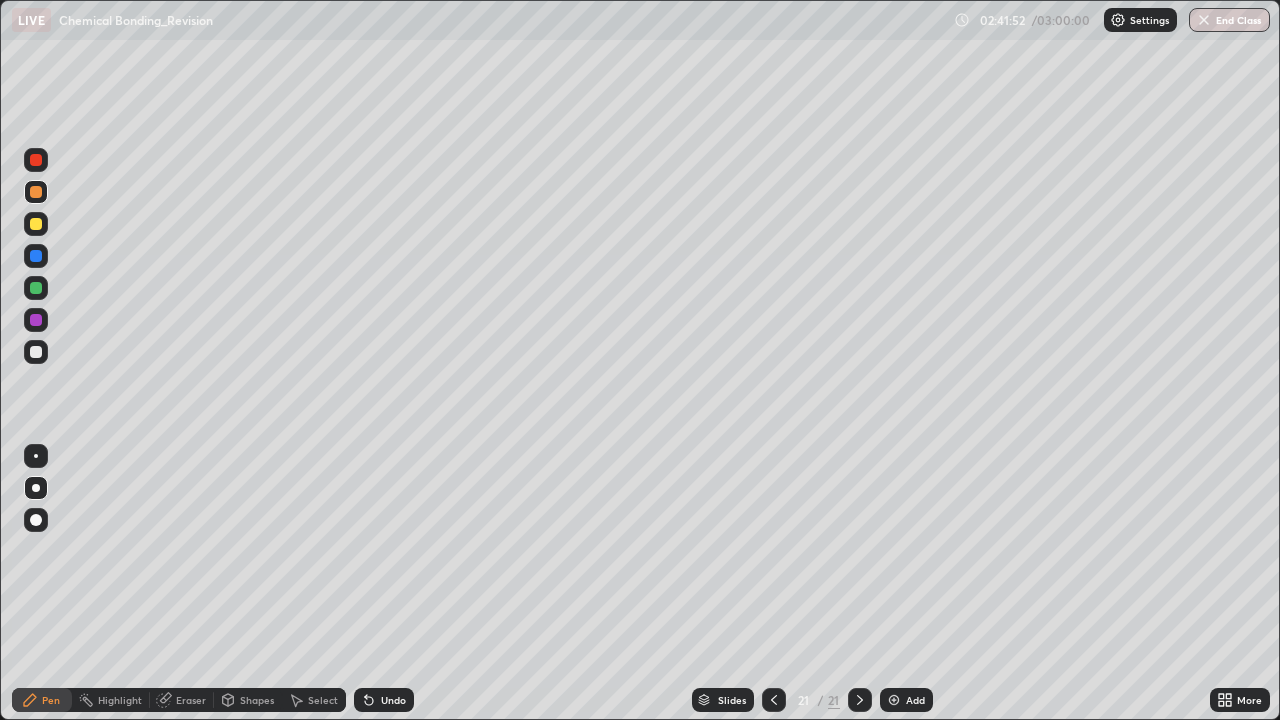 click on "Undo" at bounding box center (393, 700) 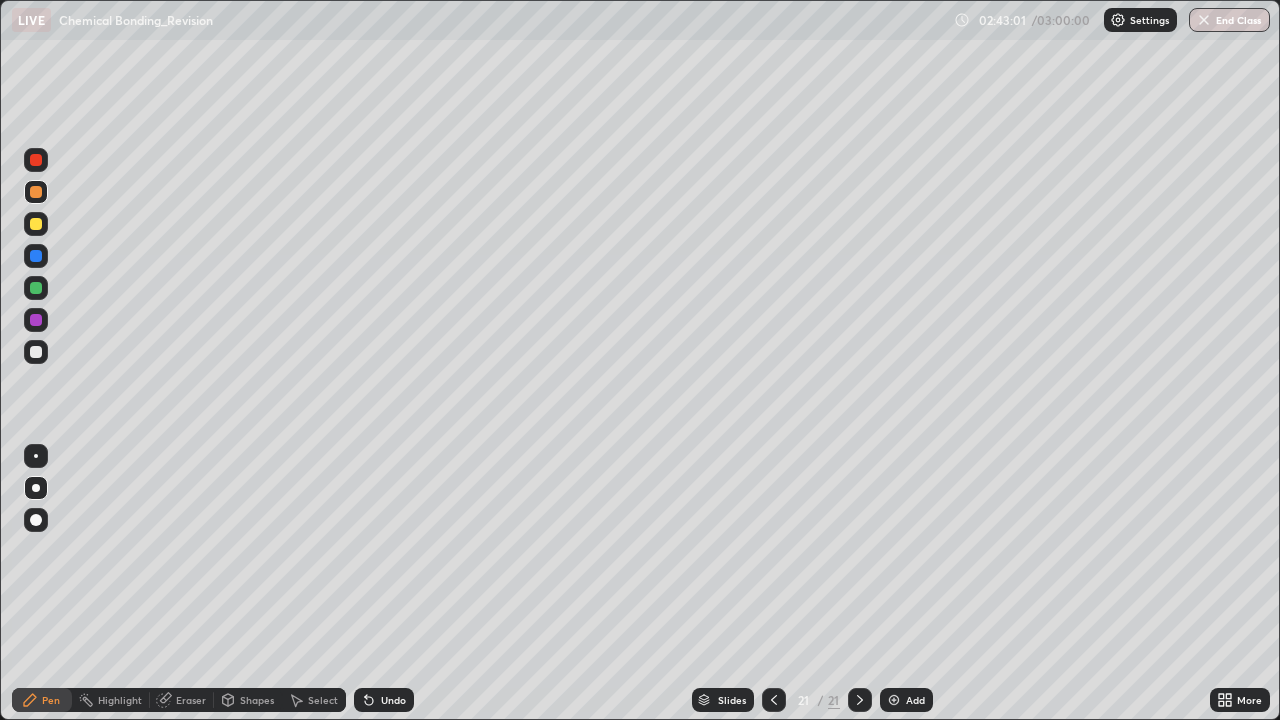 click on "Add" at bounding box center (906, 700) 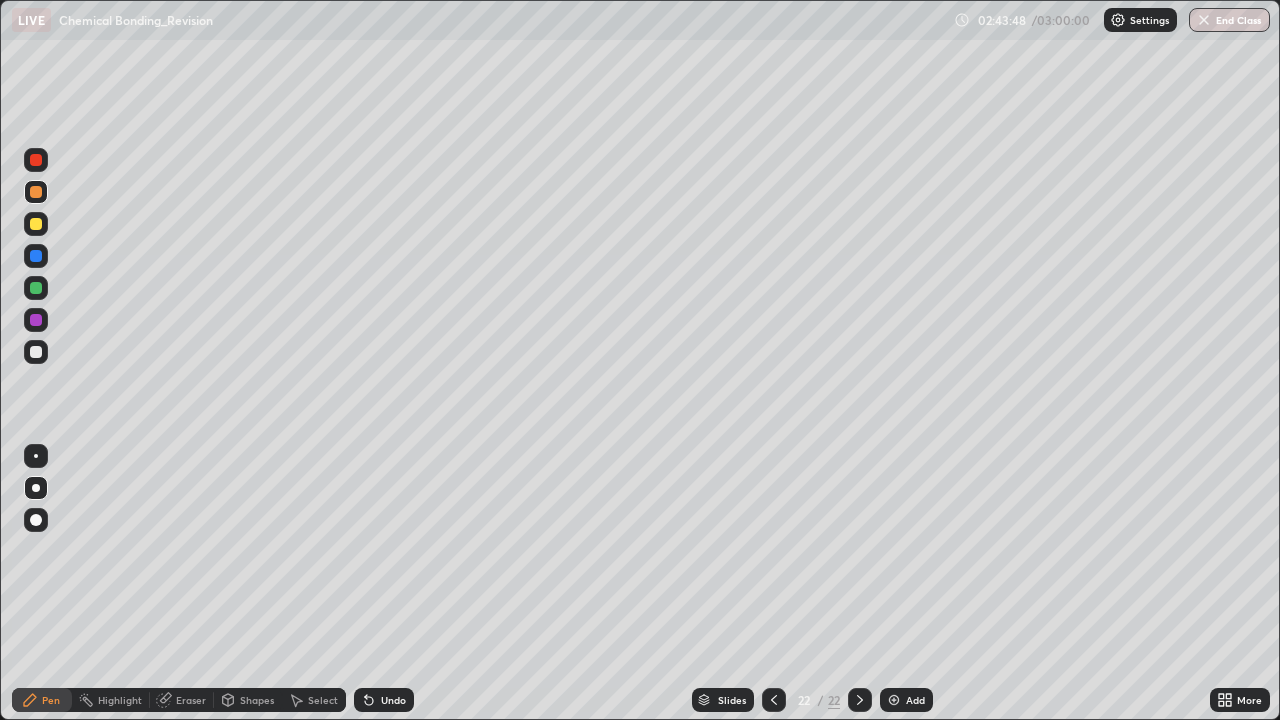click 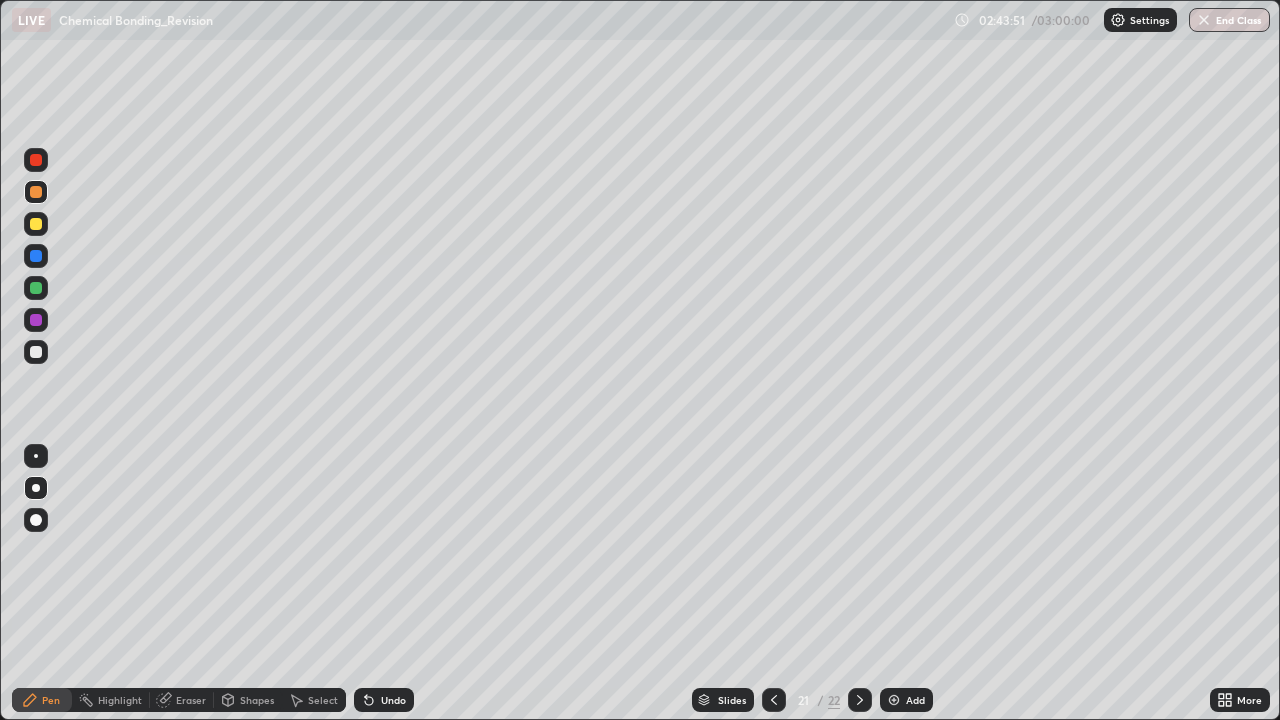 click 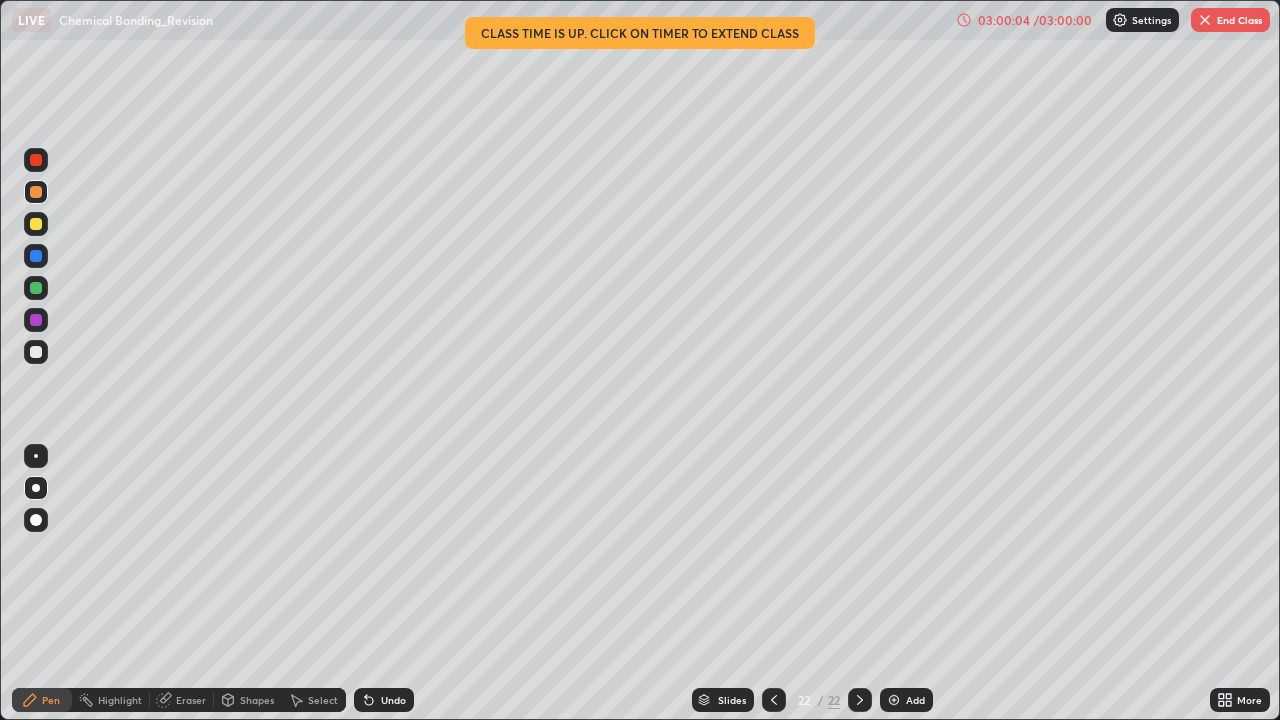 click on "End Class" at bounding box center [1230, 20] 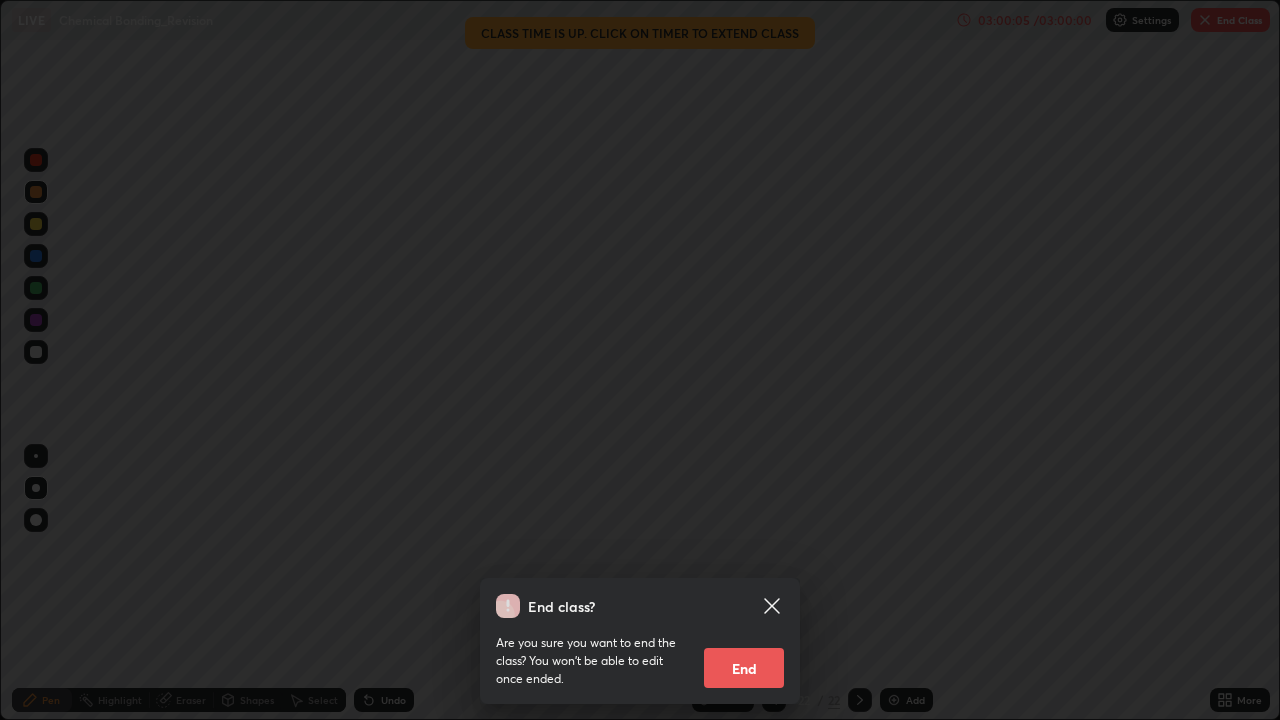 click on "End" at bounding box center [744, 668] 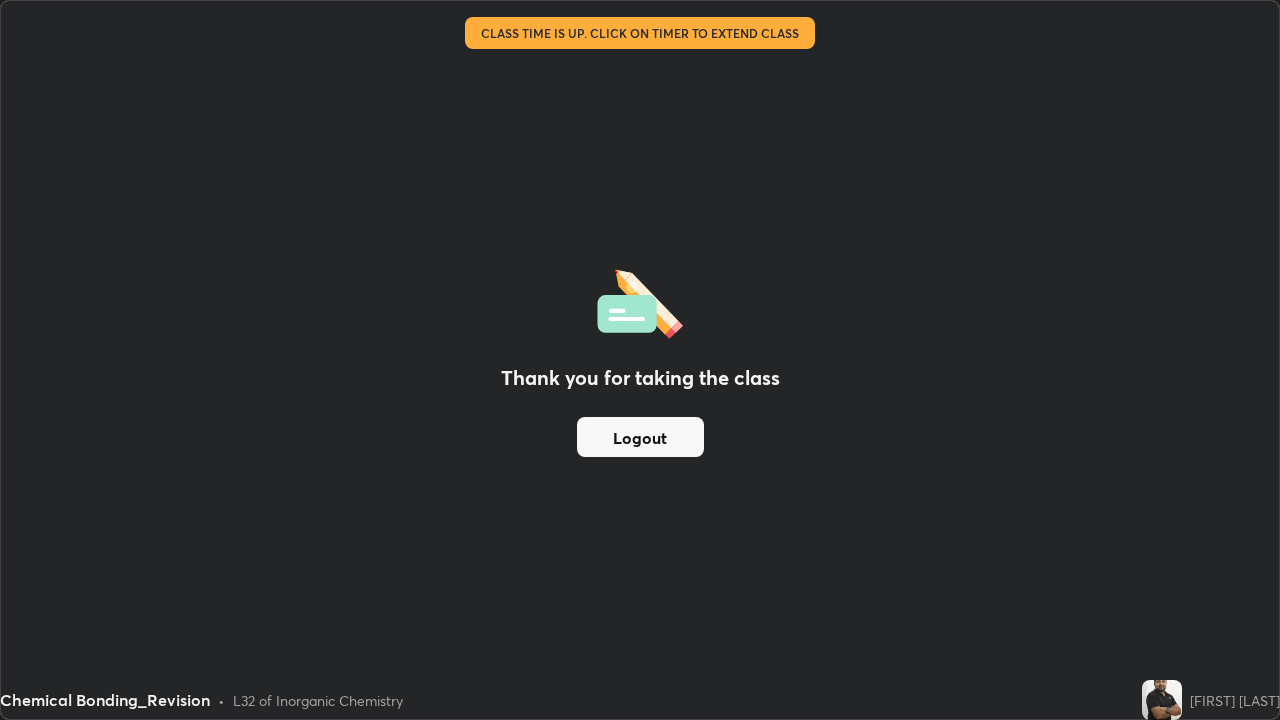 scroll, scrollTop: 98560, scrollLeft: 97440, axis: both 